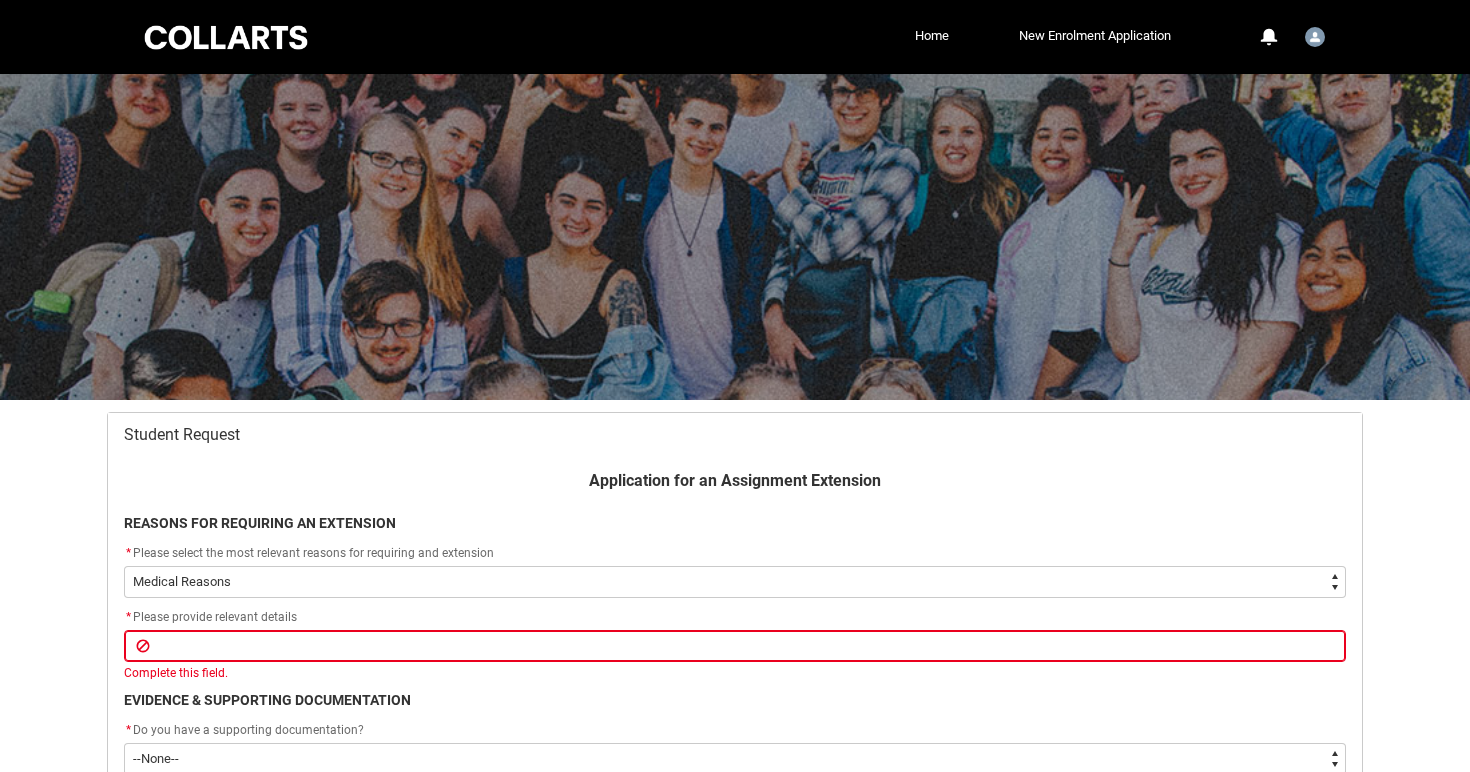 select on "choice_AssignmentExtension_Reason_MedicalReasons" 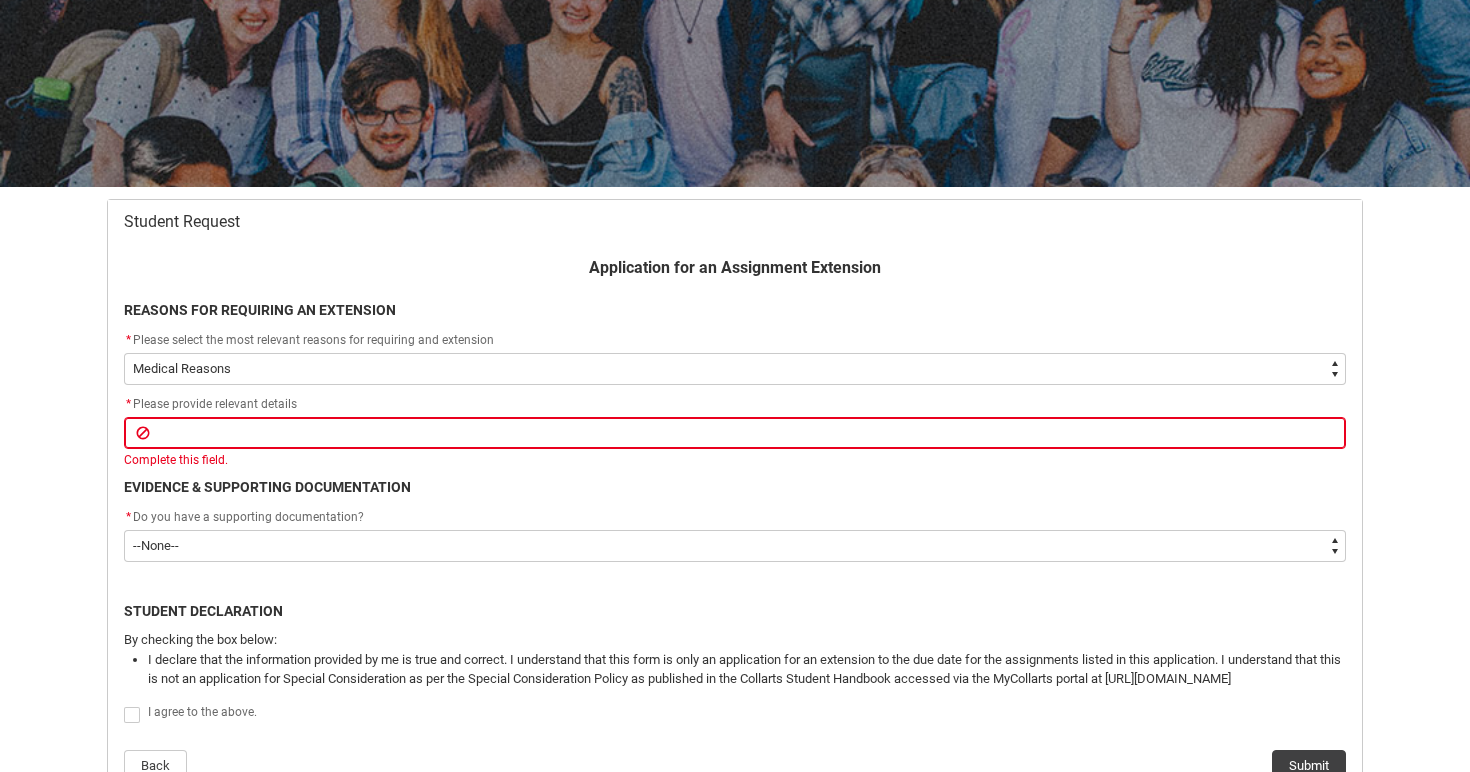 scroll, scrollTop: 0, scrollLeft: 0, axis: both 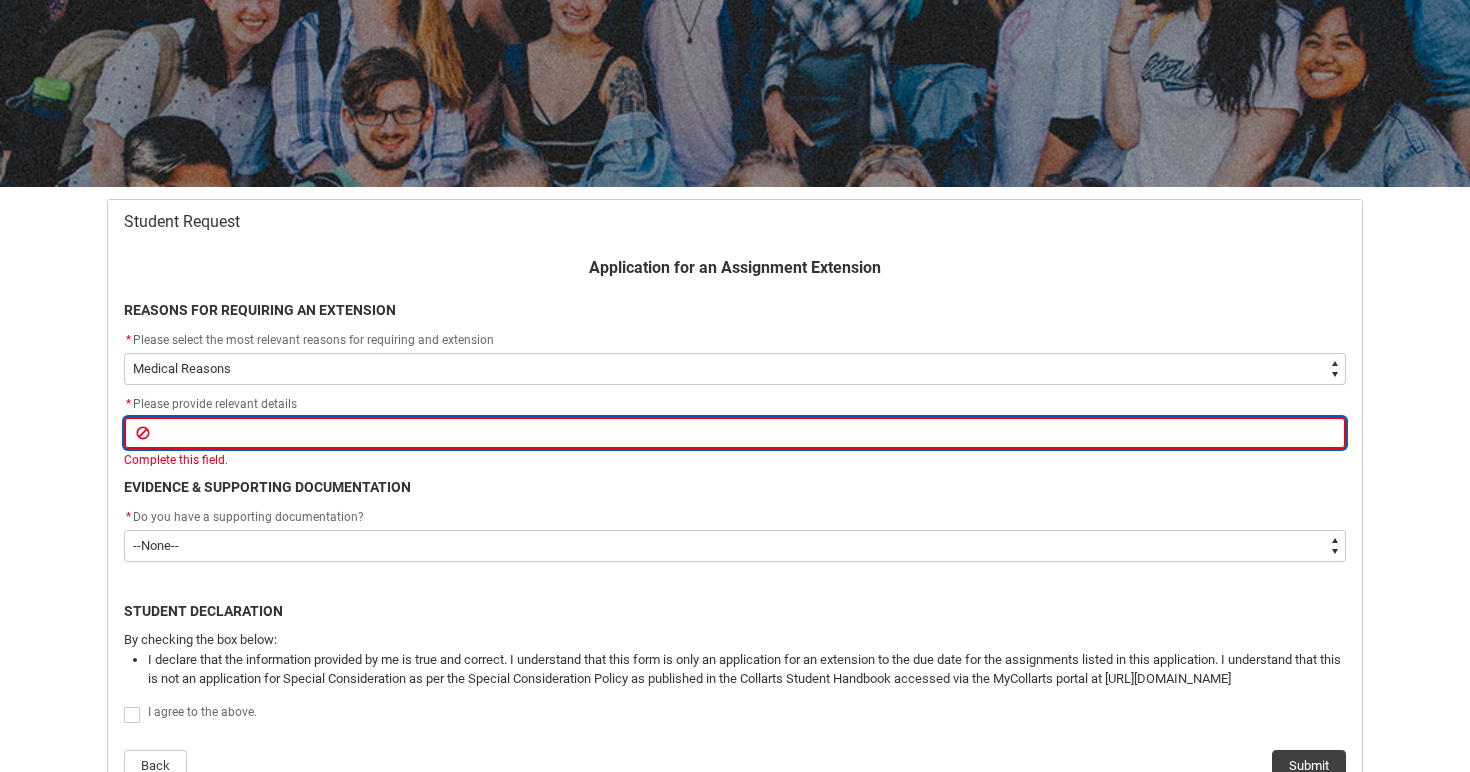 click at bounding box center (735, 433) 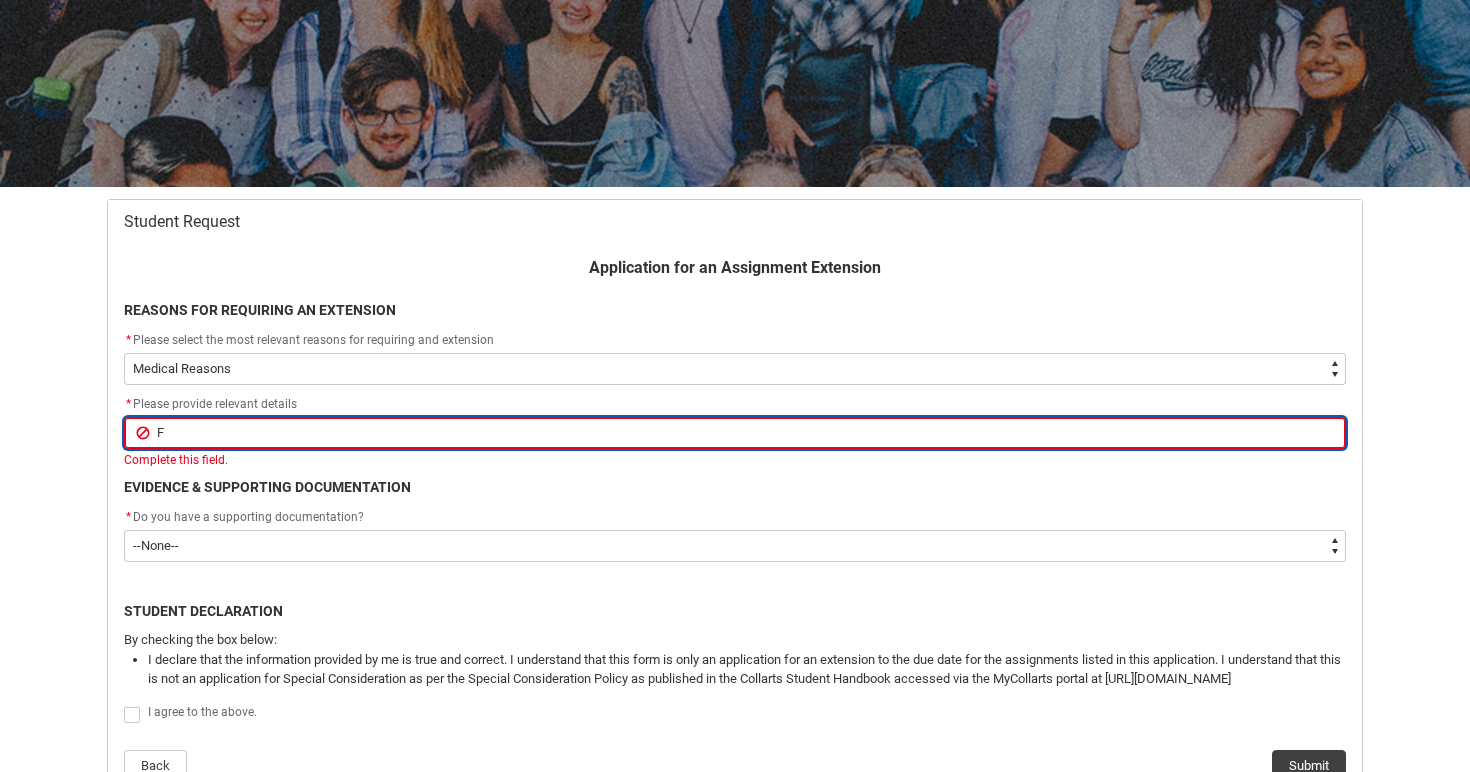 type on "Fu" 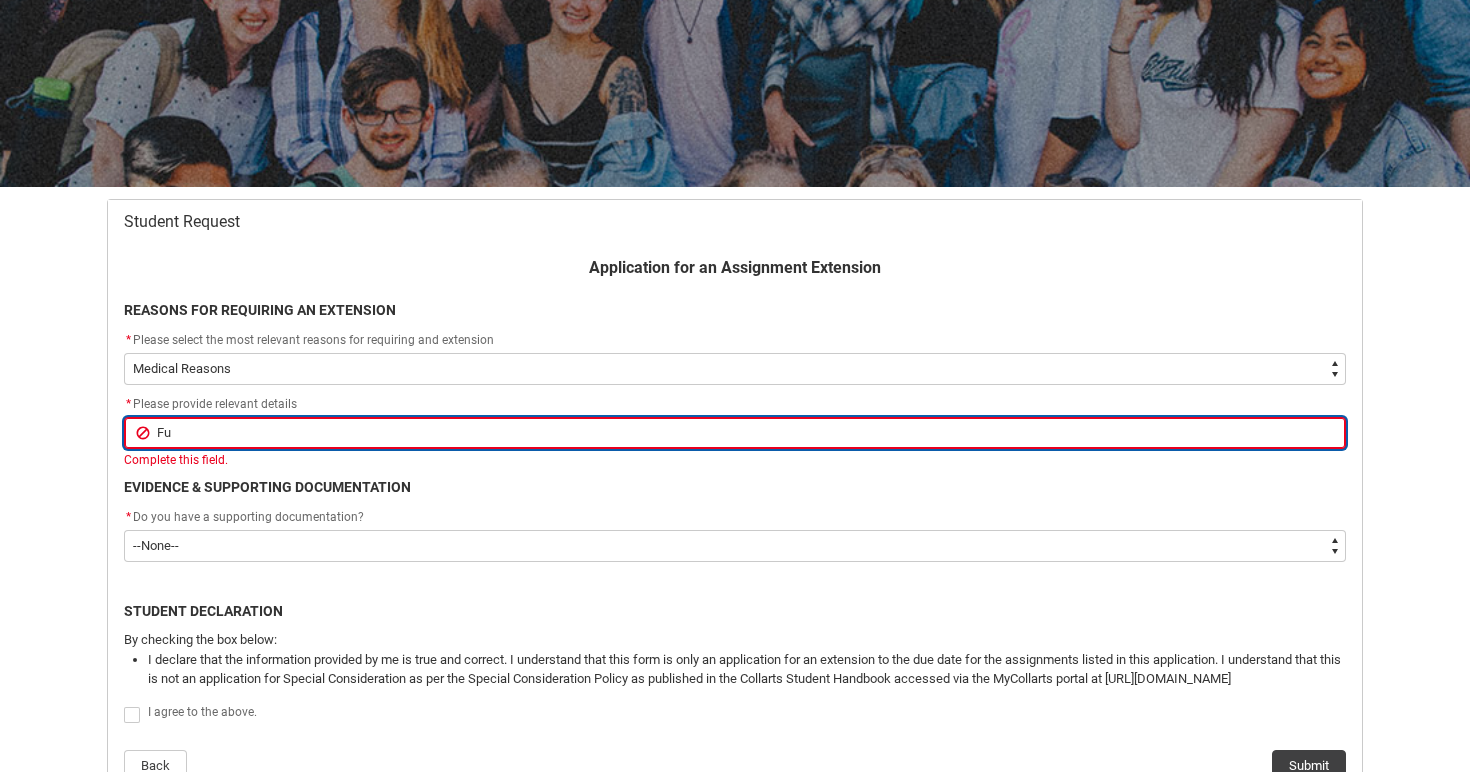 type on "F" 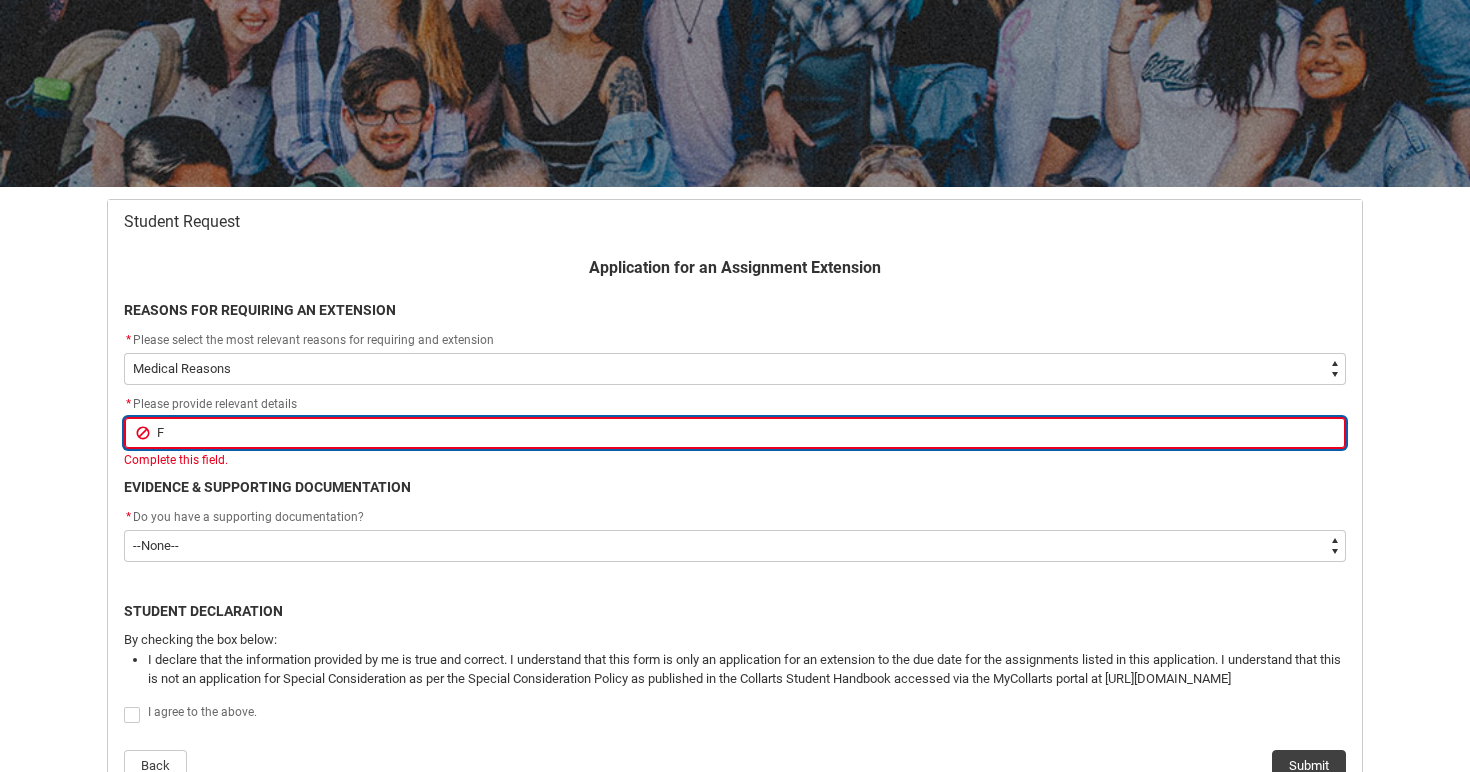 type on "Fl" 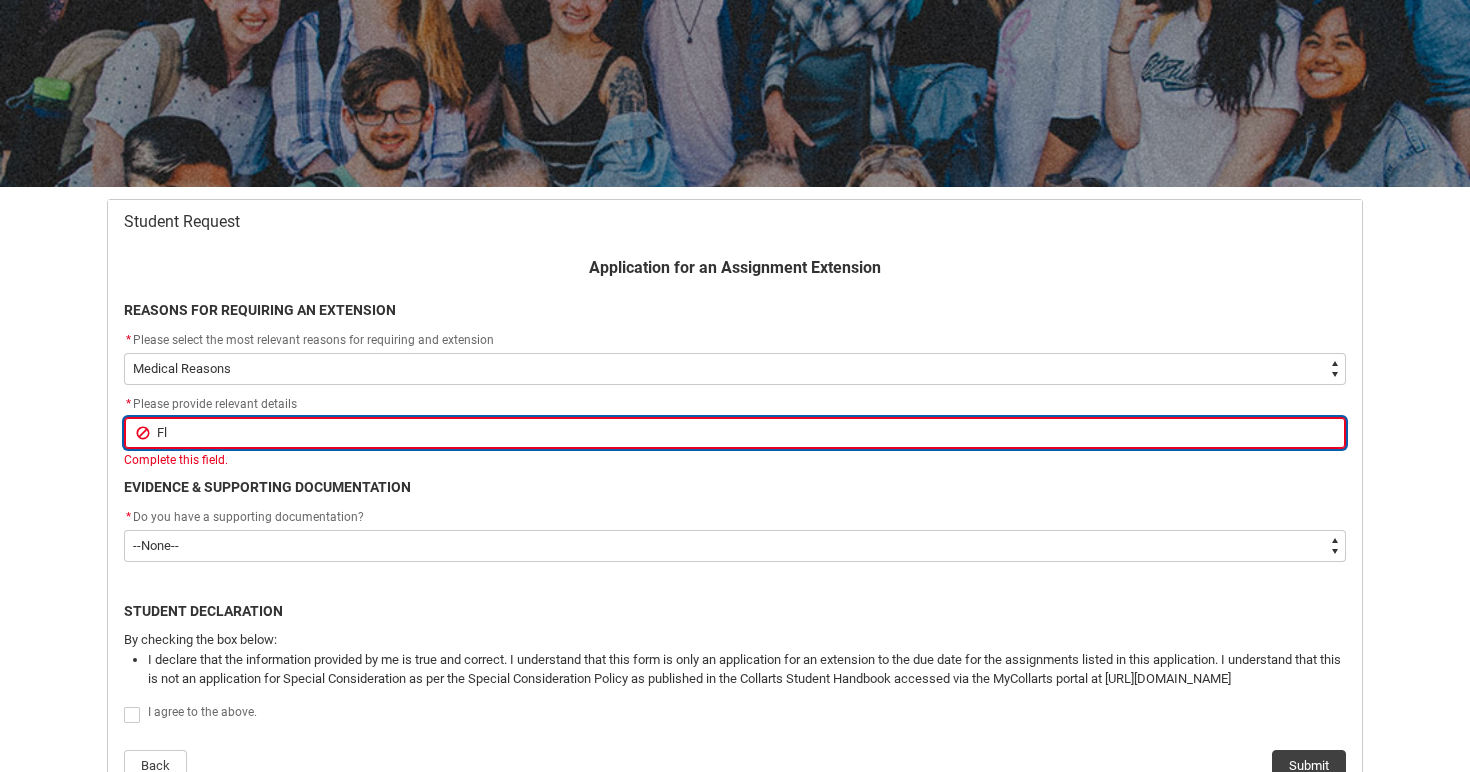 type on "Flu" 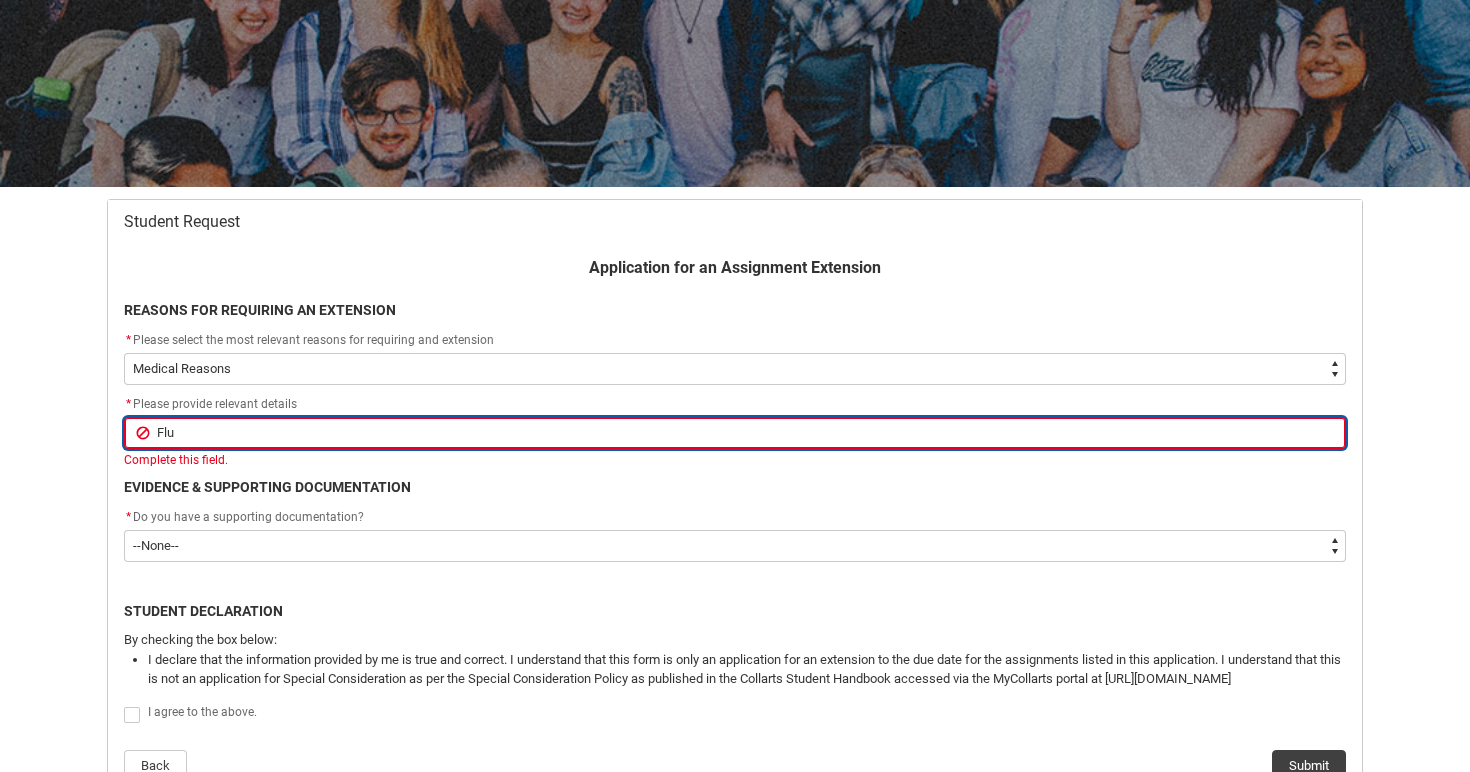 type on "Flue" 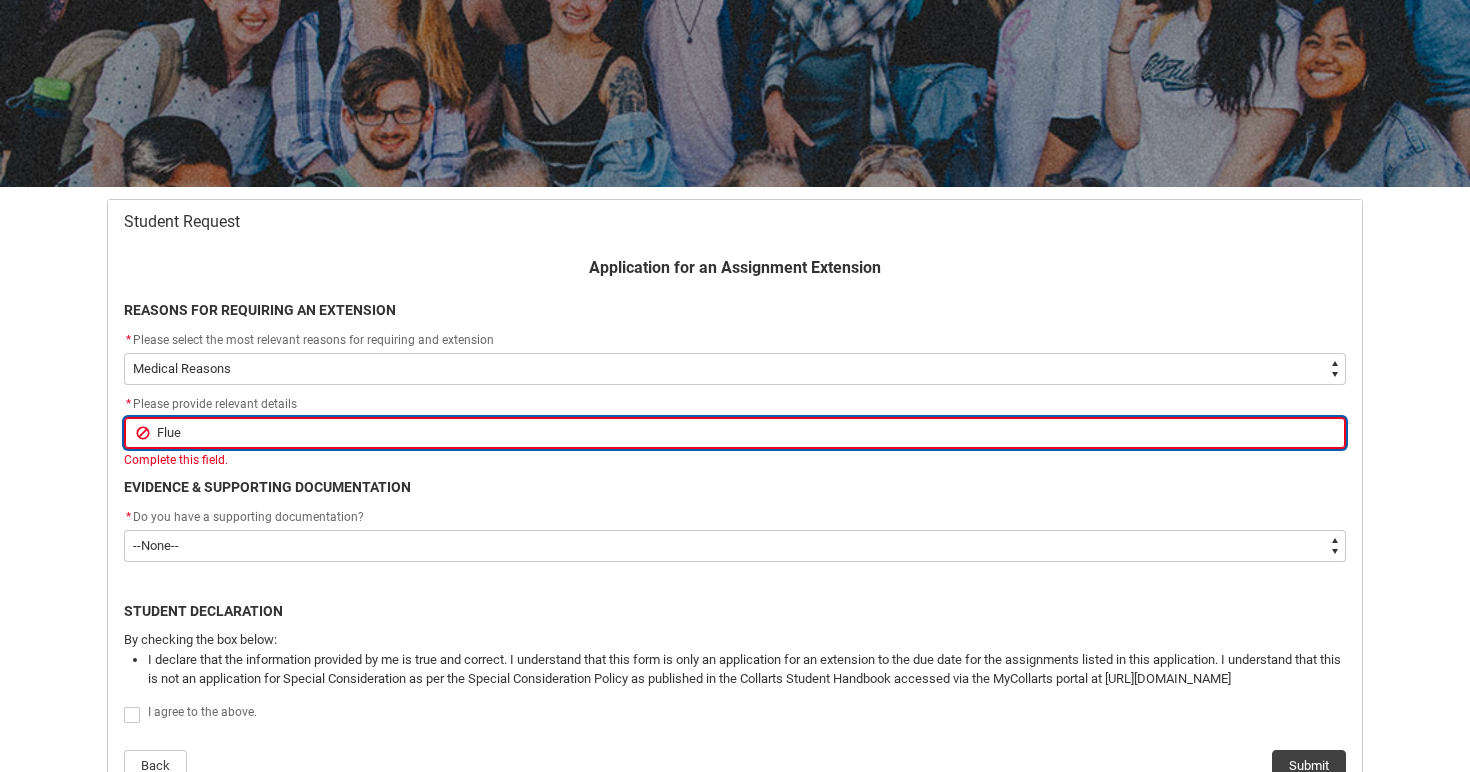 type on "Flu" 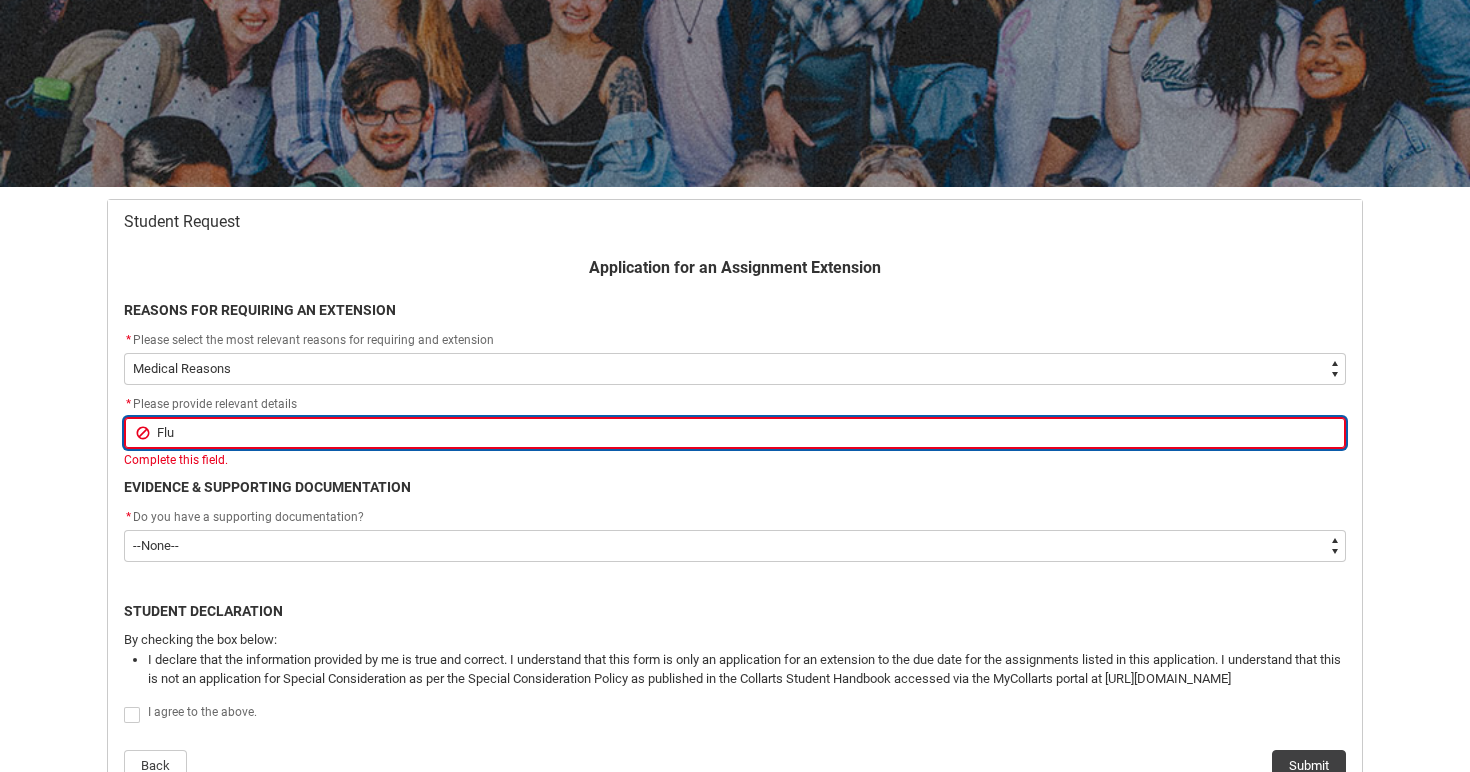 type on "Flu" 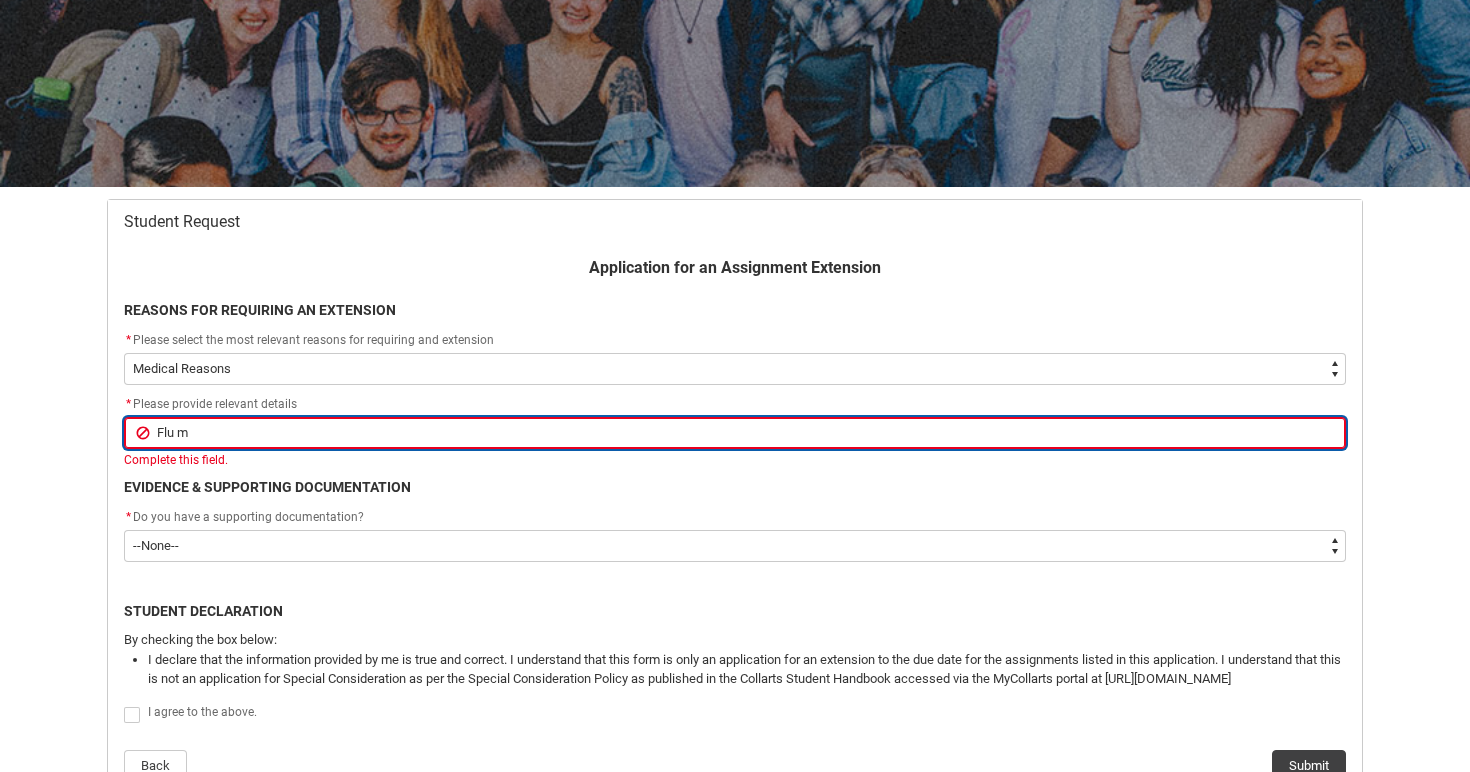 type on "Flu ma" 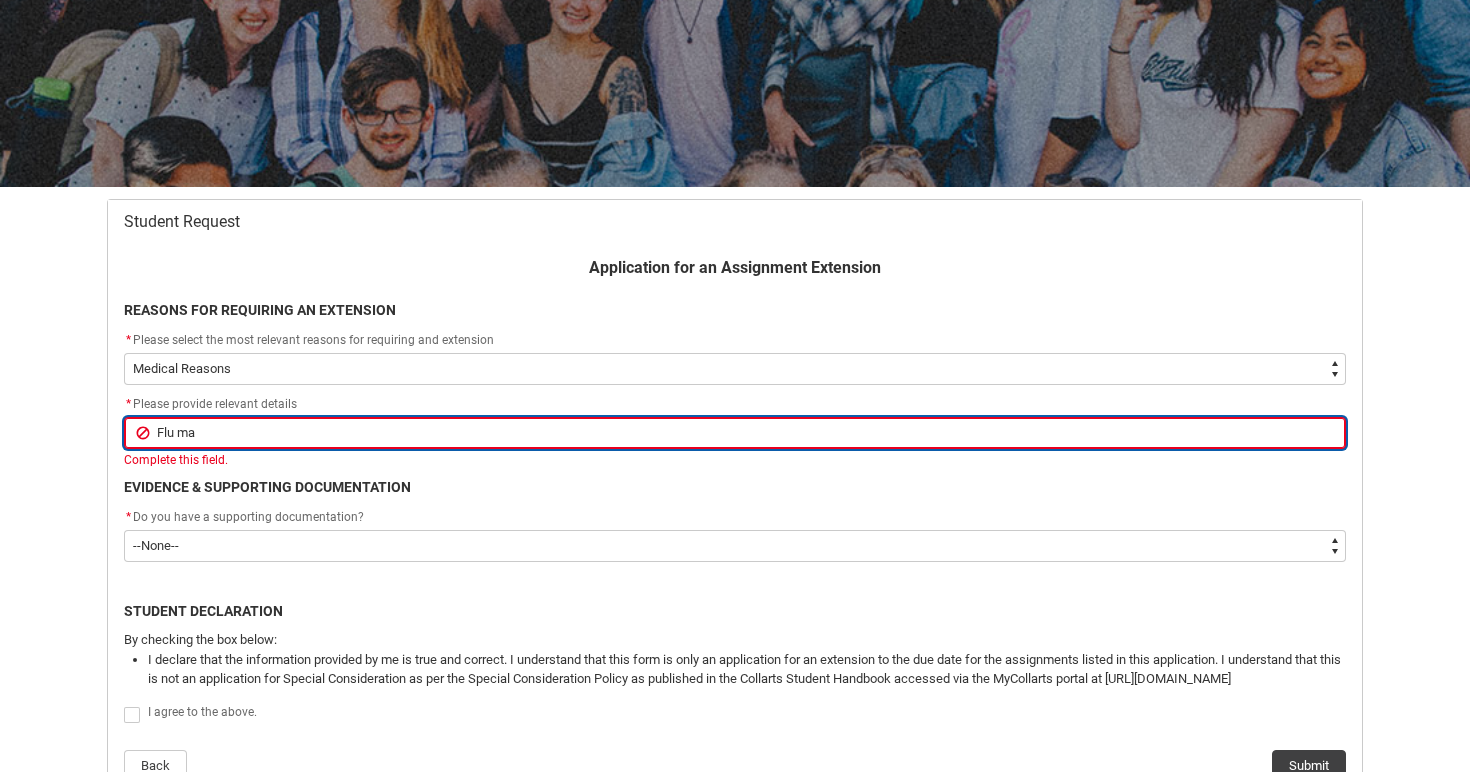 type on "Flu mad" 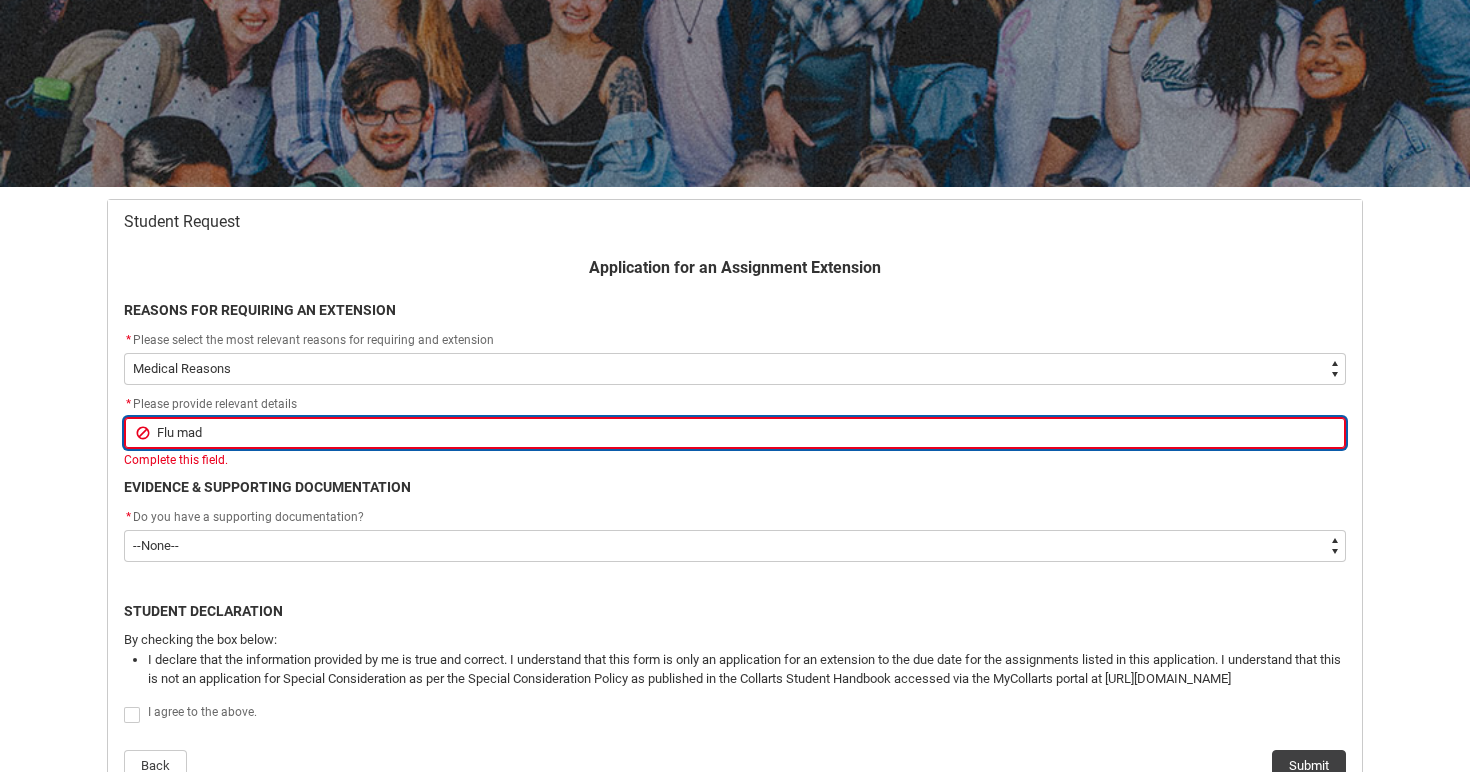 type on "Flu made" 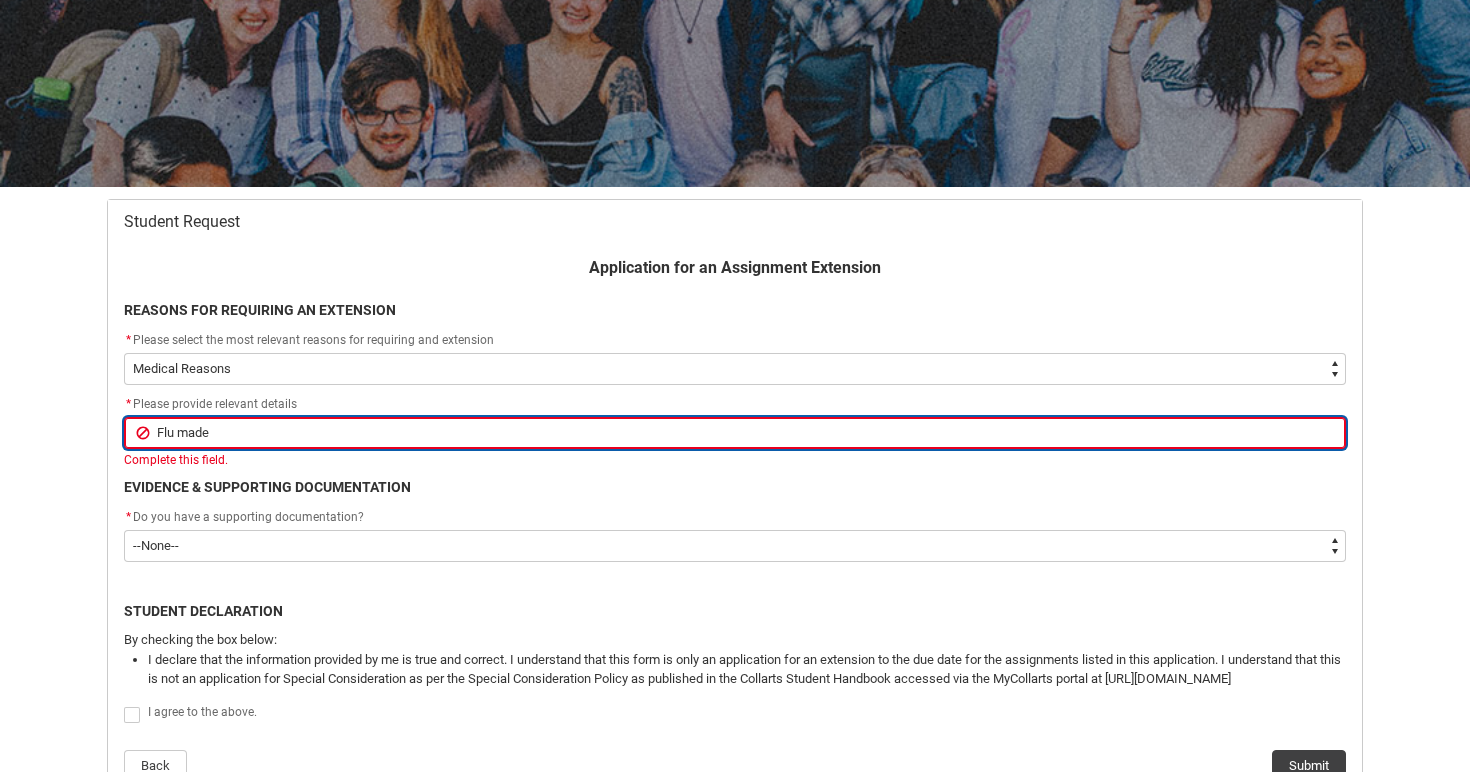 type on "Flu made" 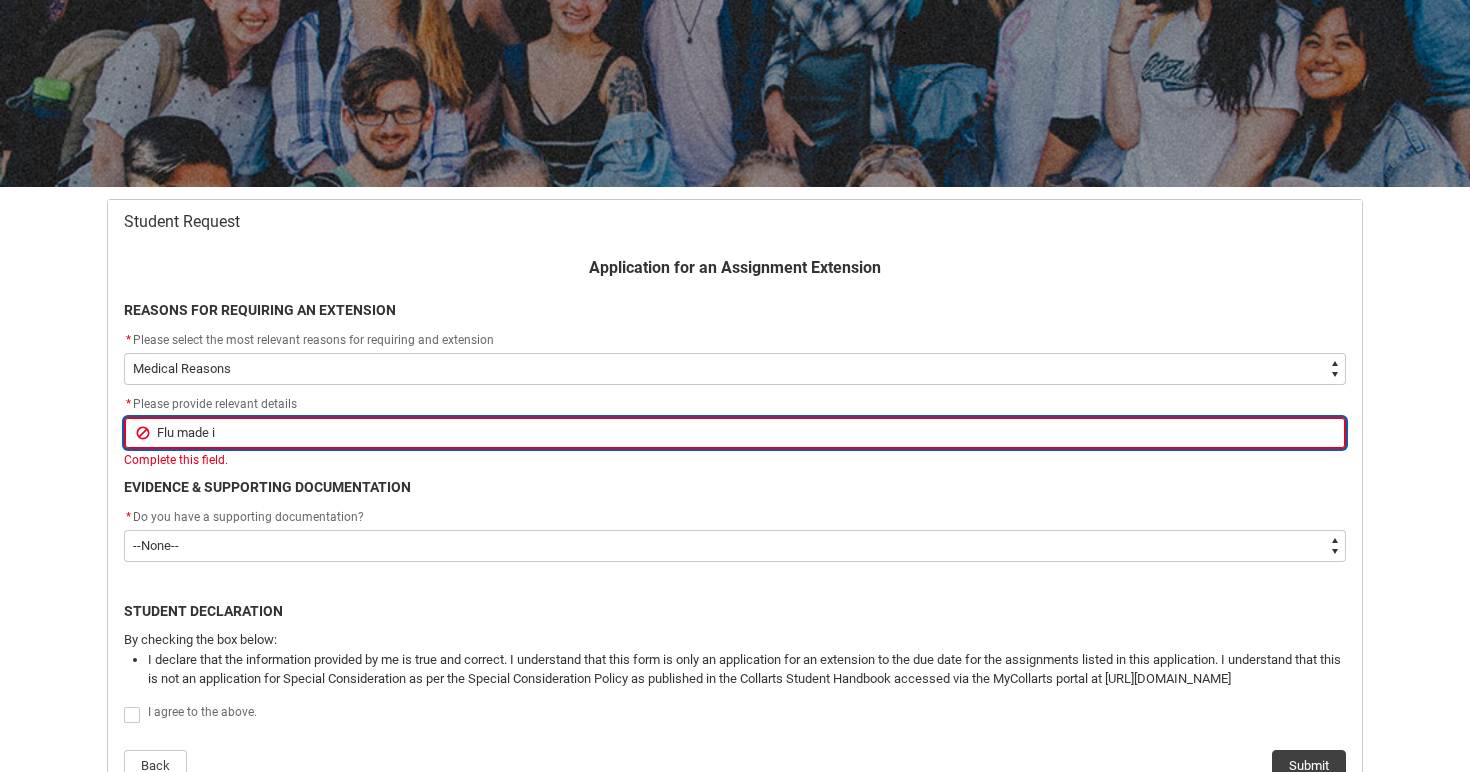 type on "Flu made is" 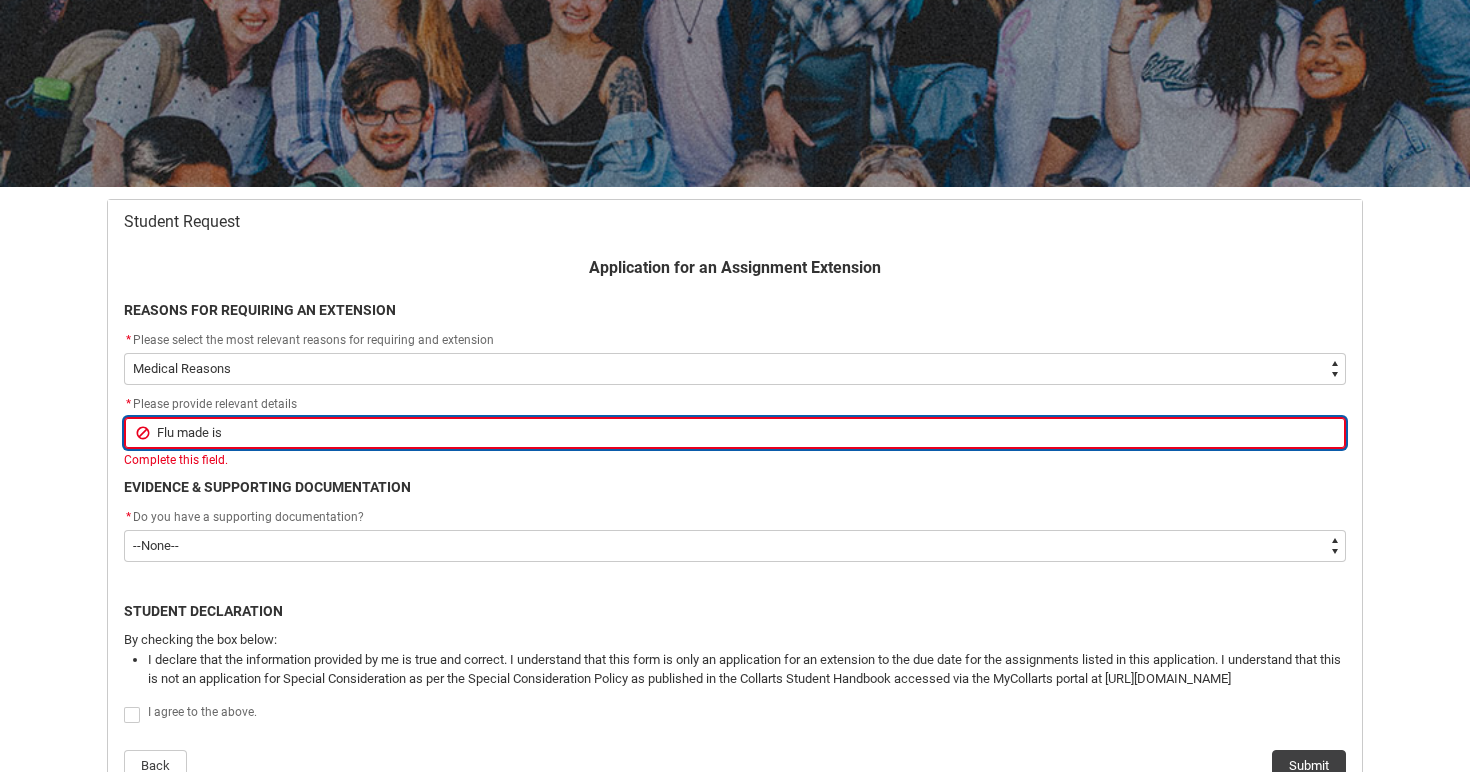 type on "Flu made i" 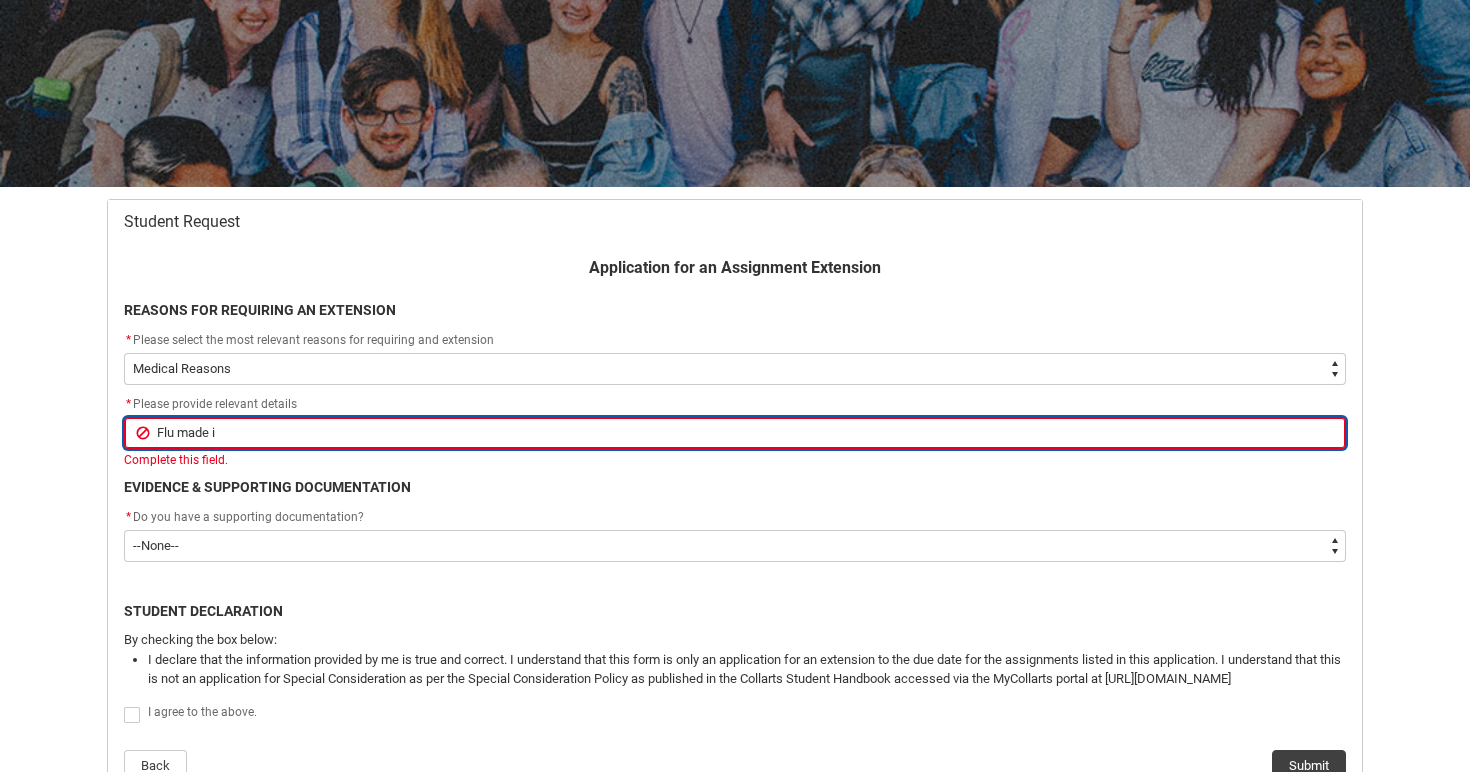 type on "Flu made" 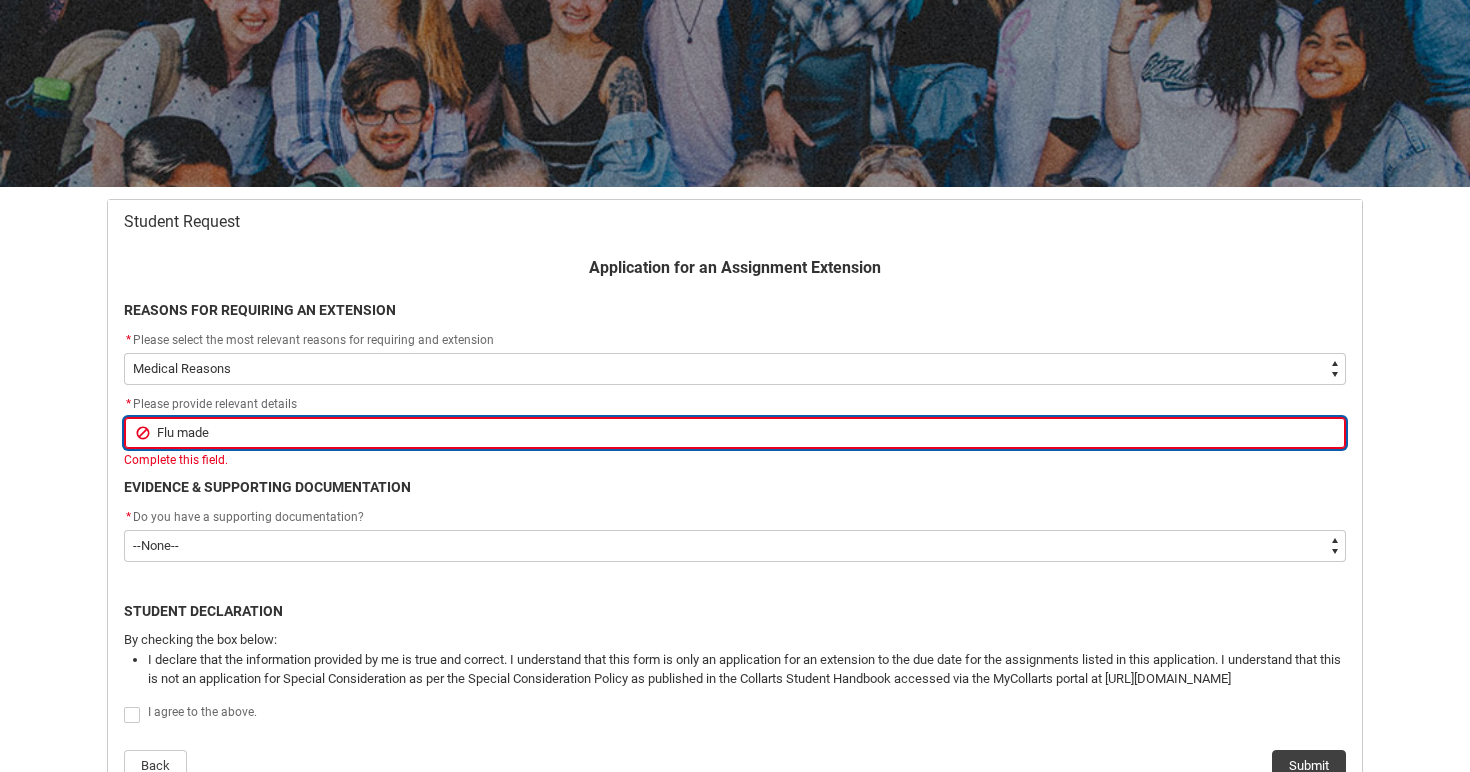 type on "Flu made" 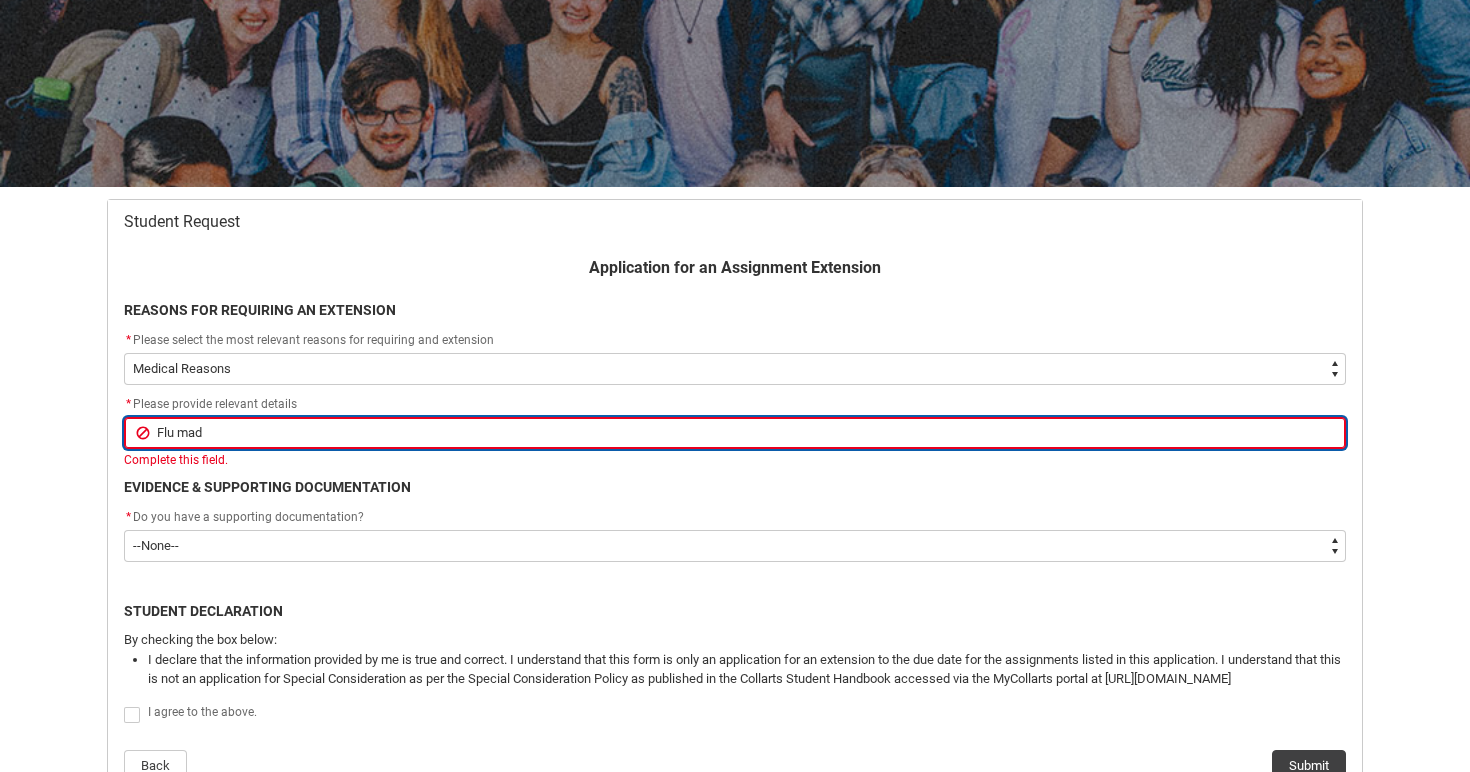 type on "Flu ma" 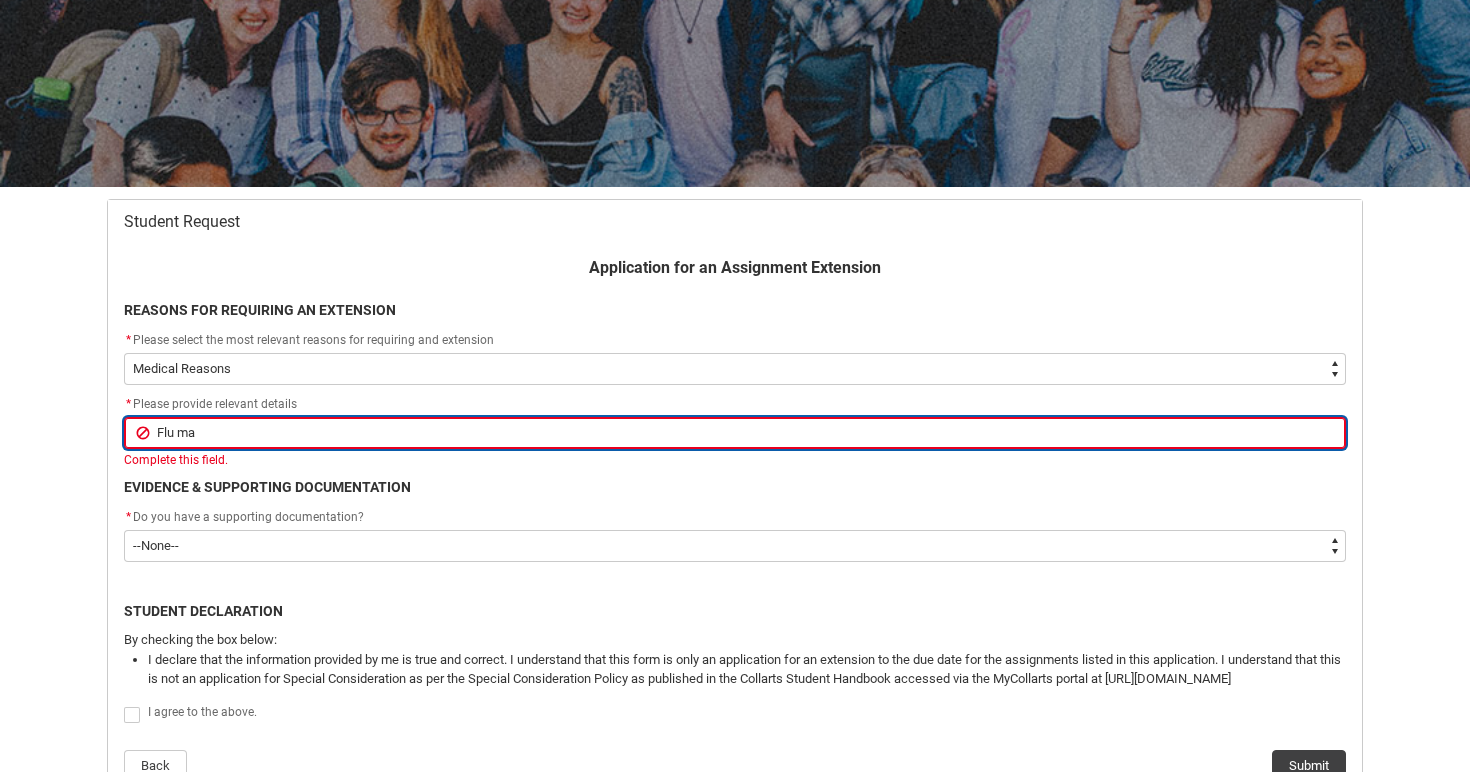 type on "Flu m" 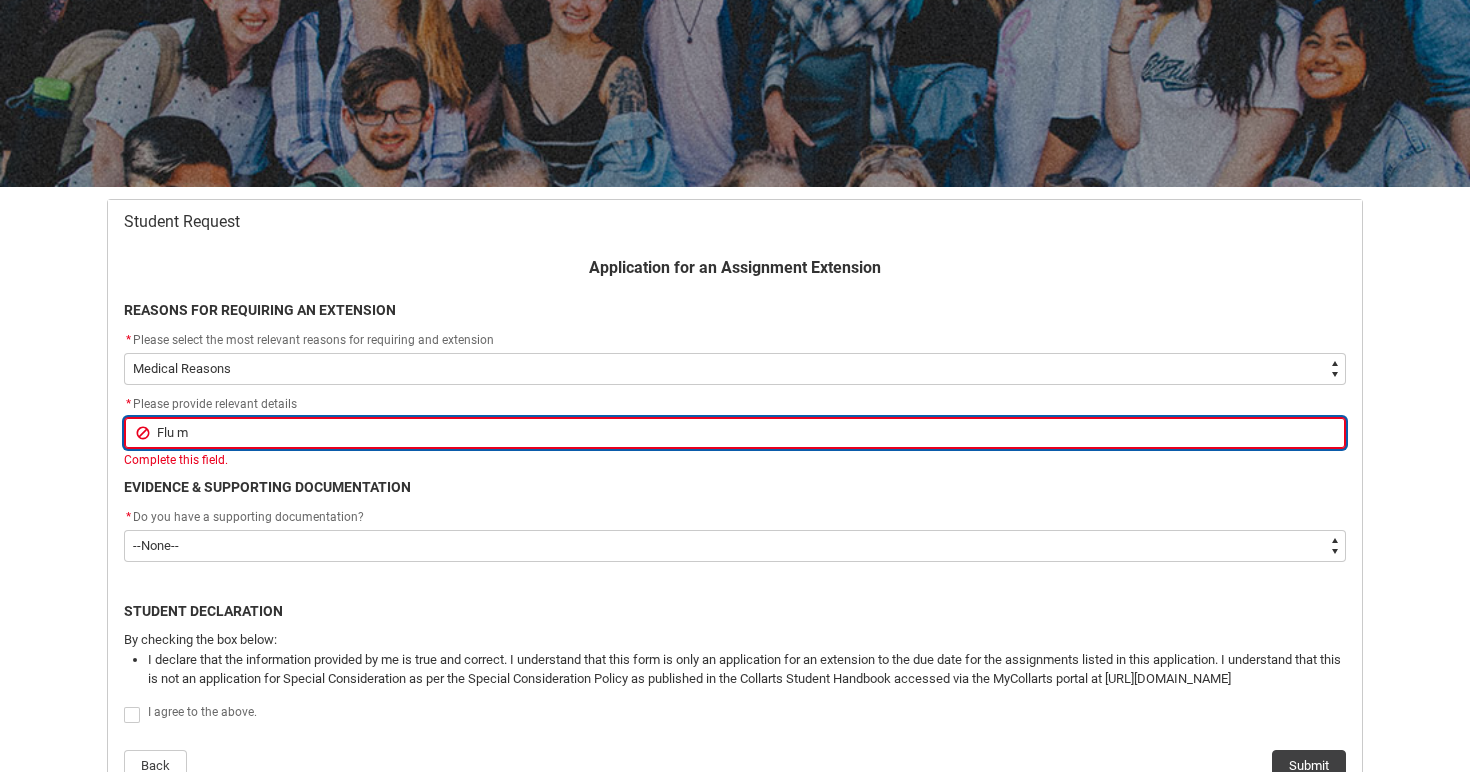 type on "Flu" 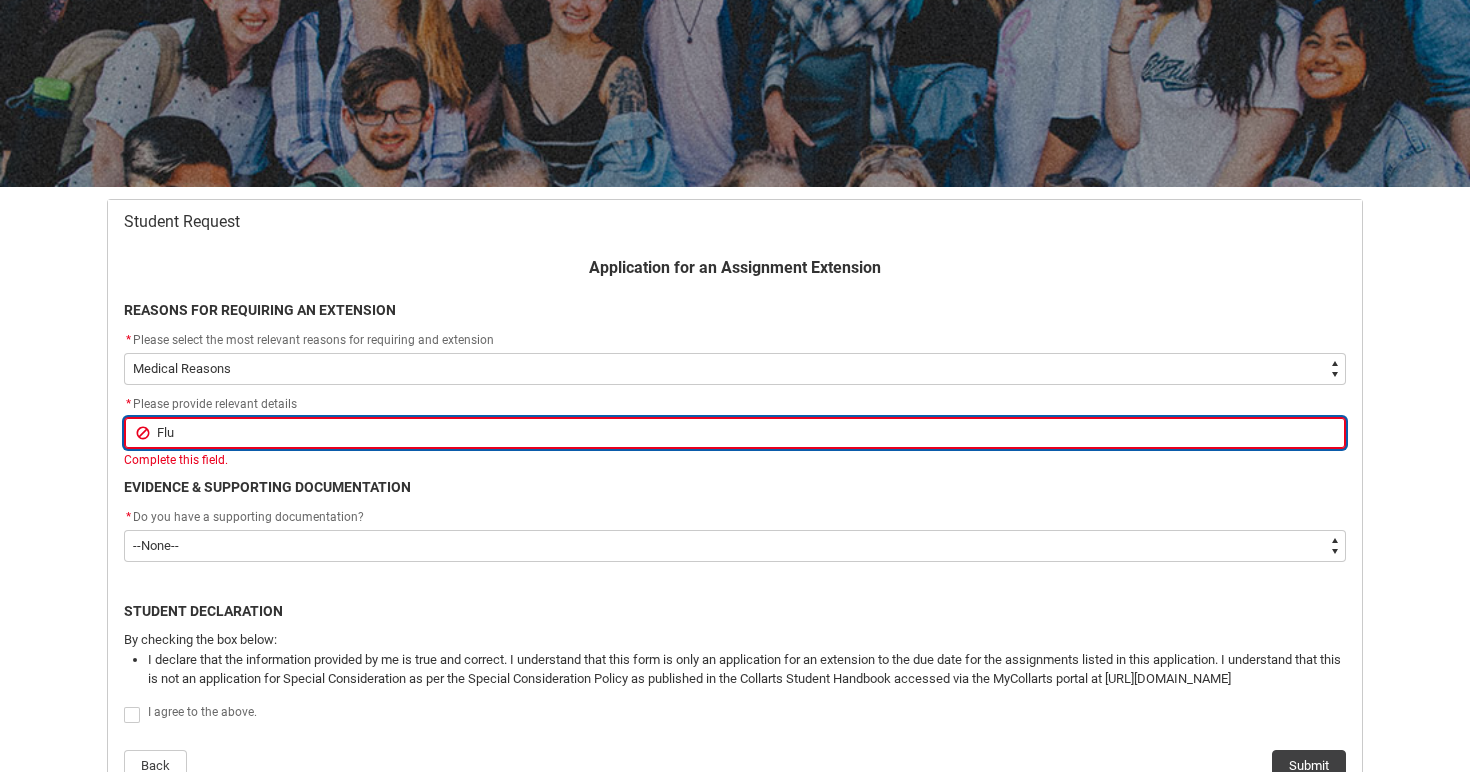 type on "Flu m" 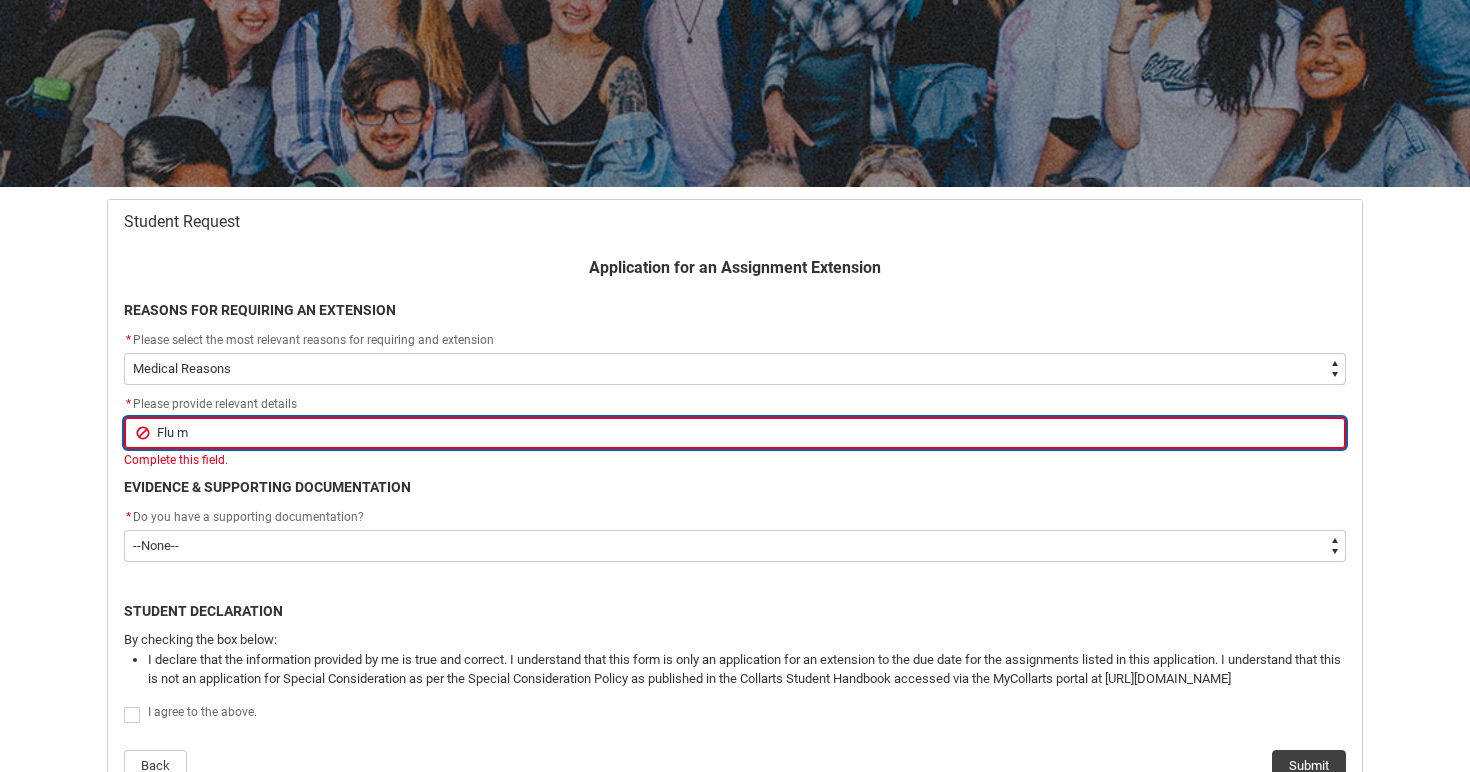 type on "Flu ma" 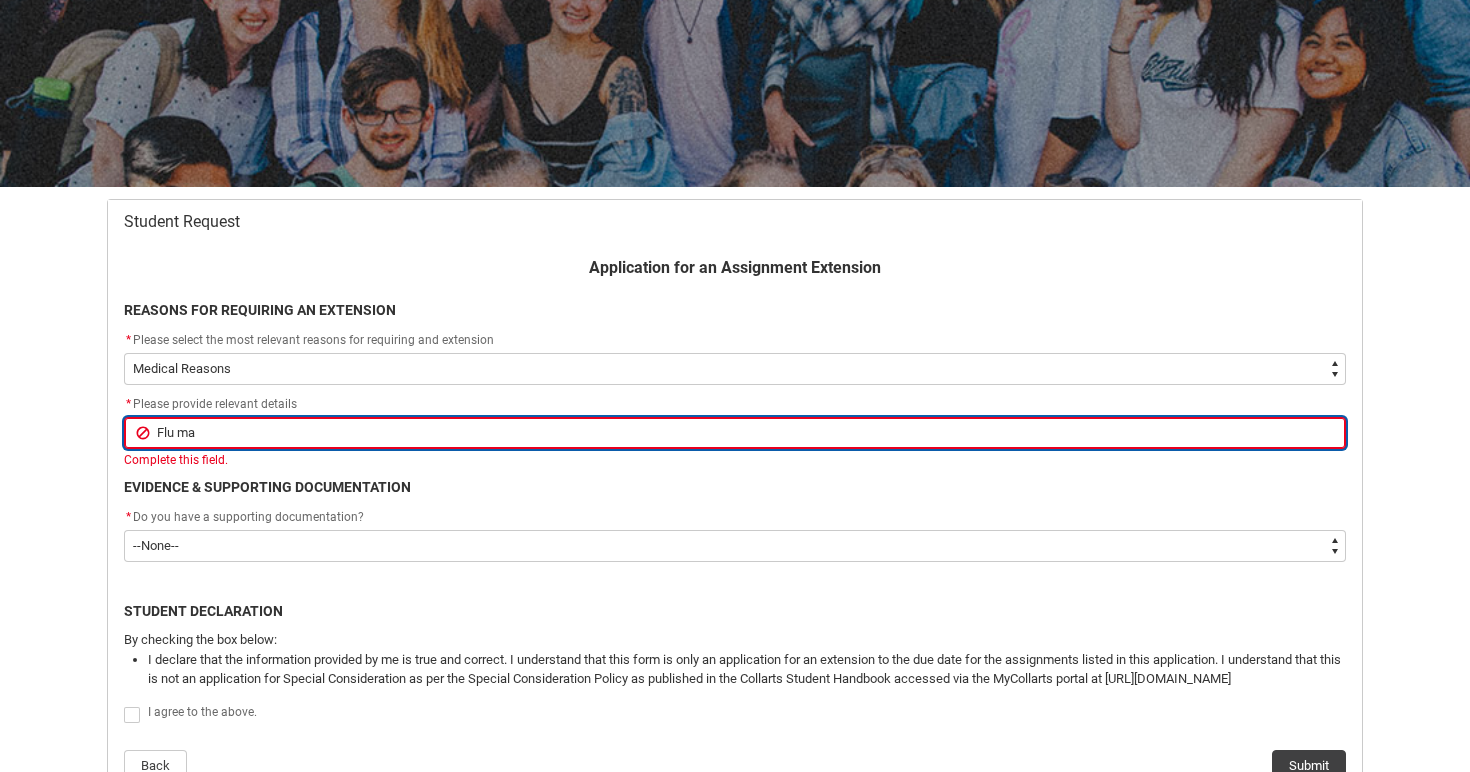 type on "Flu mak" 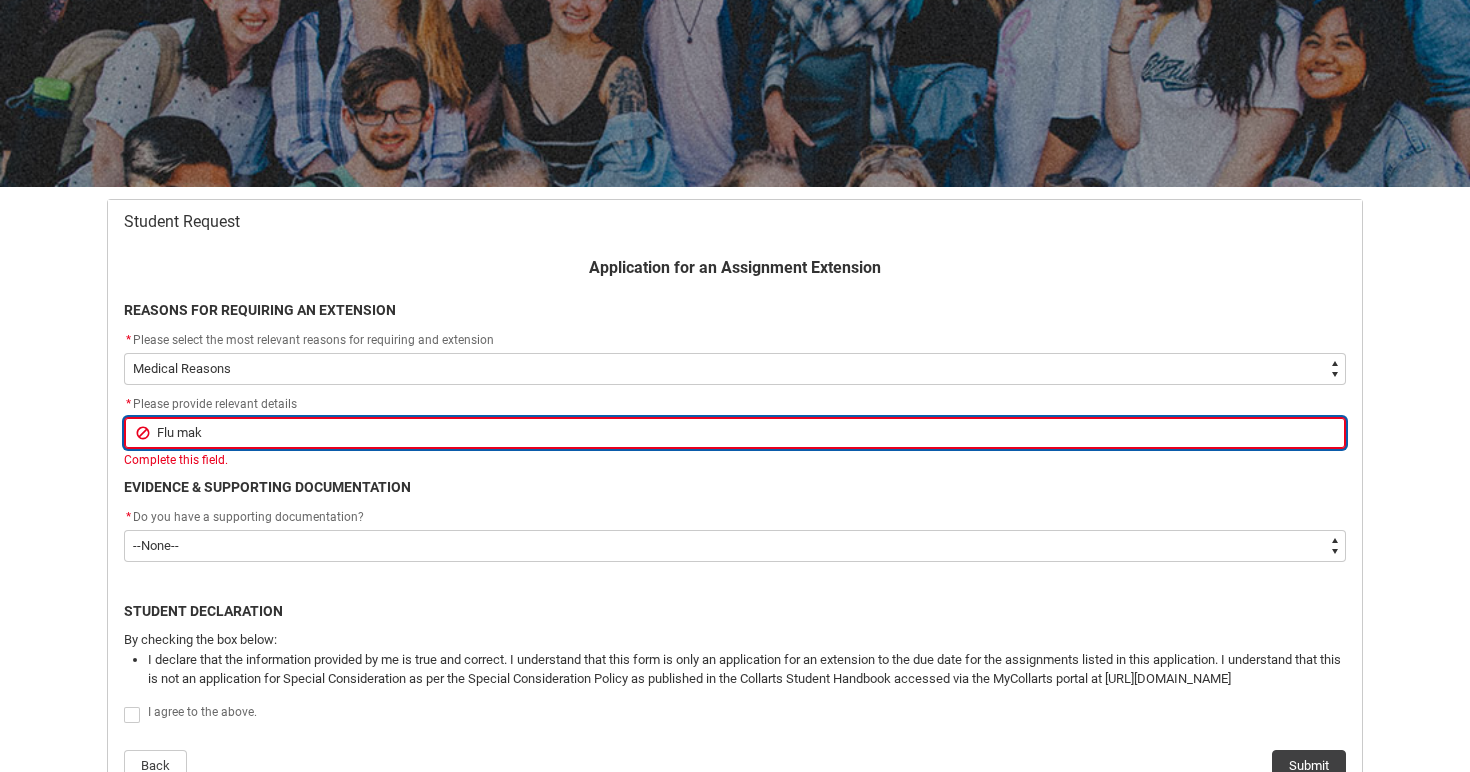 type on "Flu maki" 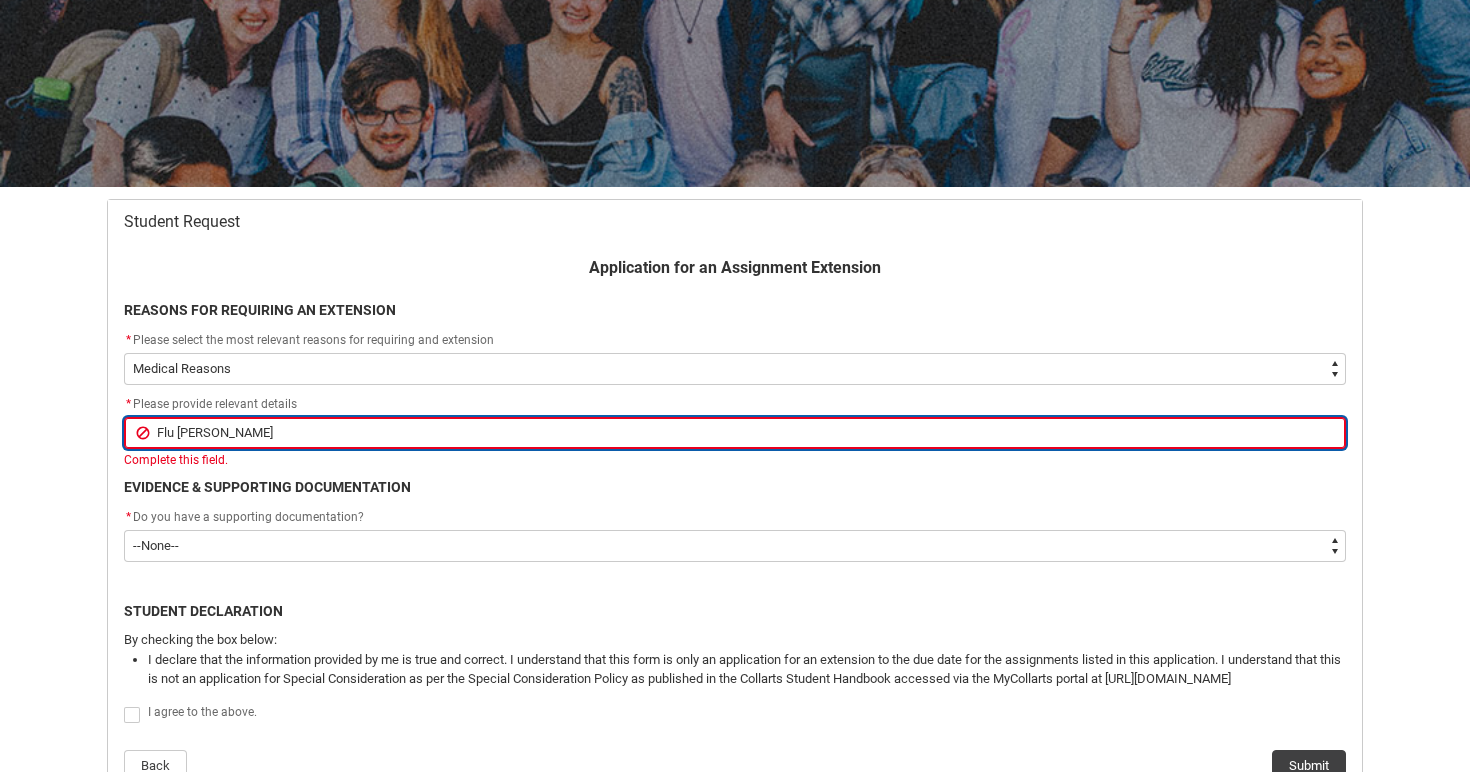 type on "Flu makin" 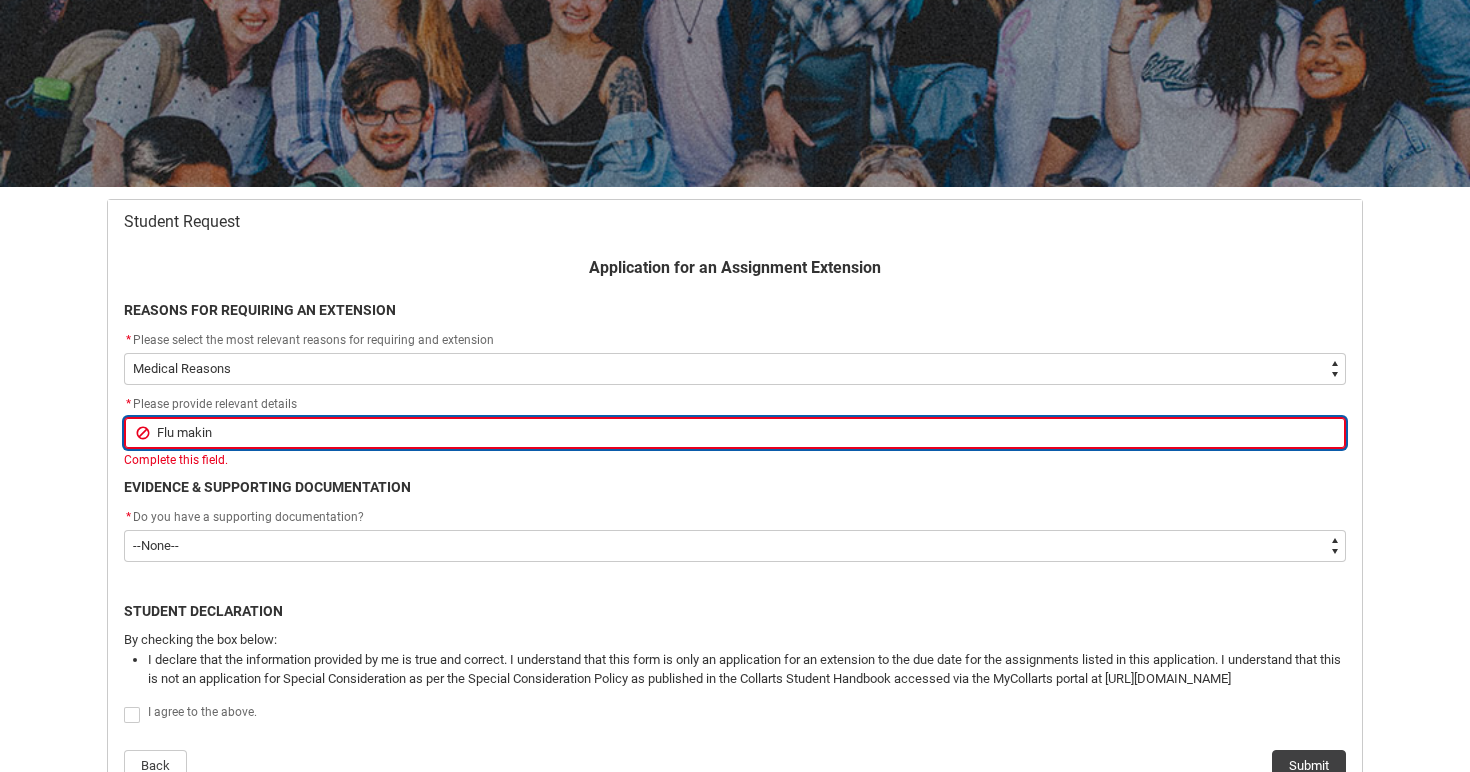 type on "Flu making" 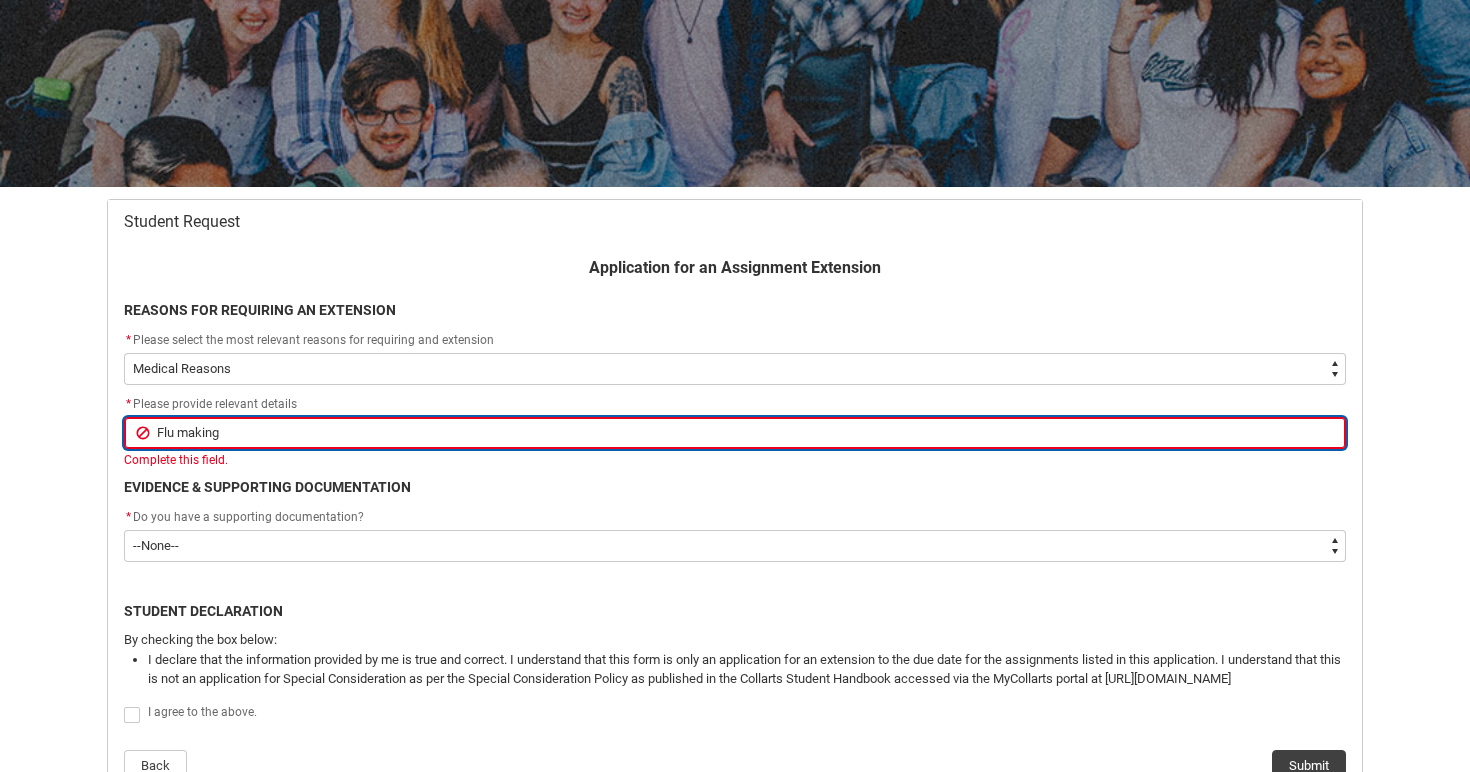 type on "Flu making" 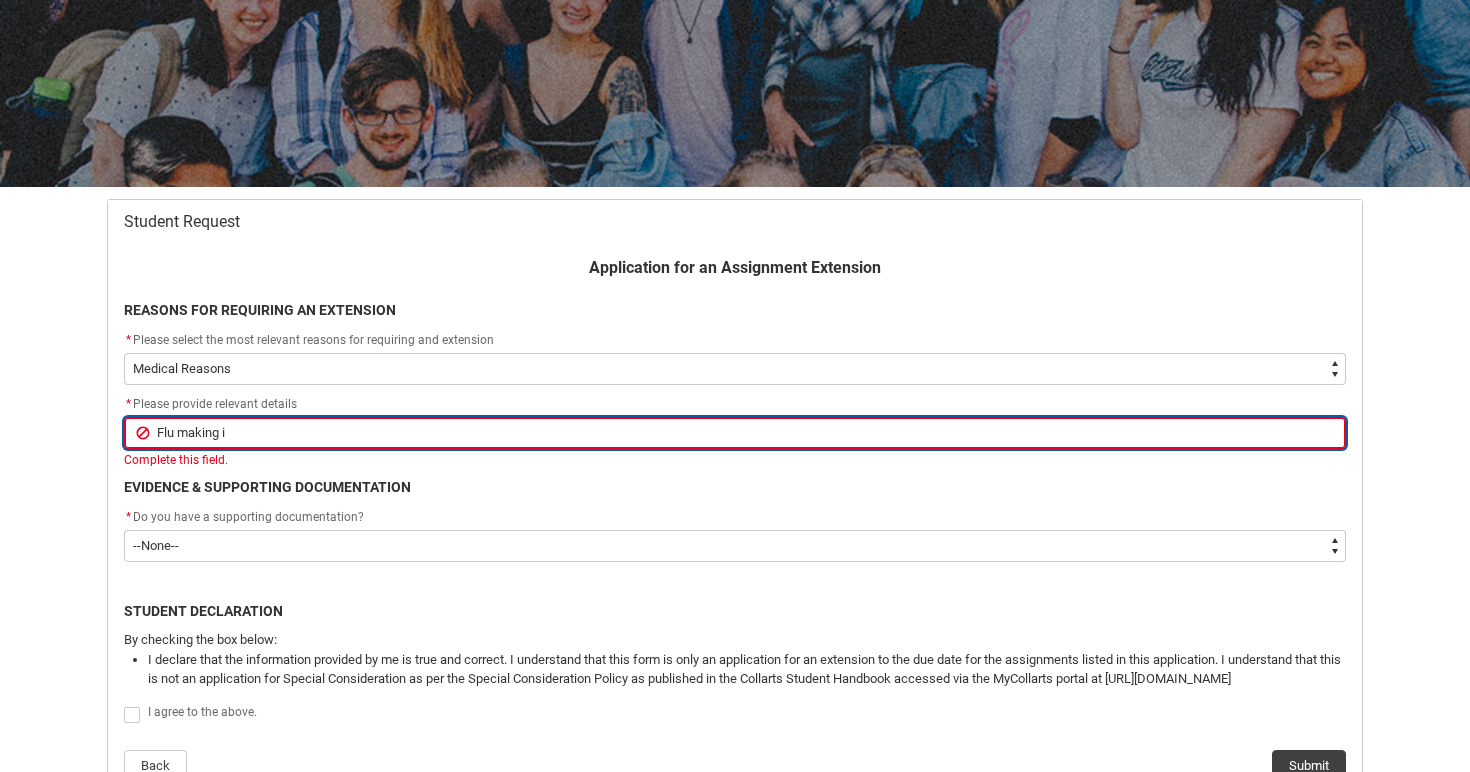 type on "Flu making it" 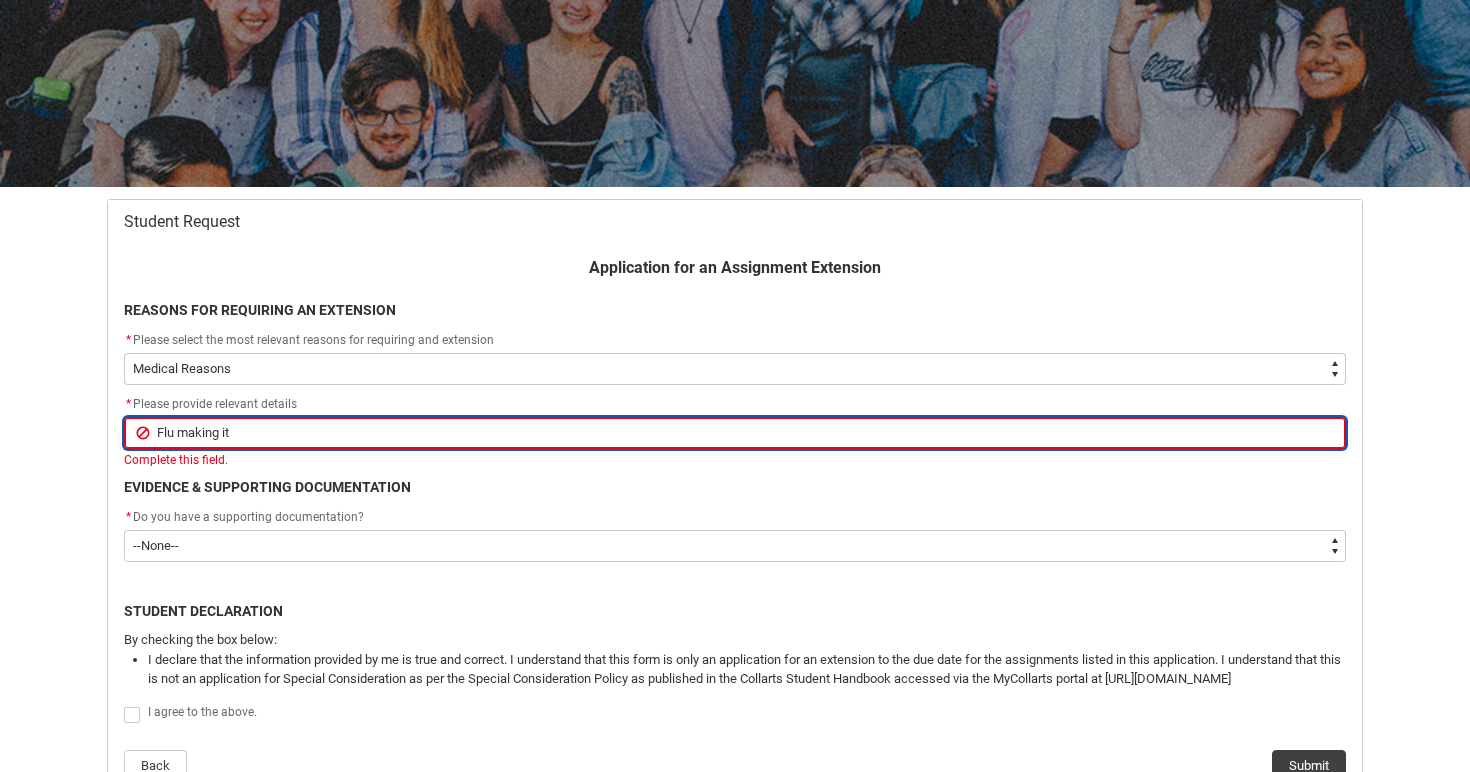 type on "Flu making it" 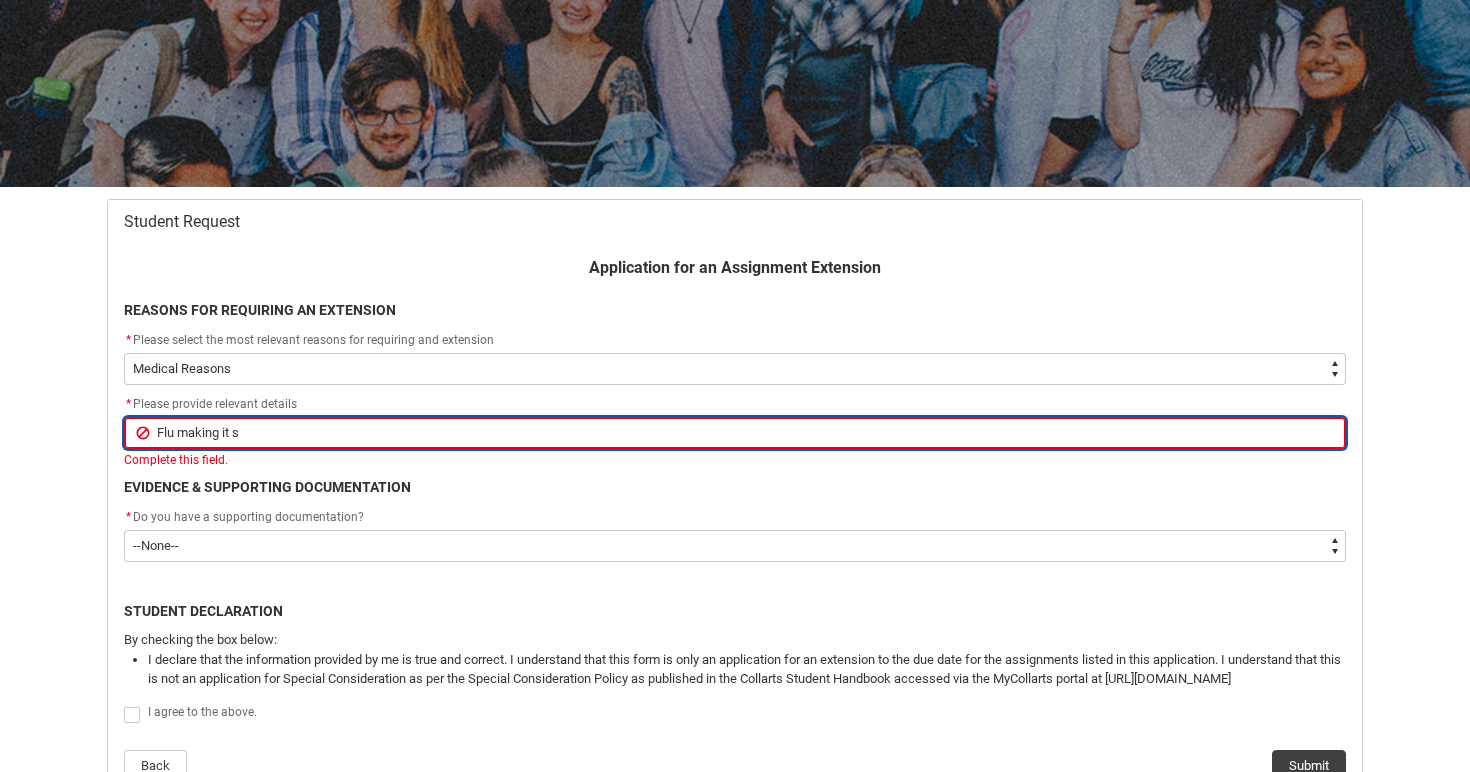 type on "Flu making it si" 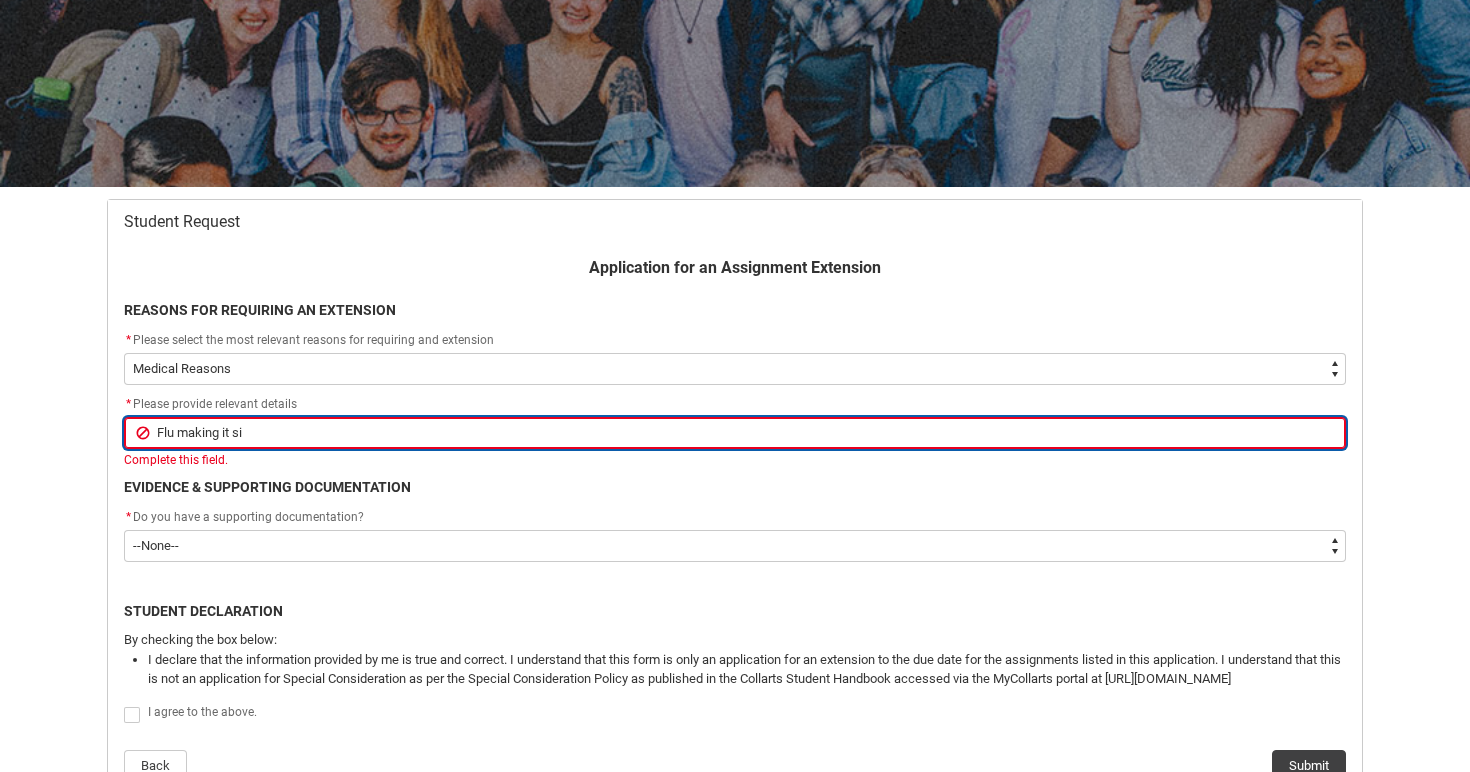 type on "Flu making it sif" 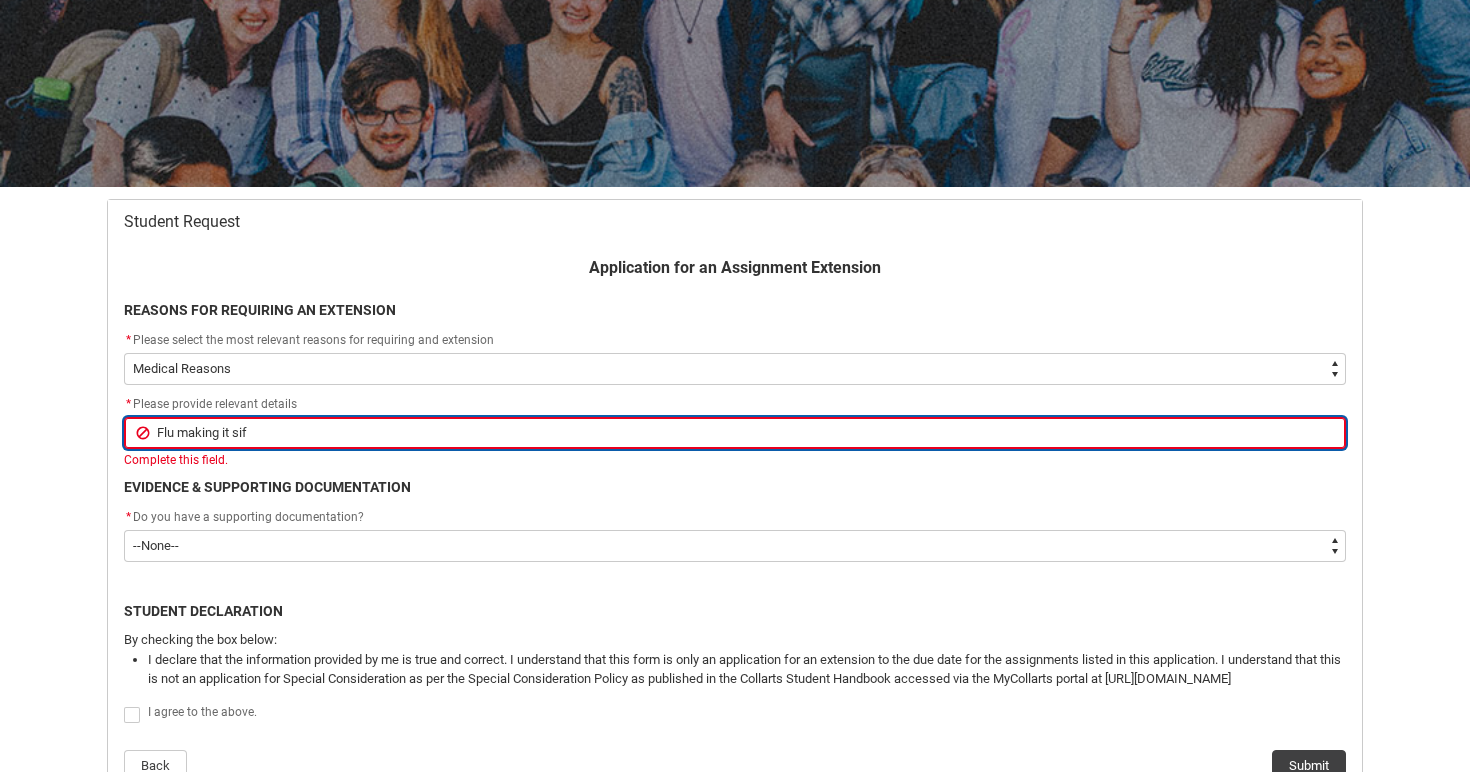 type on "Flu making it siff" 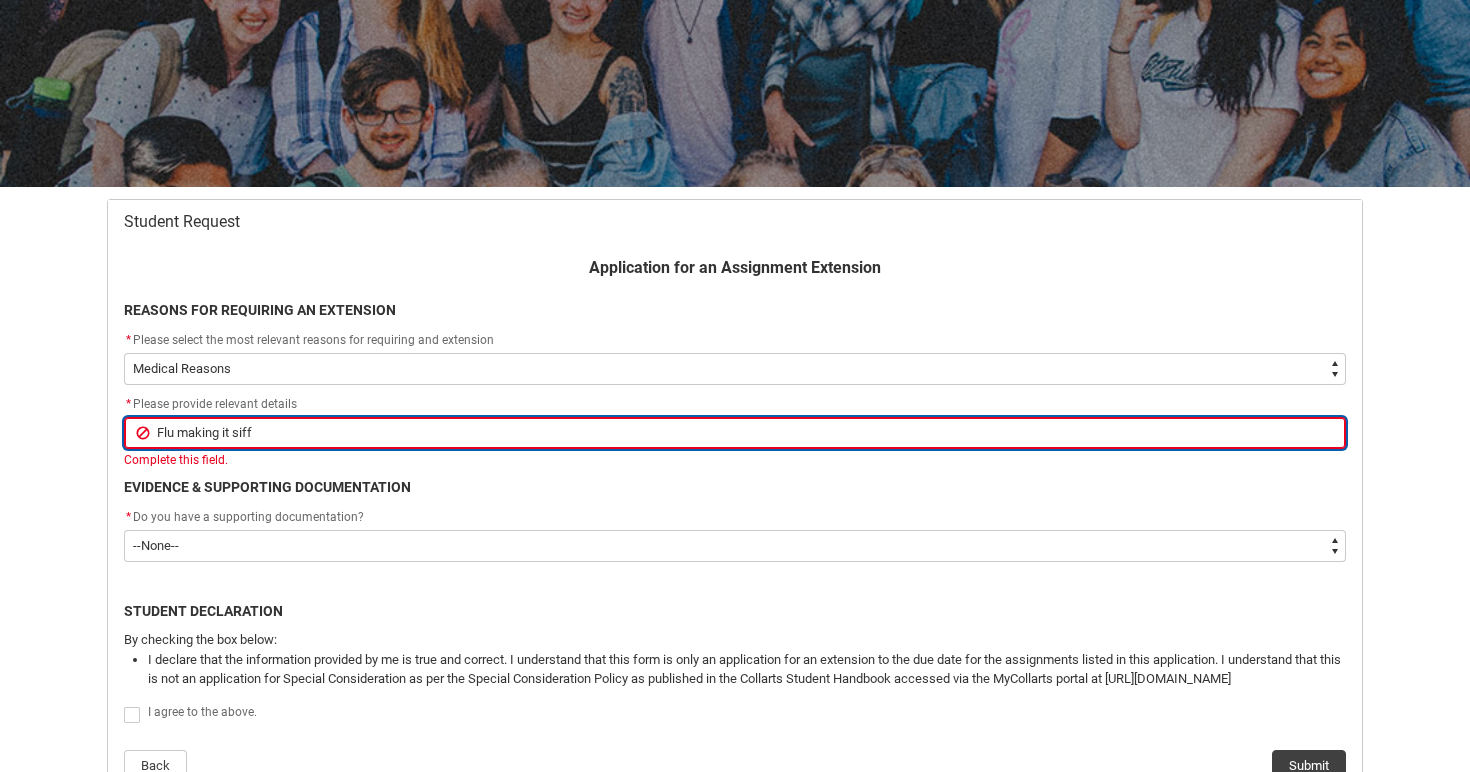 type on "Flu making it siffu" 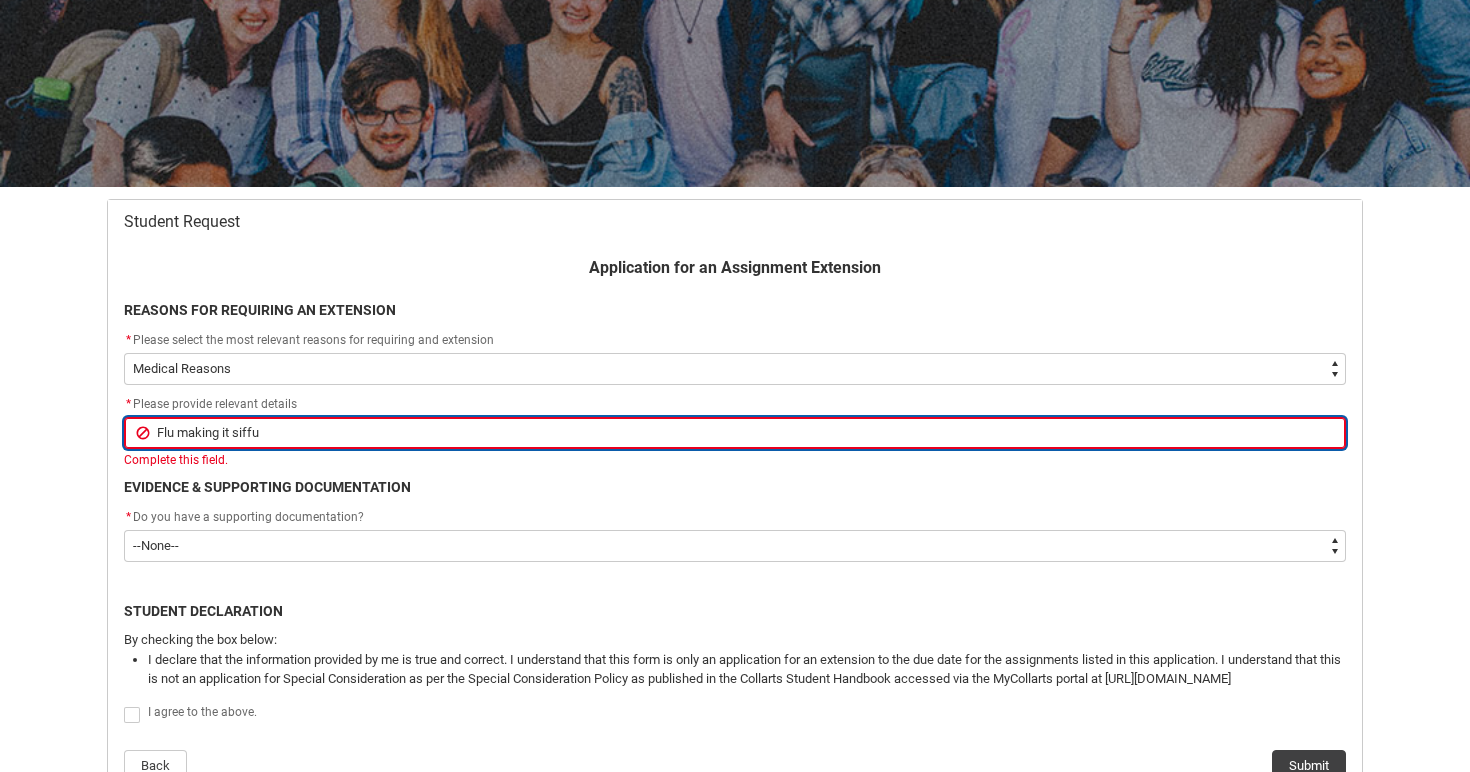type on "Flu making it siffuc" 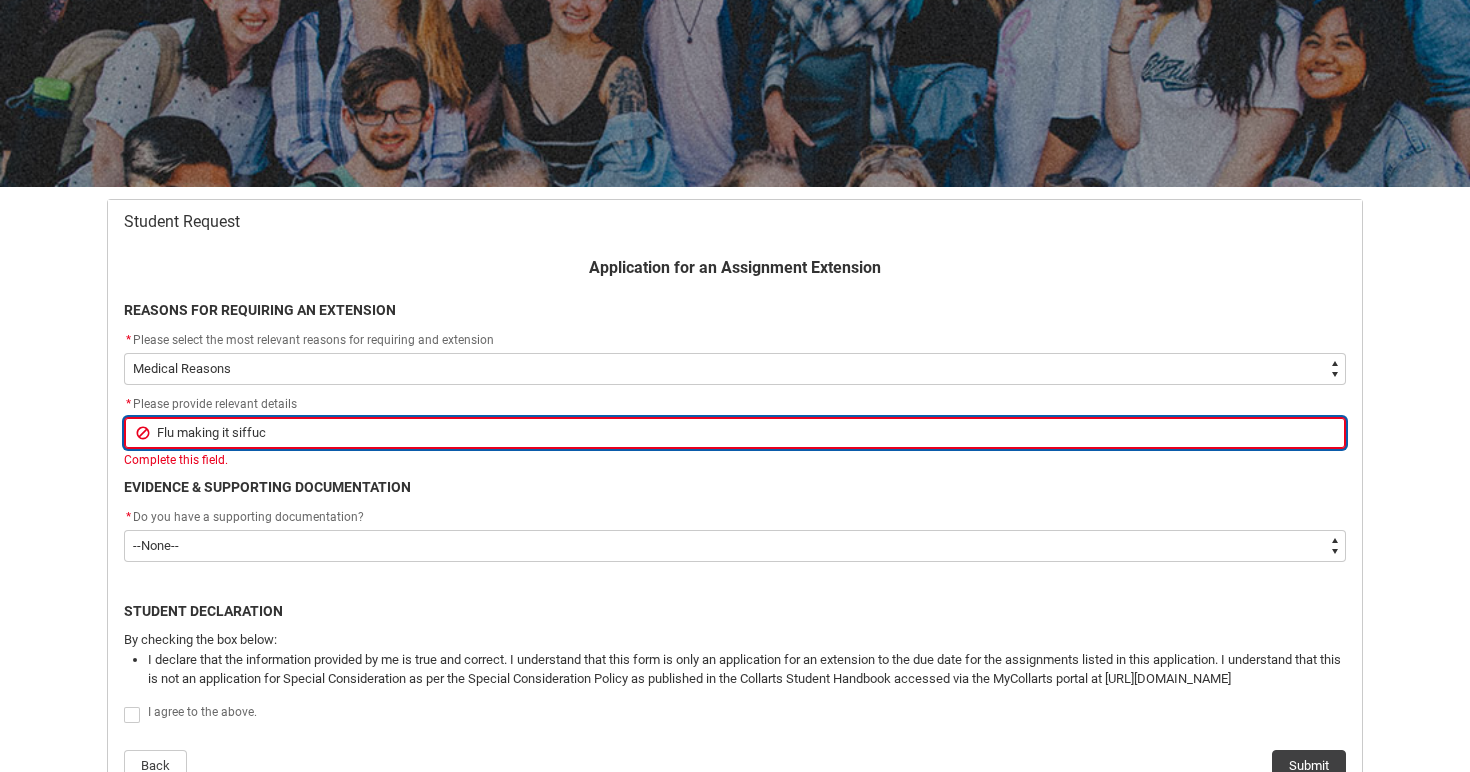 type on "Flu making it siffucu" 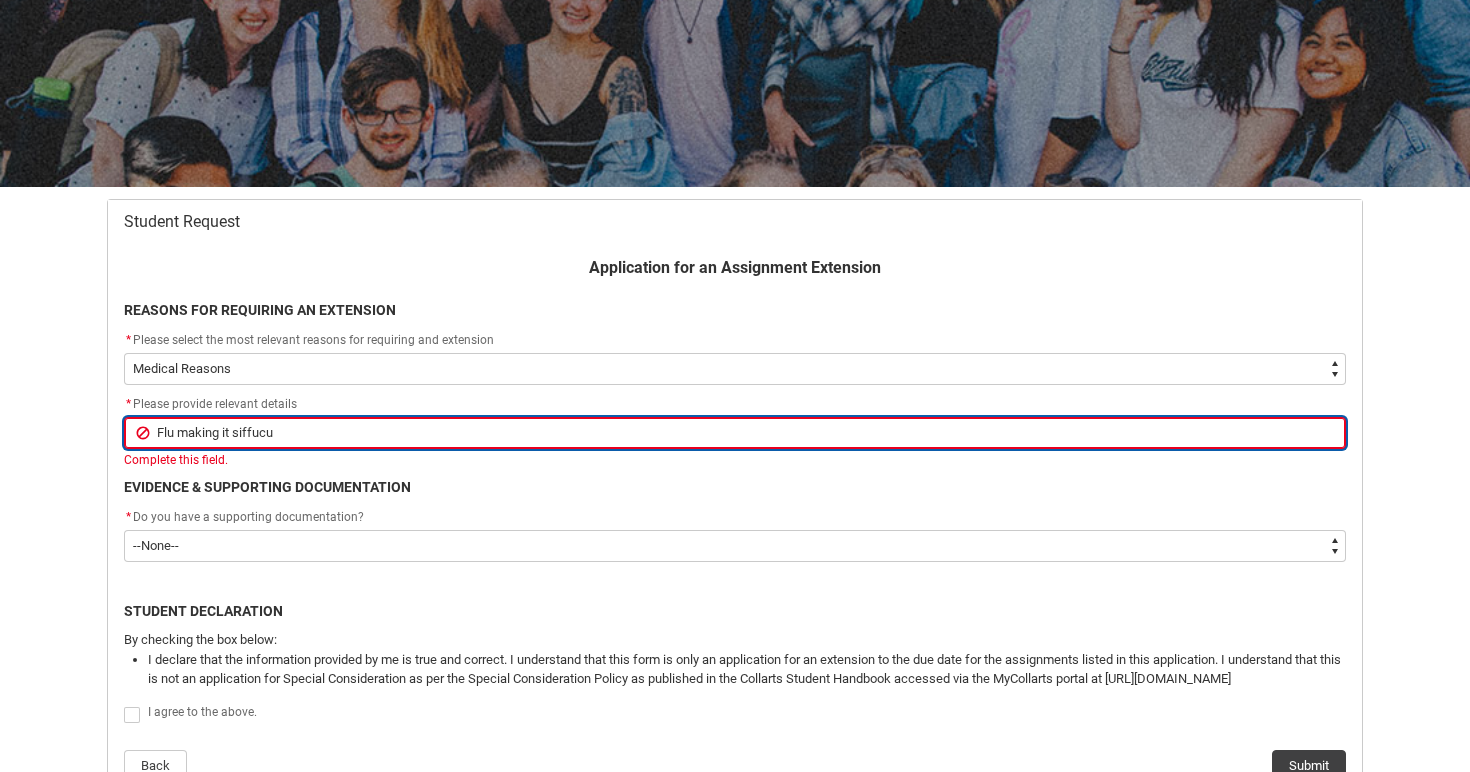 type on "Flu making it siffucul" 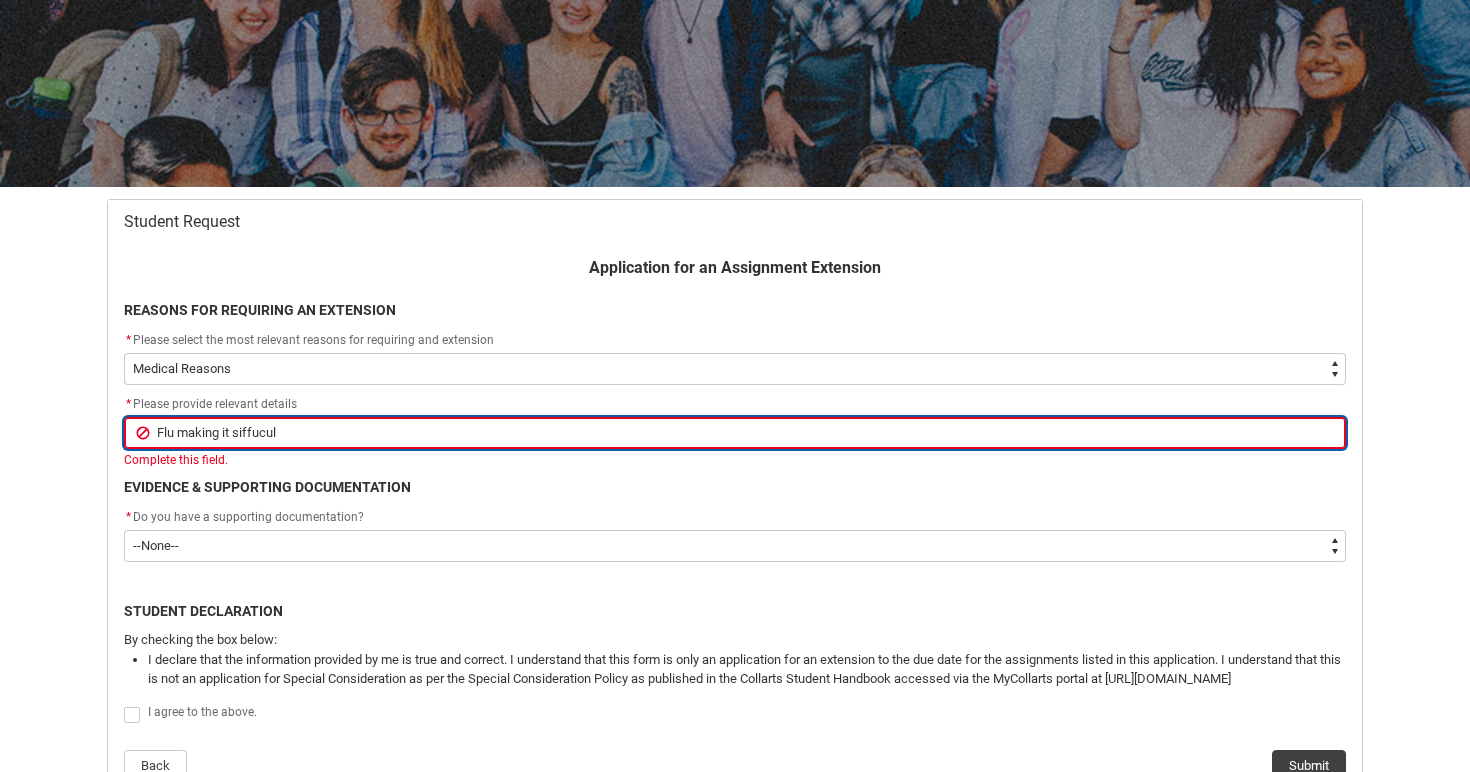 type on "Flu making it siffucu" 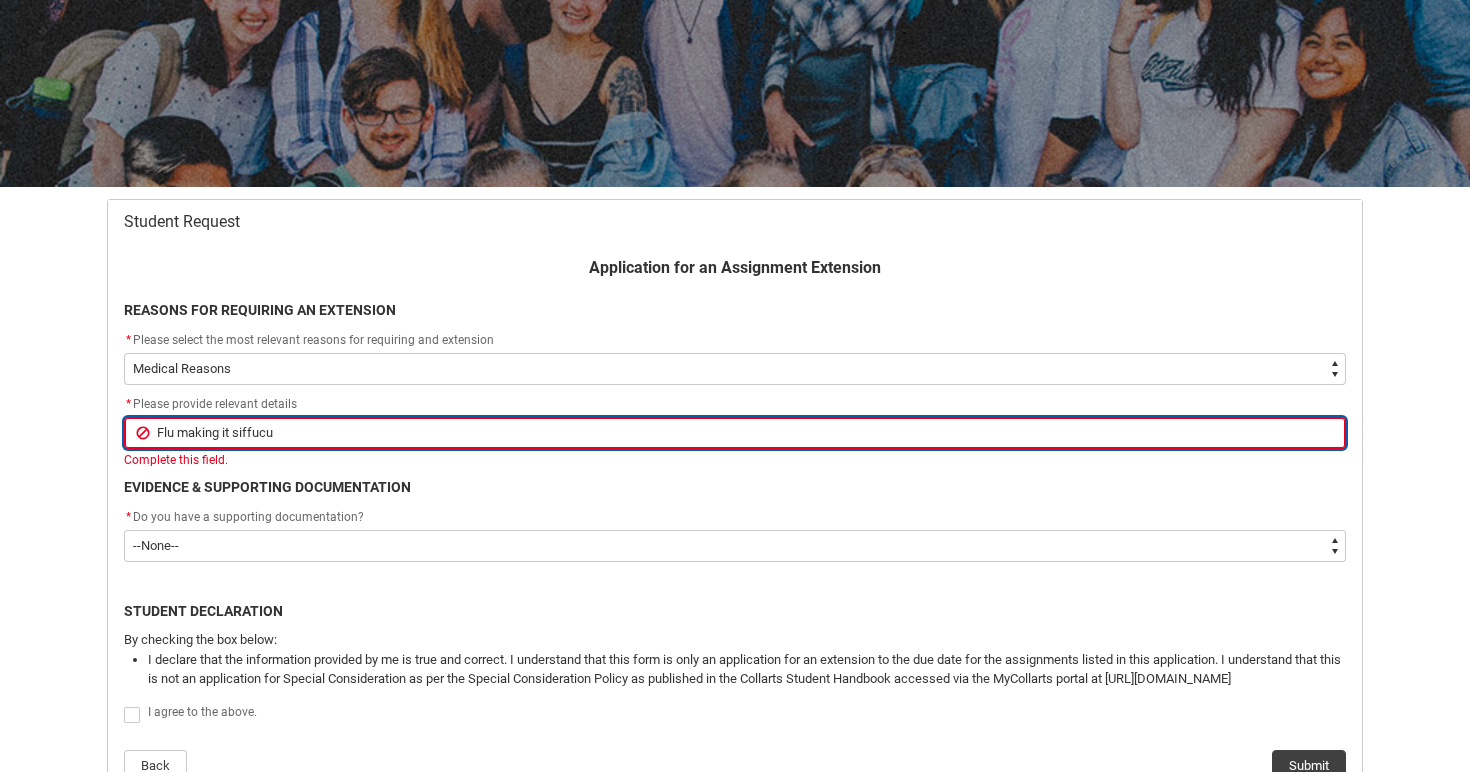 type on "Flu making it siffuc" 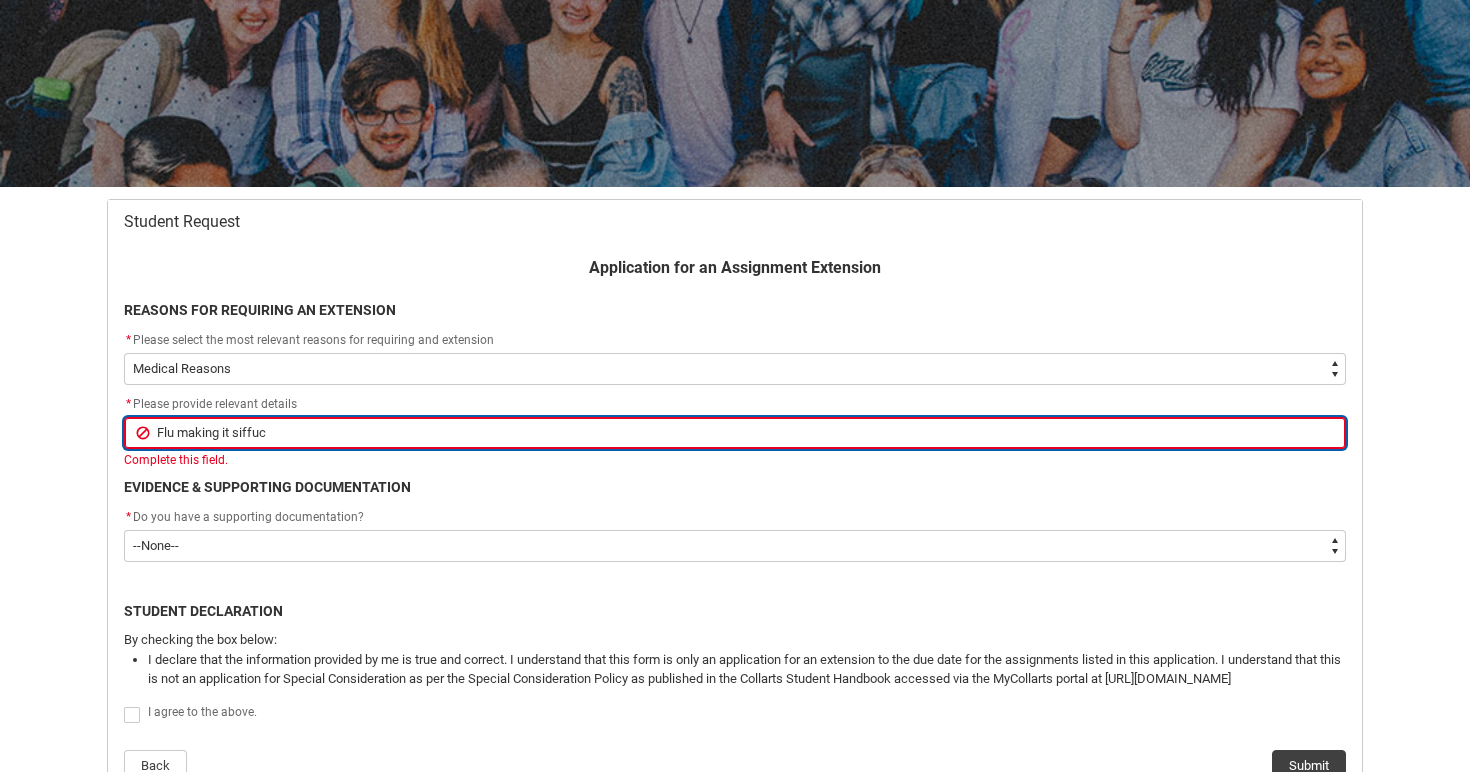 type on "Flu making it siffu" 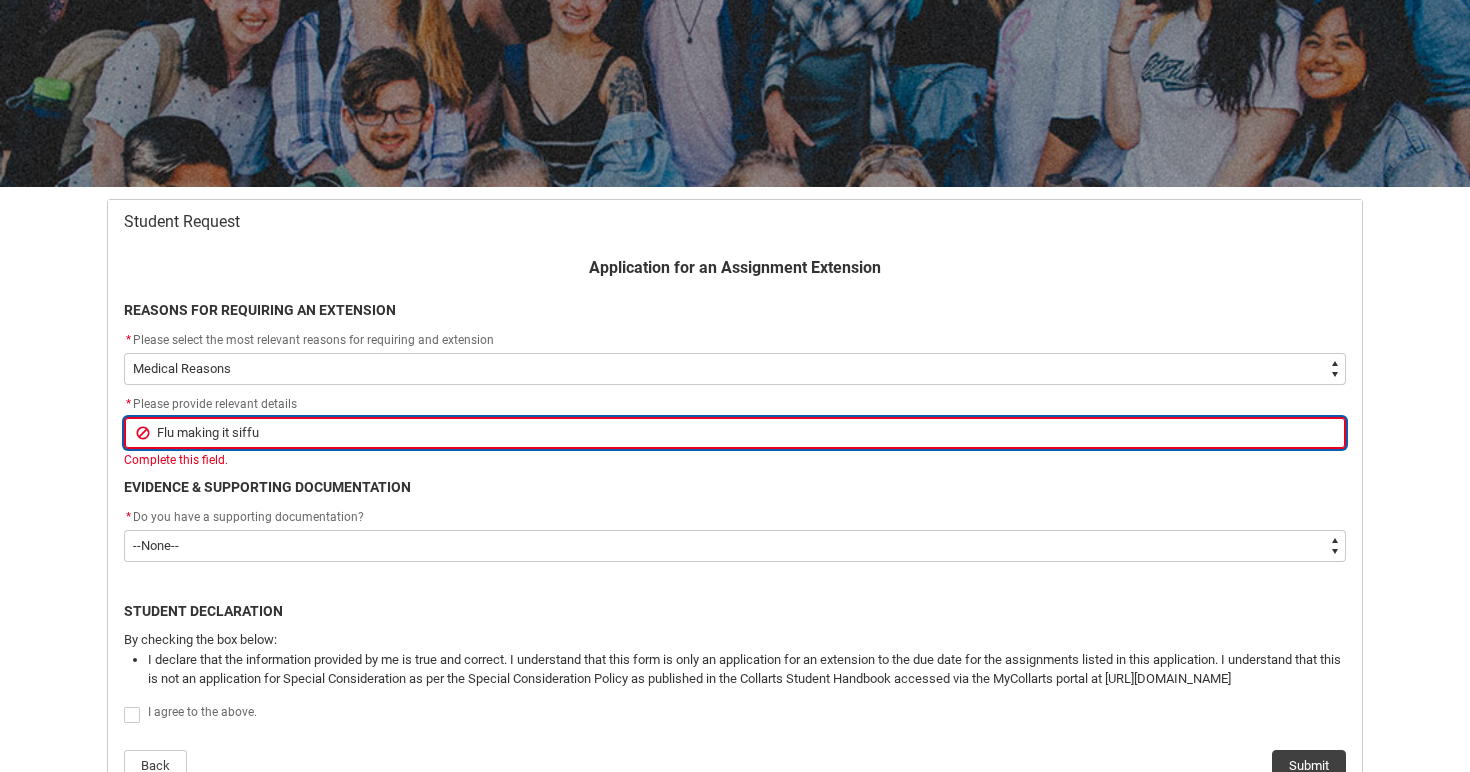 type on "Flu making it siff" 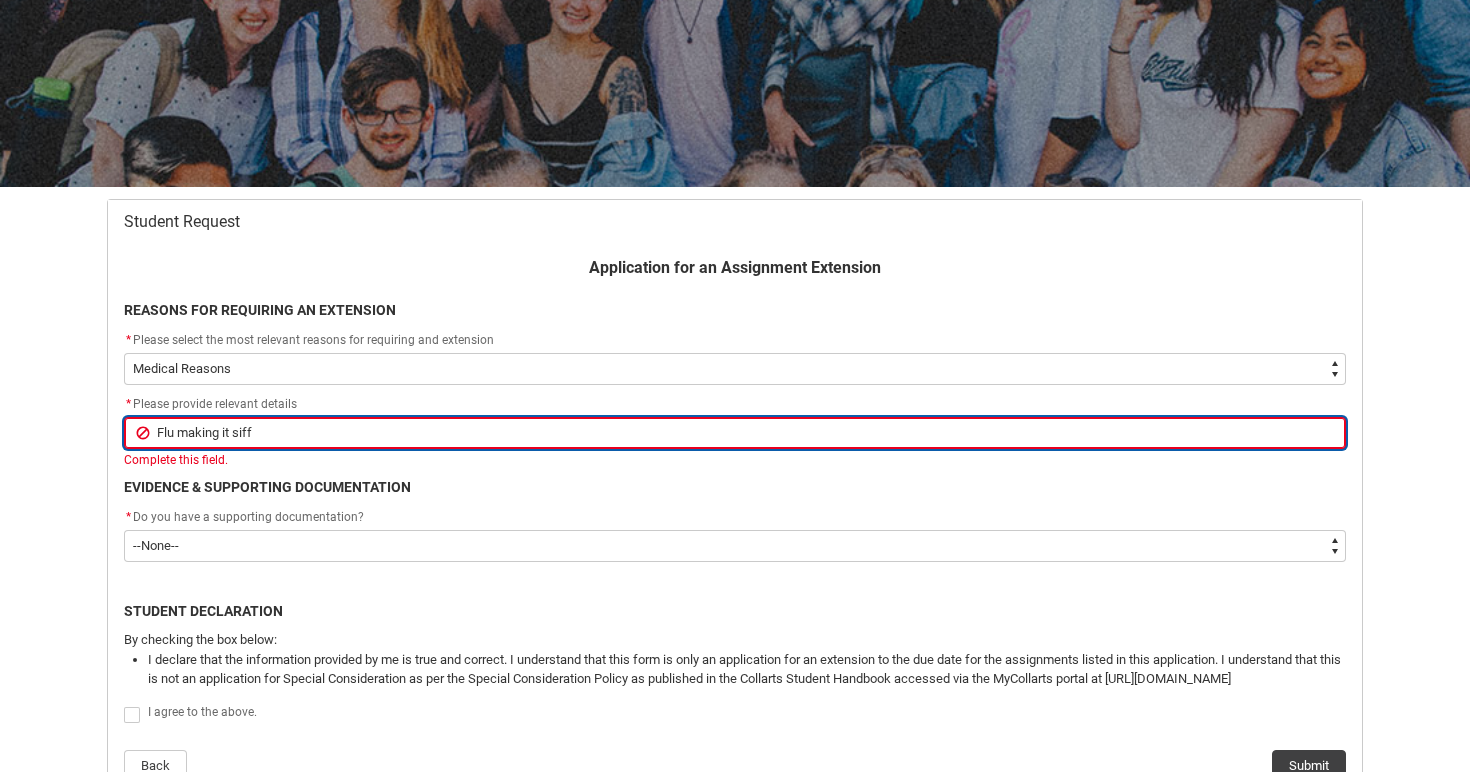 type on "Flu making it sif" 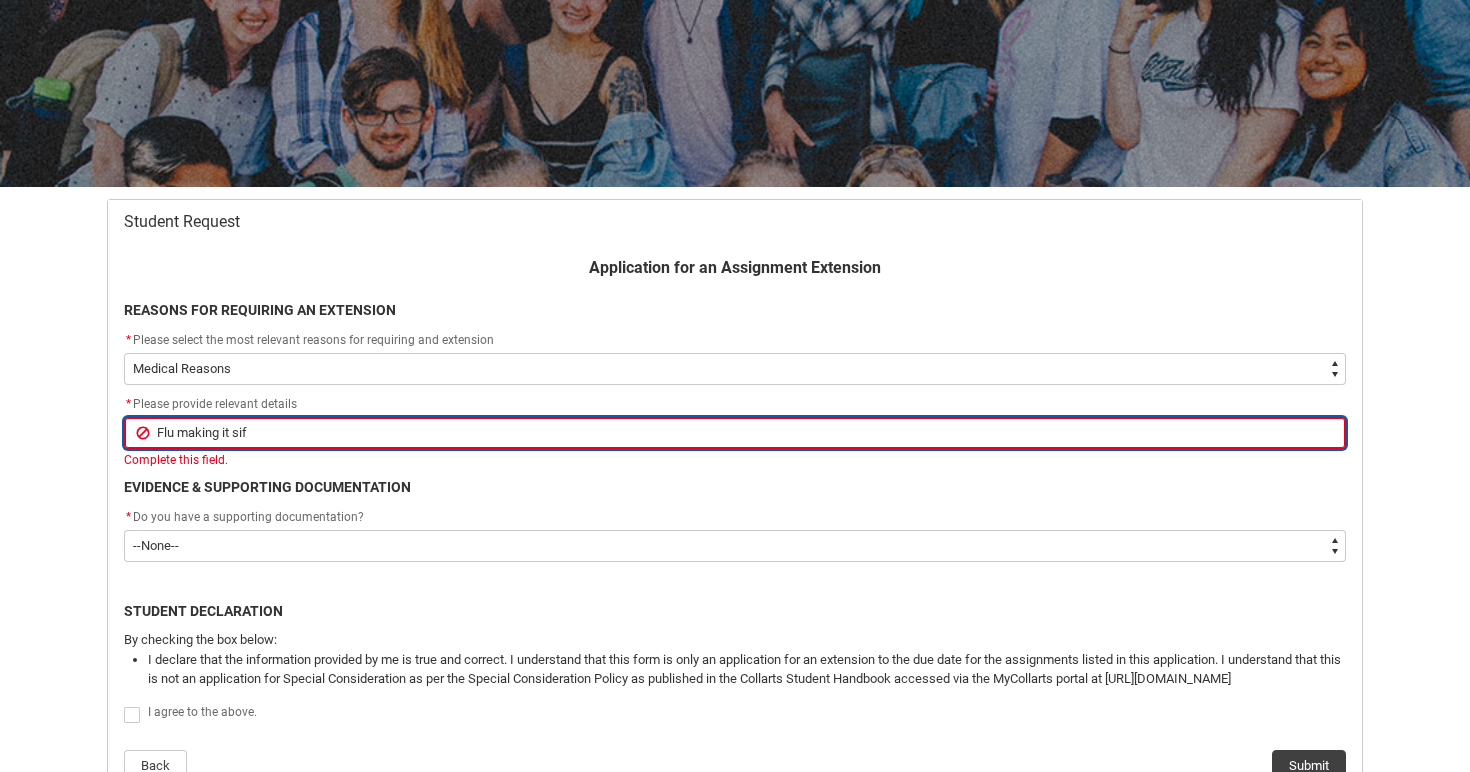 type on "Flu making it si" 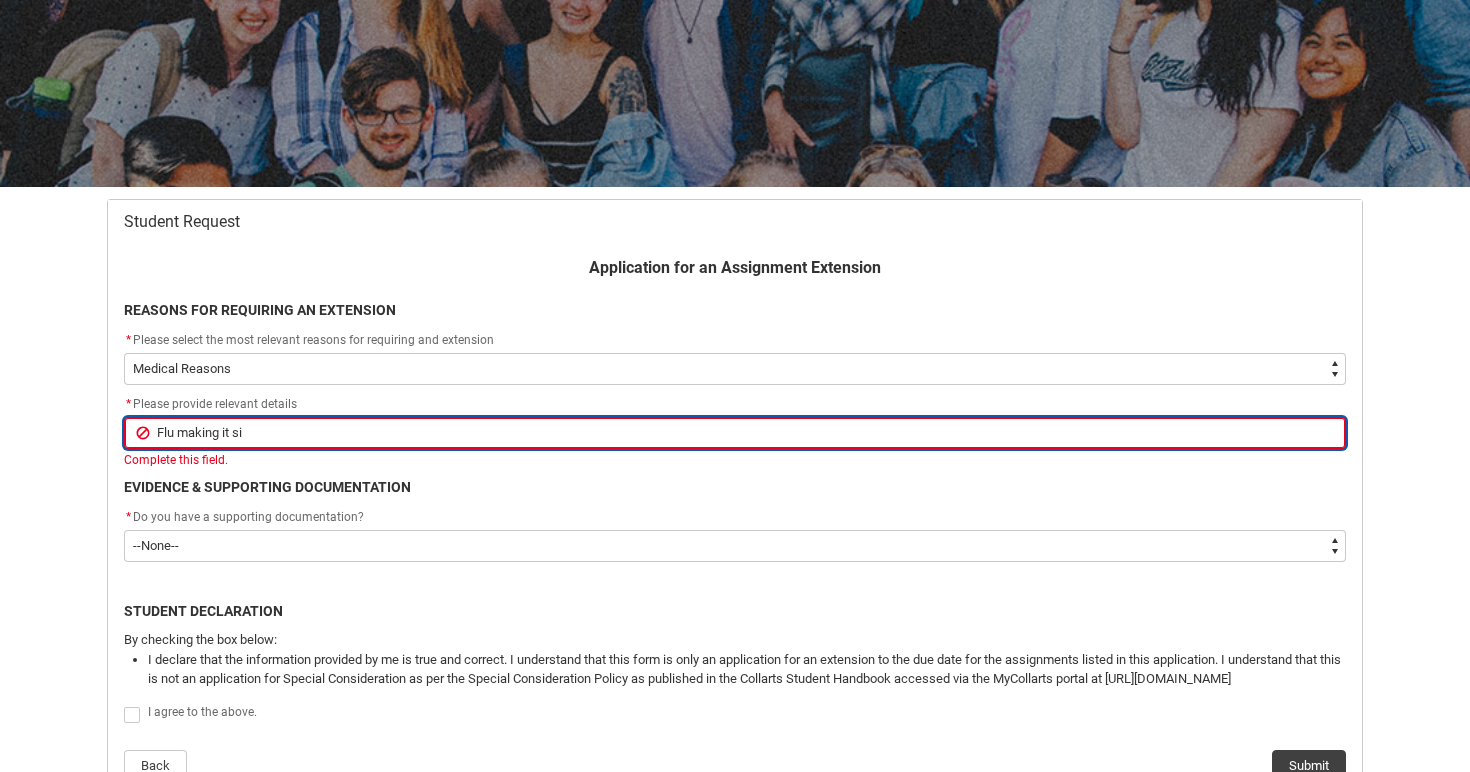 type on "Flu making it s" 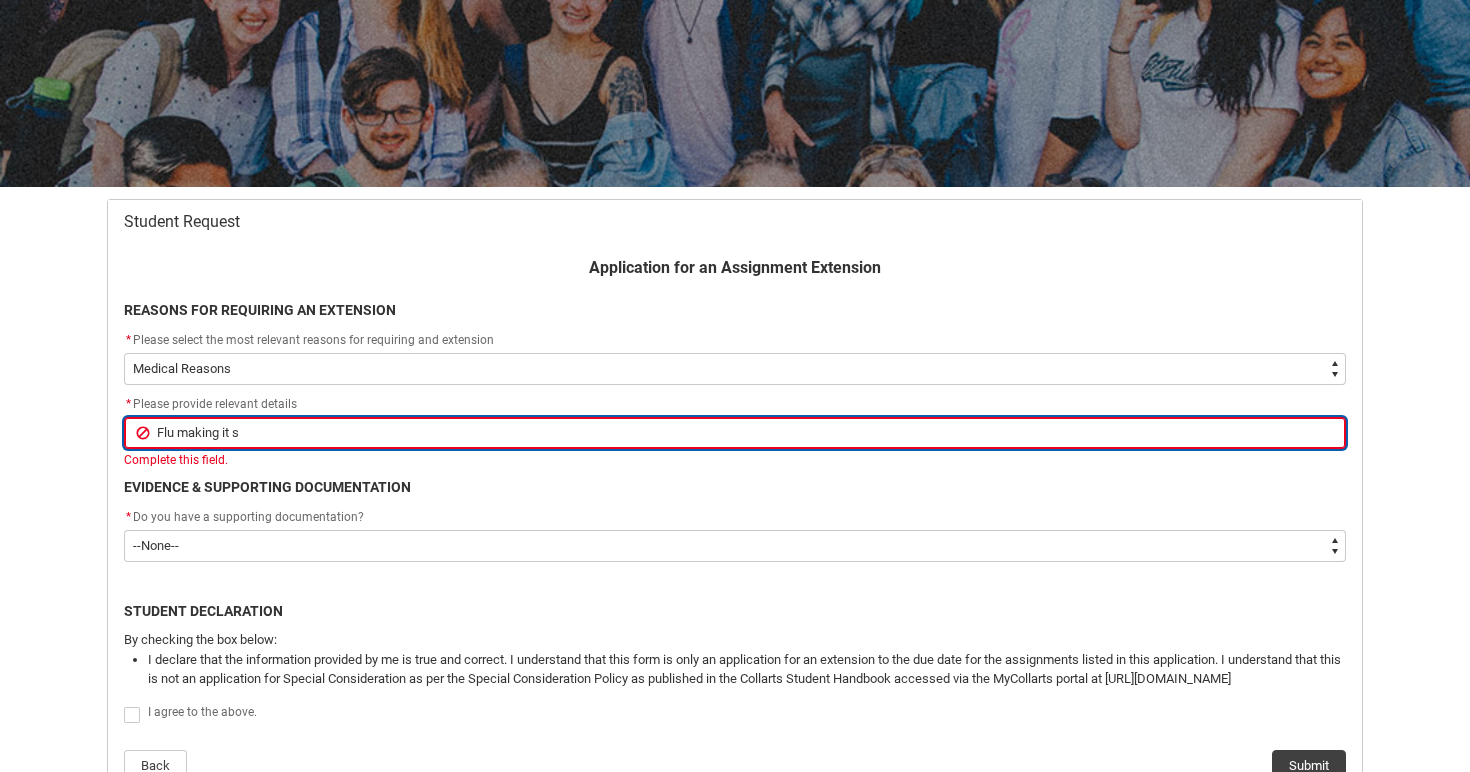 type on "Flu making it" 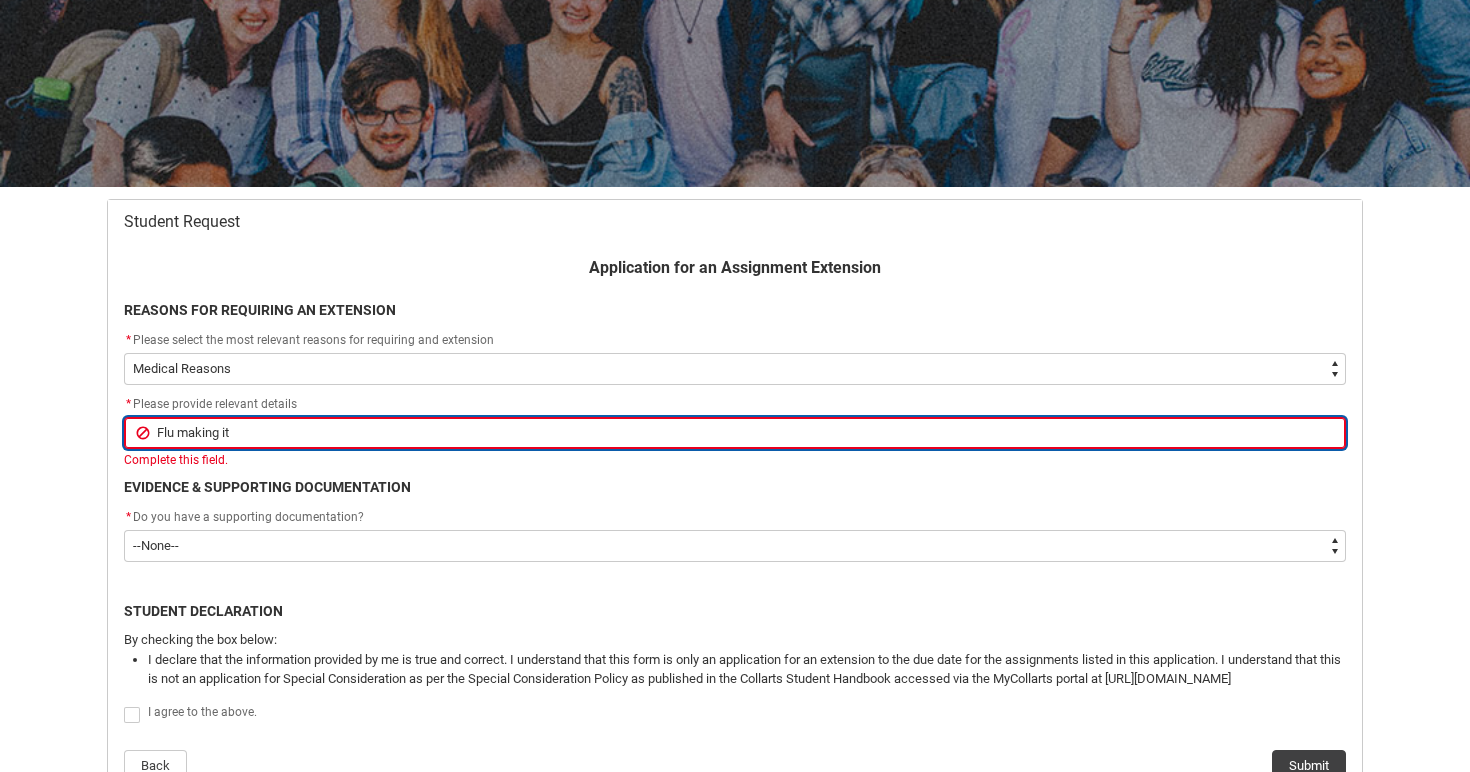 type on "Flu making it d" 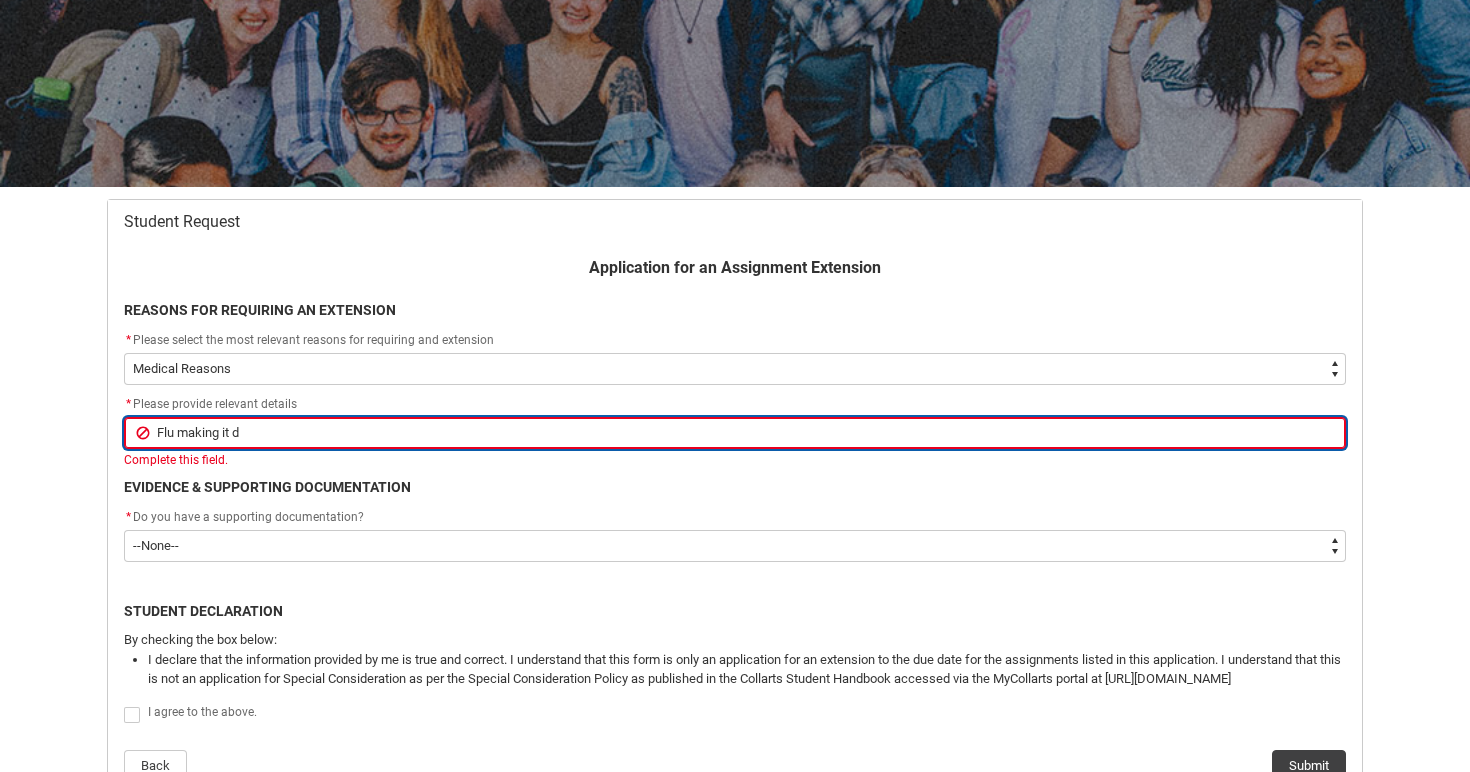 type on "Flu making it di" 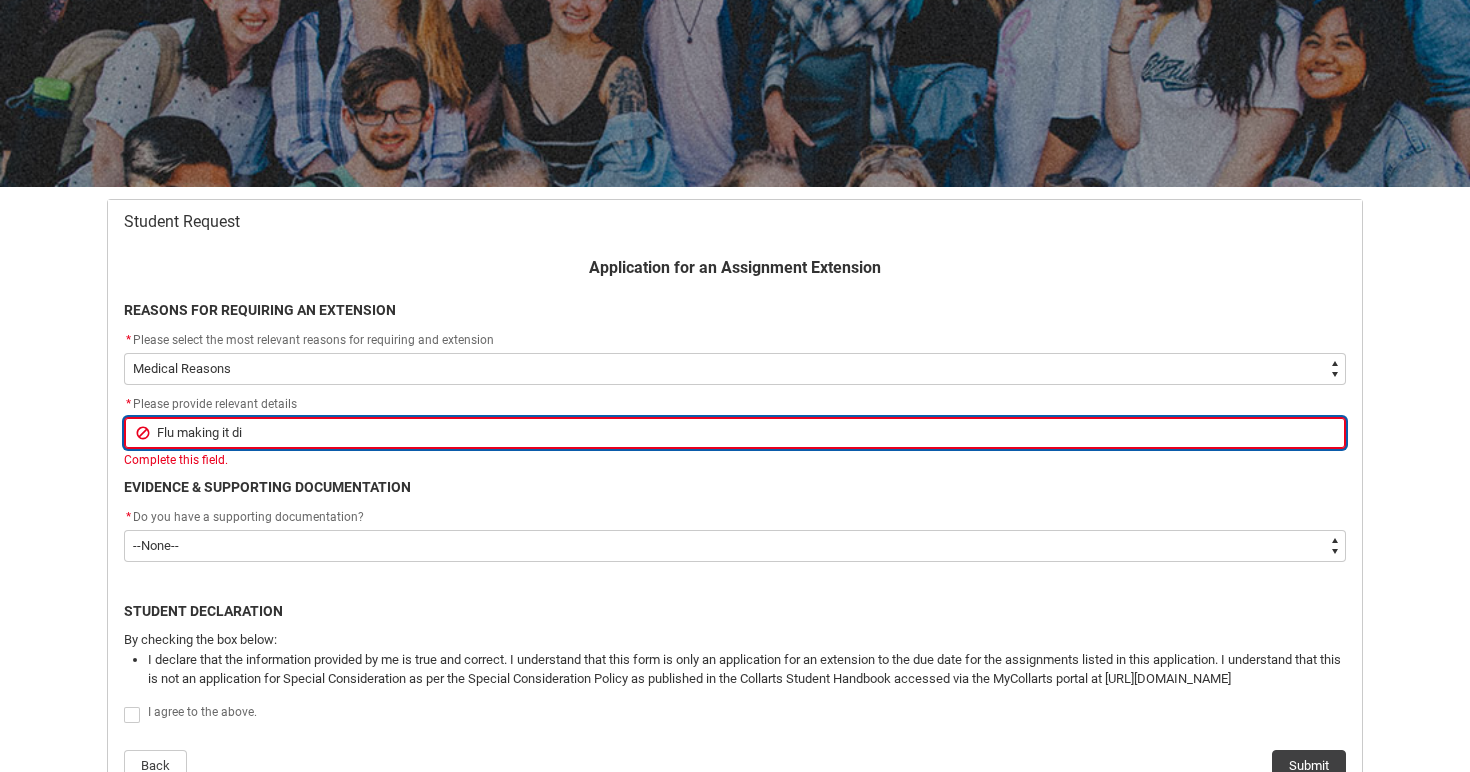 type on "Flu making it dif" 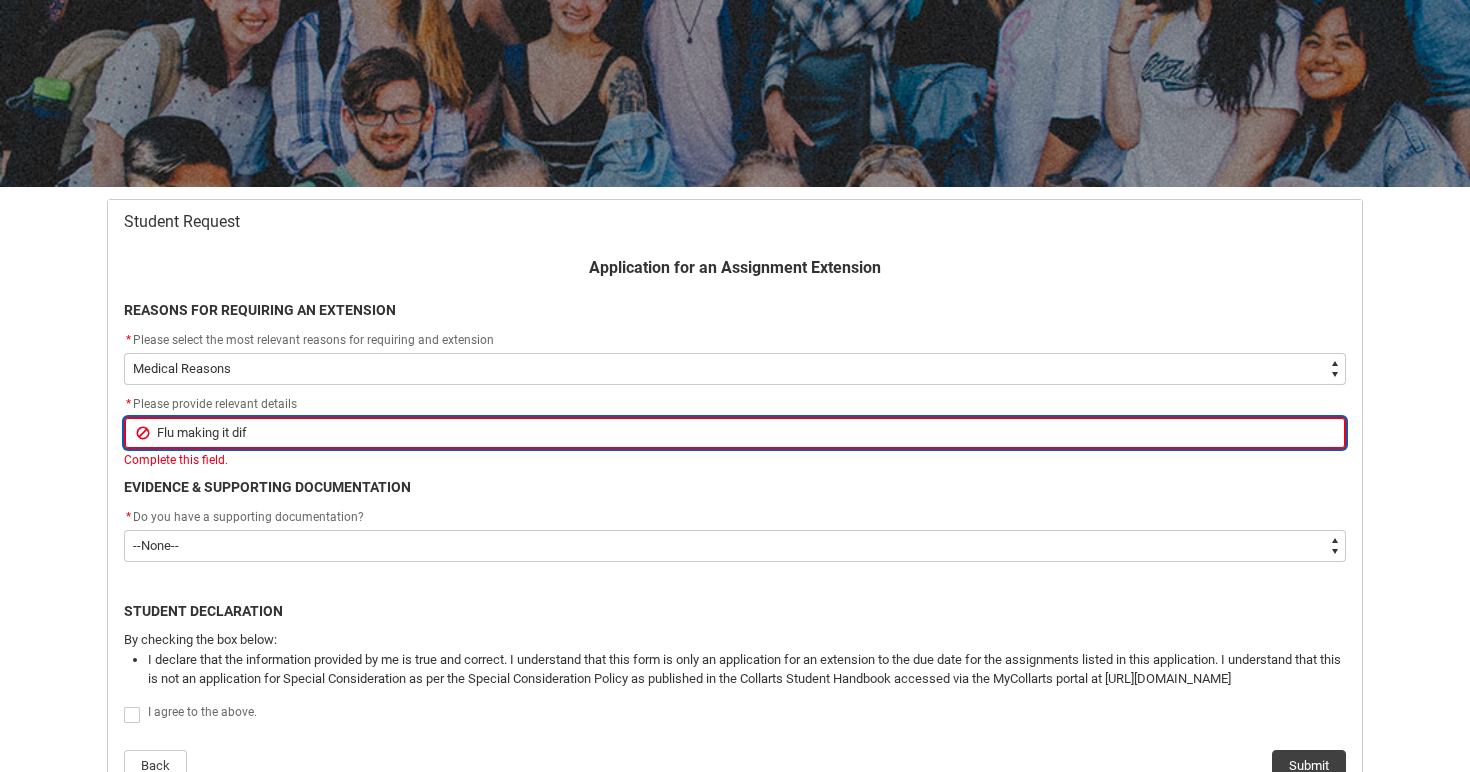 type on "Flu making it diff" 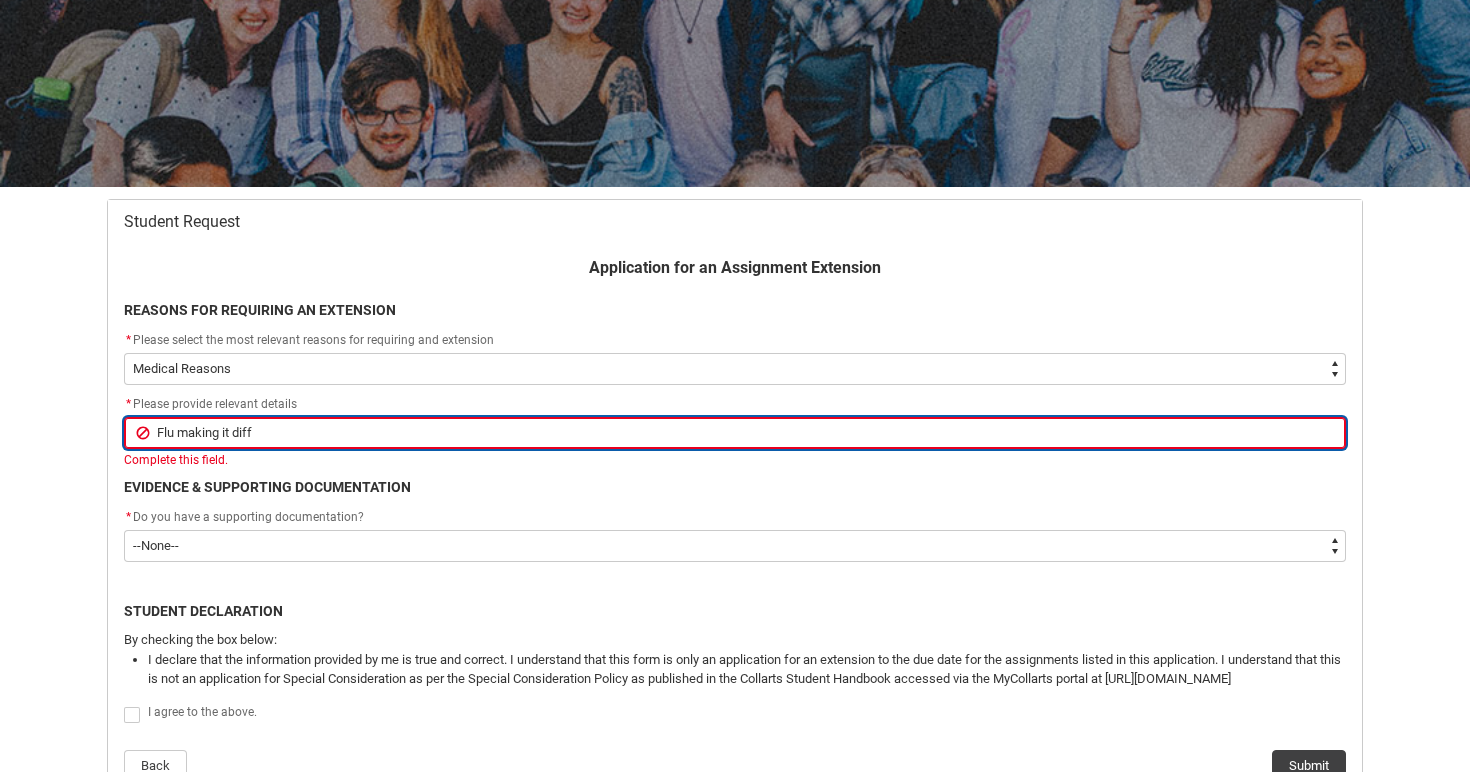 type on "Flu making it diffi" 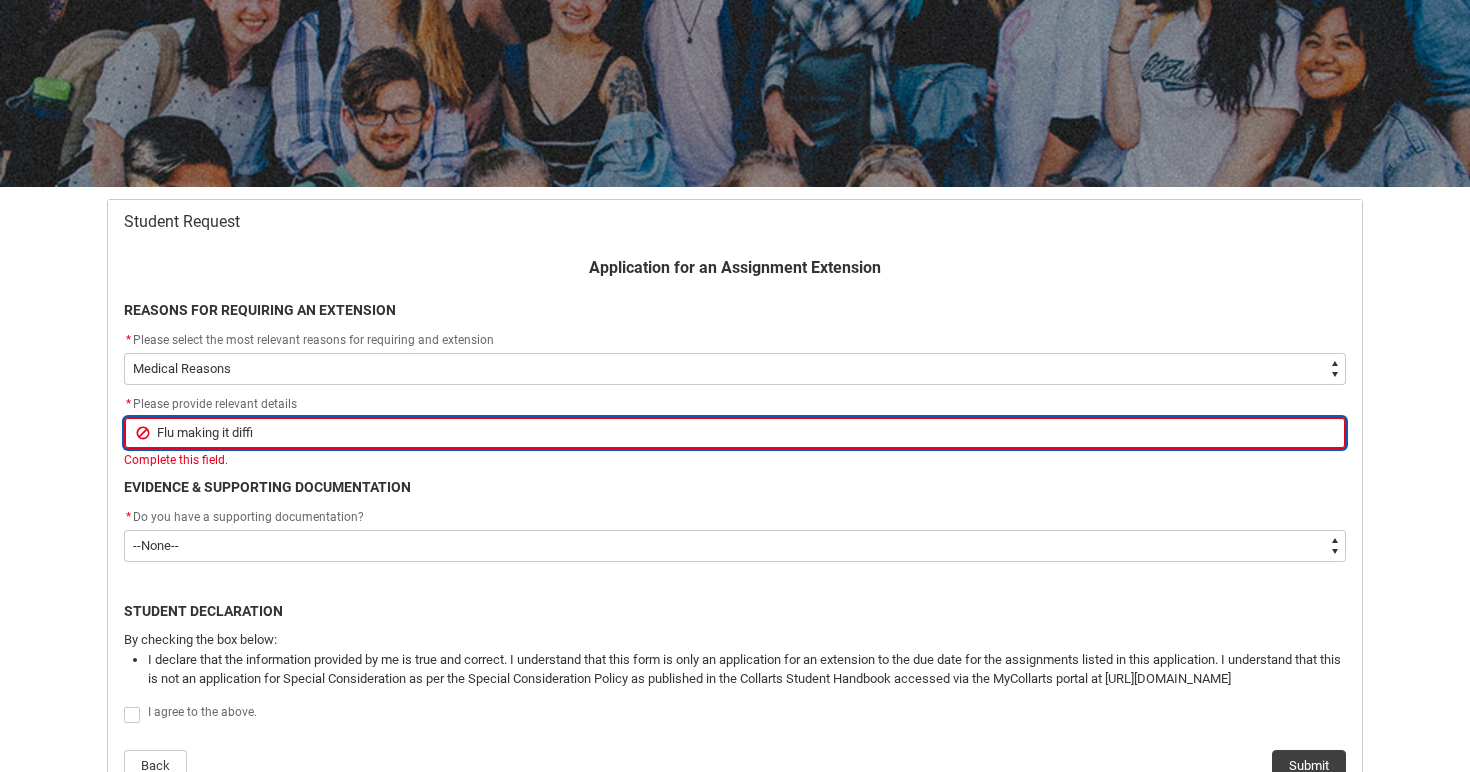 type on "Flu making it diffic" 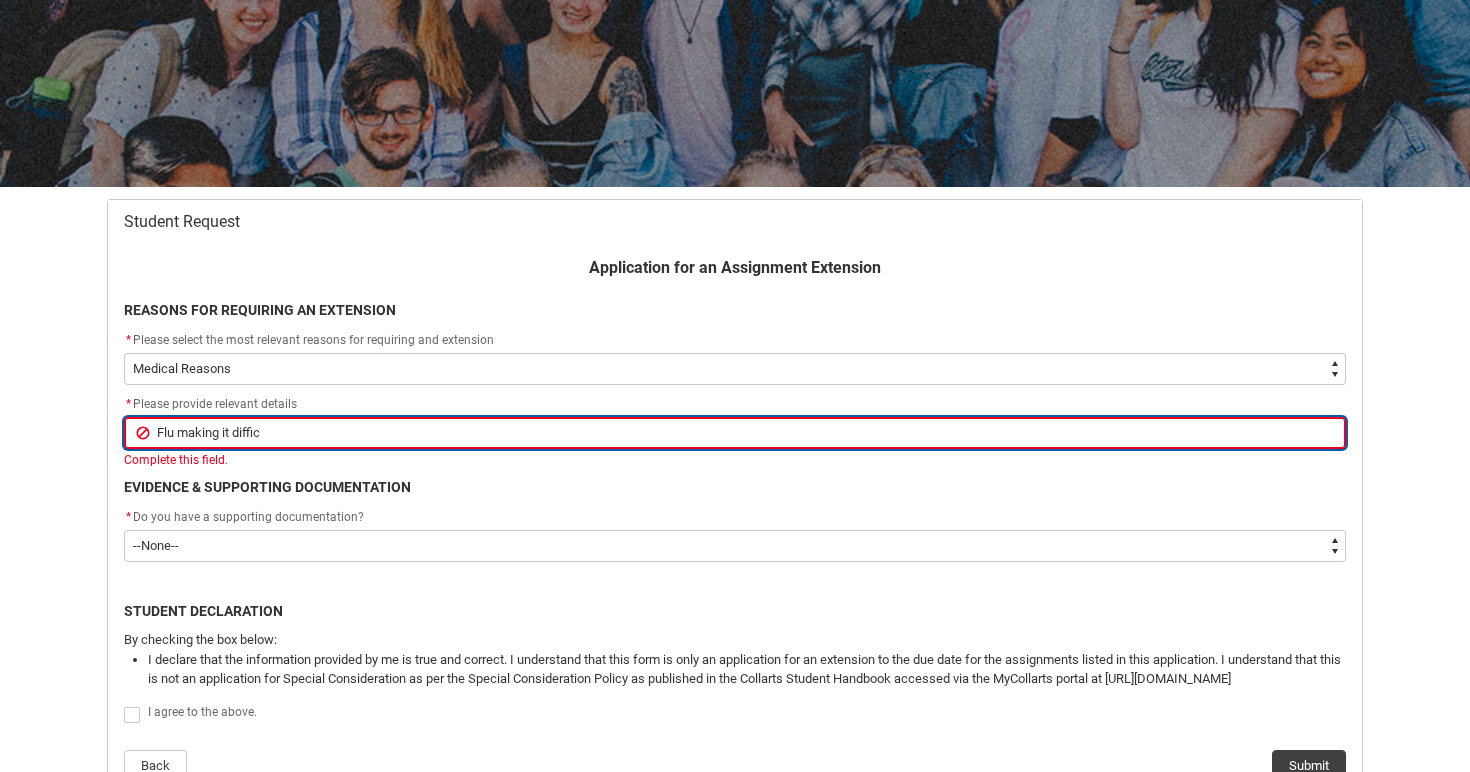 type on "Flu making it difficu" 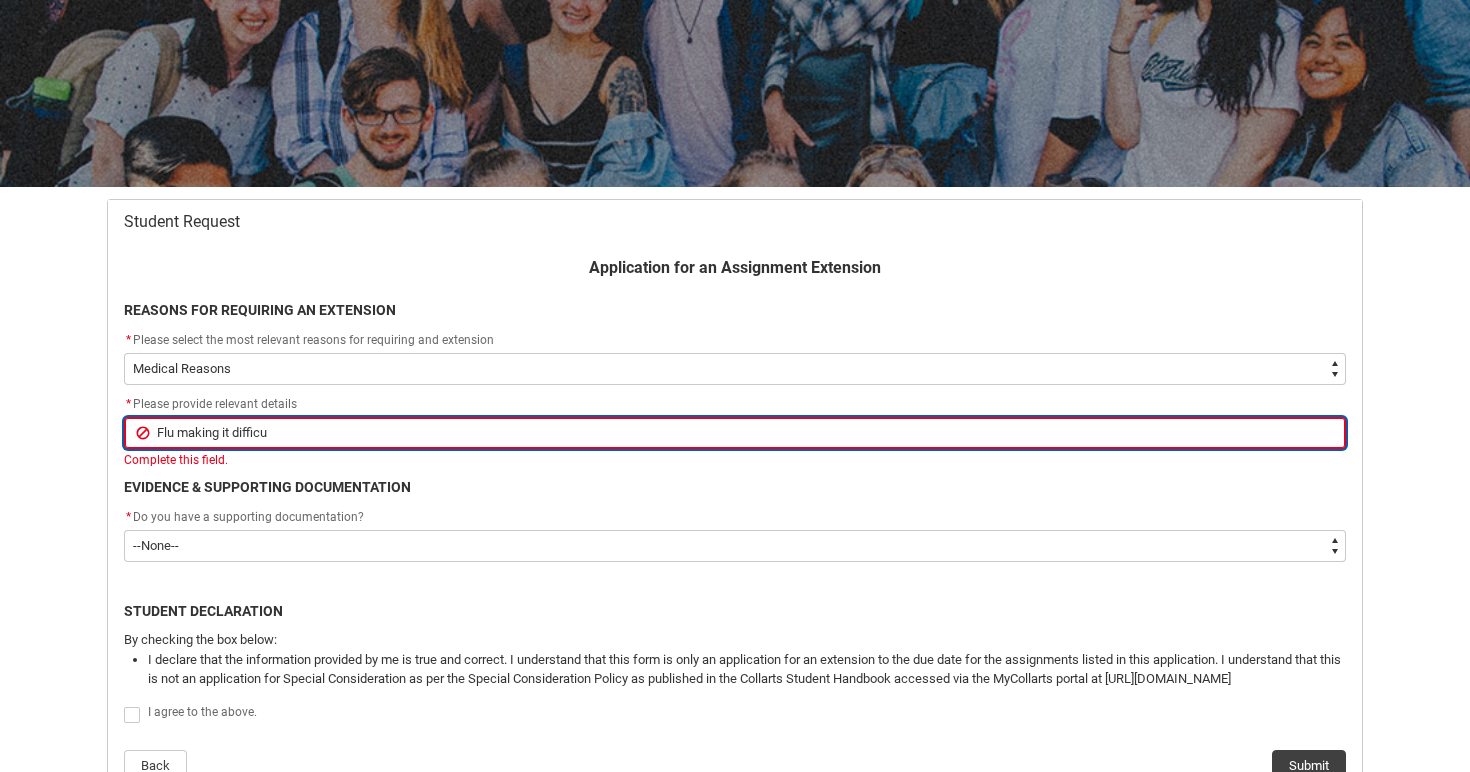 type on "Flu making it difficul" 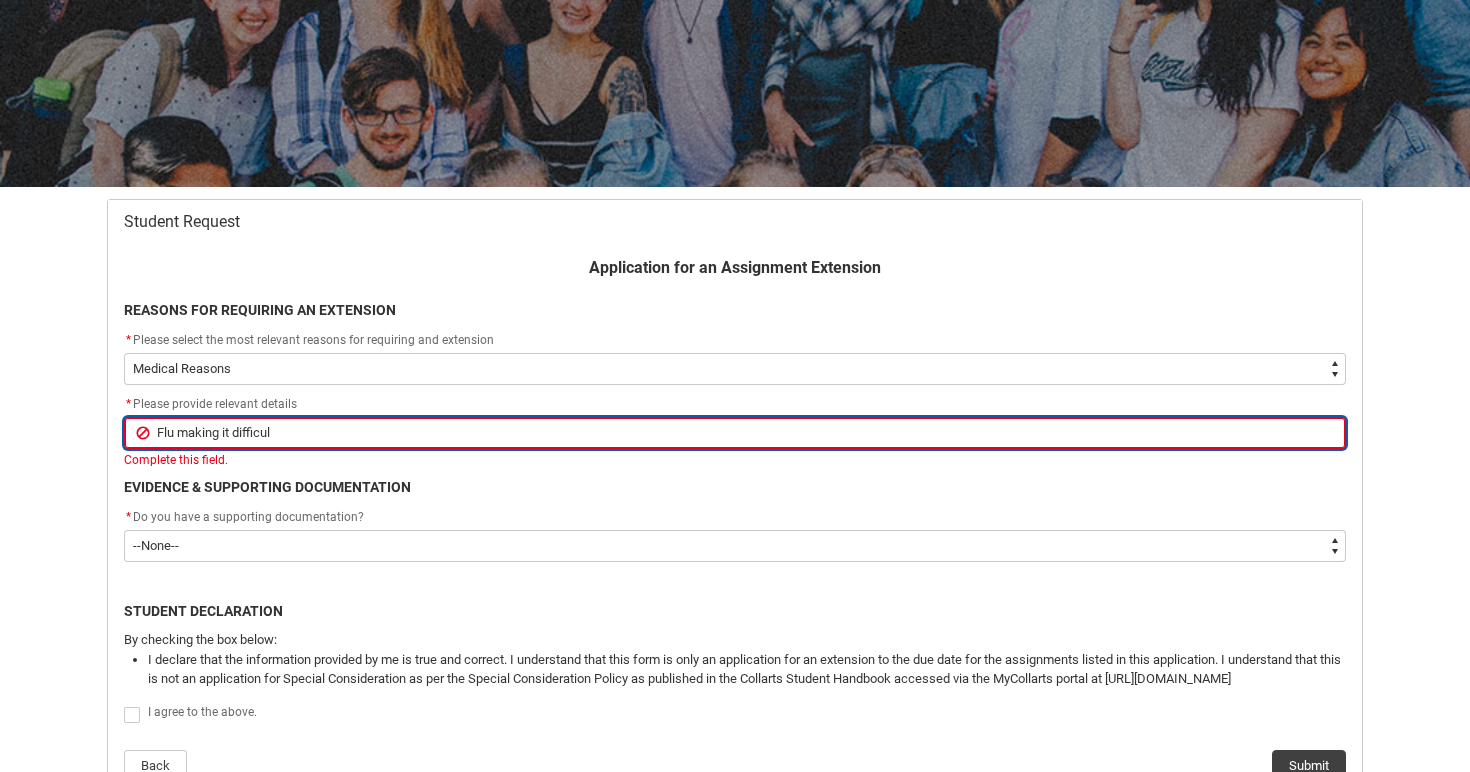 type on "Flu making it difficult" 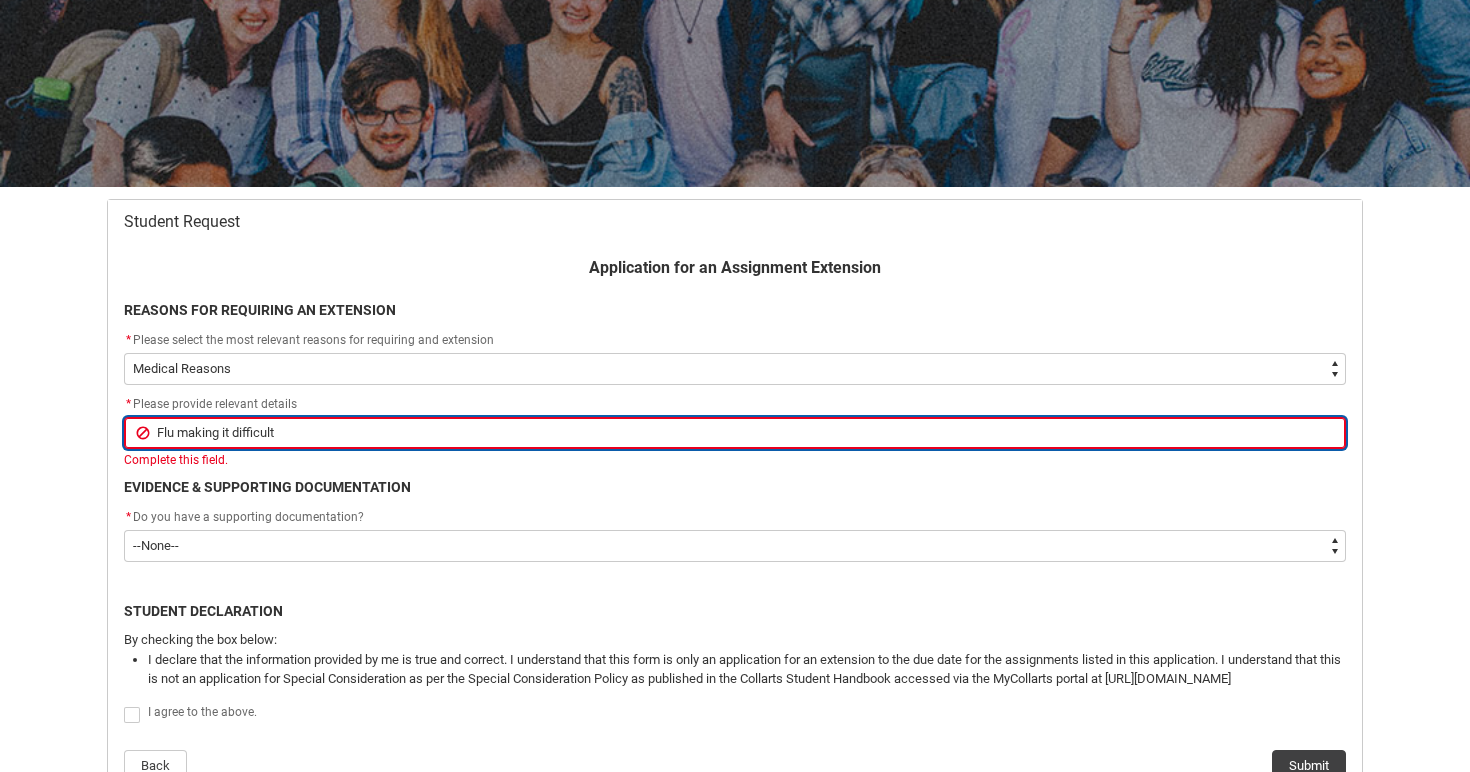 type on "Flu making it difficult" 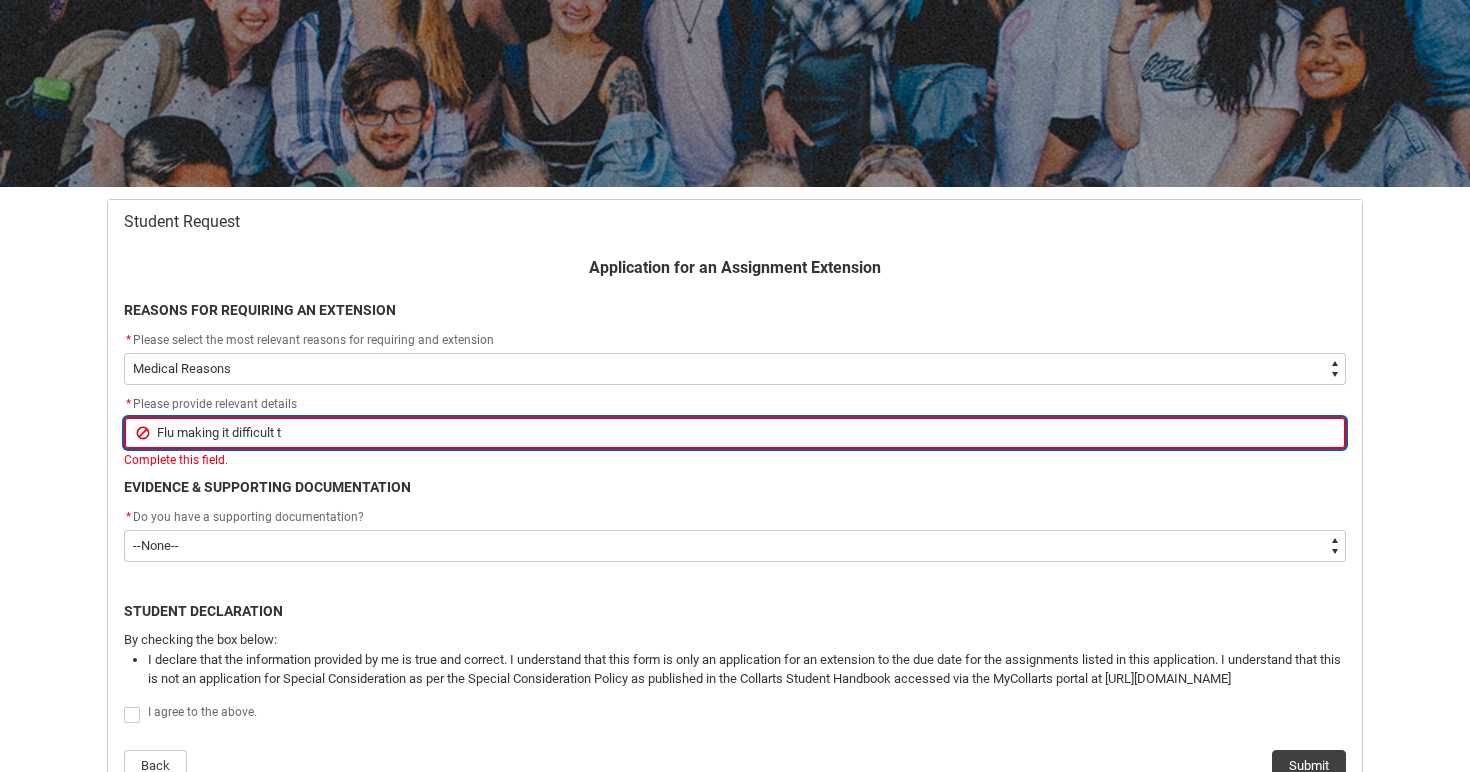 type on "Flu making it difficult to" 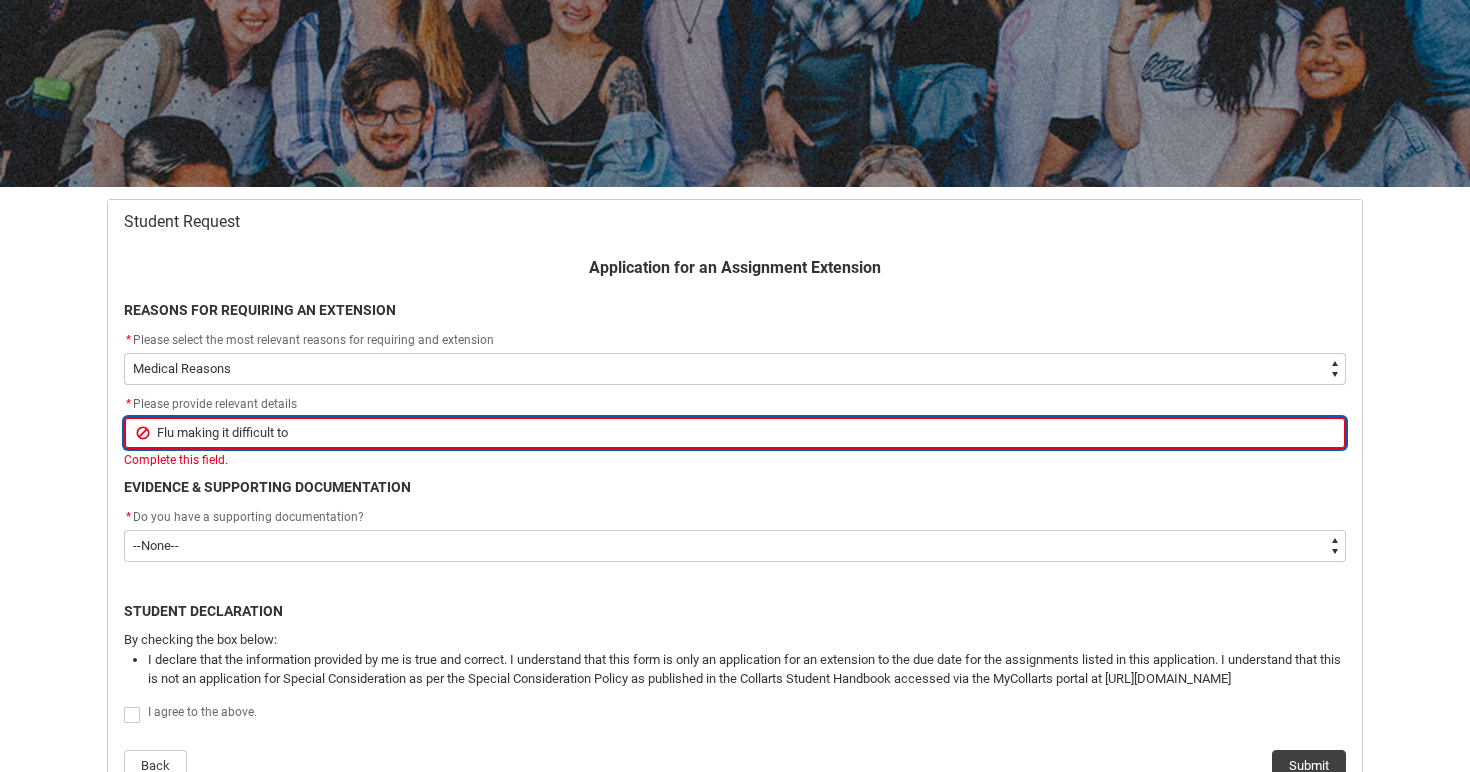 type on "Flu making it difficult tos" 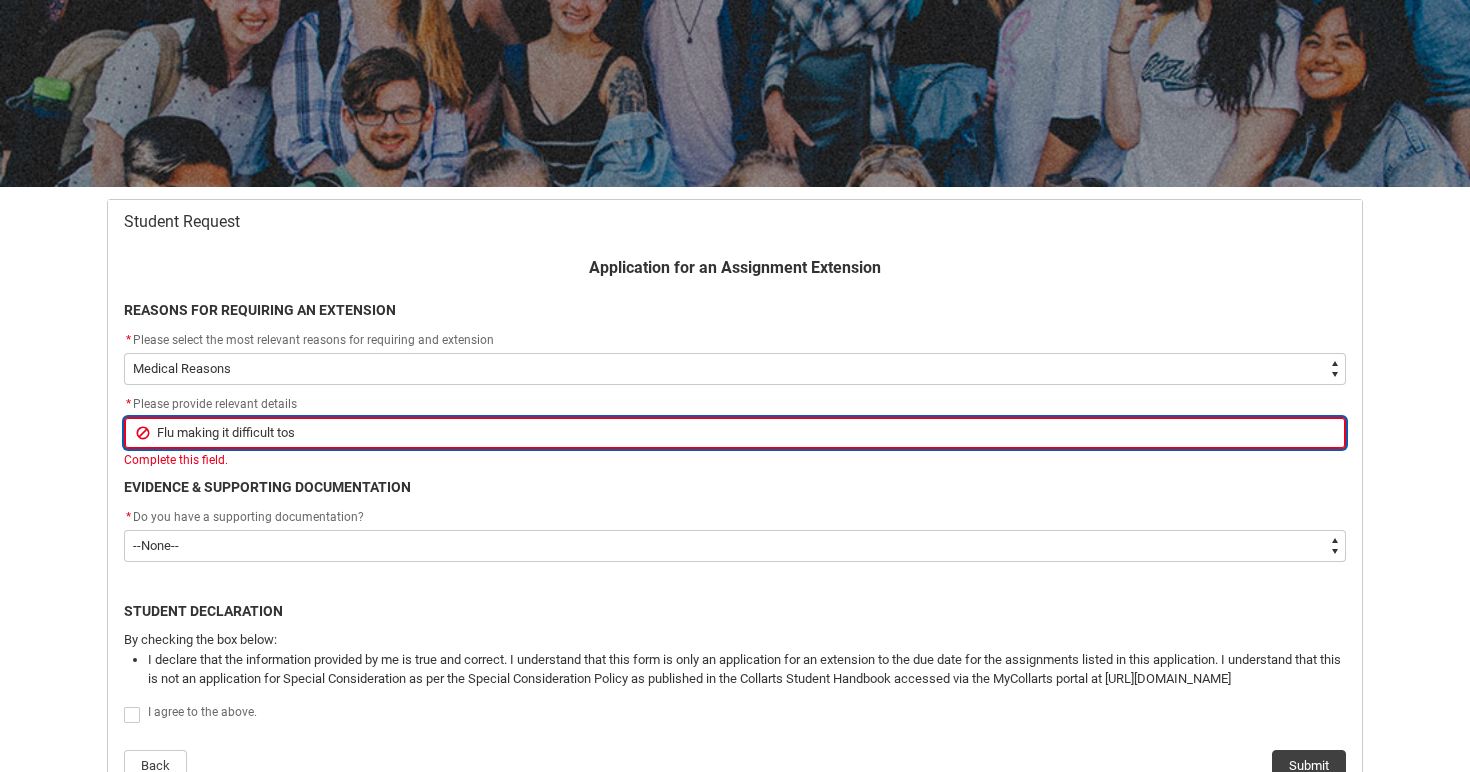 type on "Flu making it difficult tost" 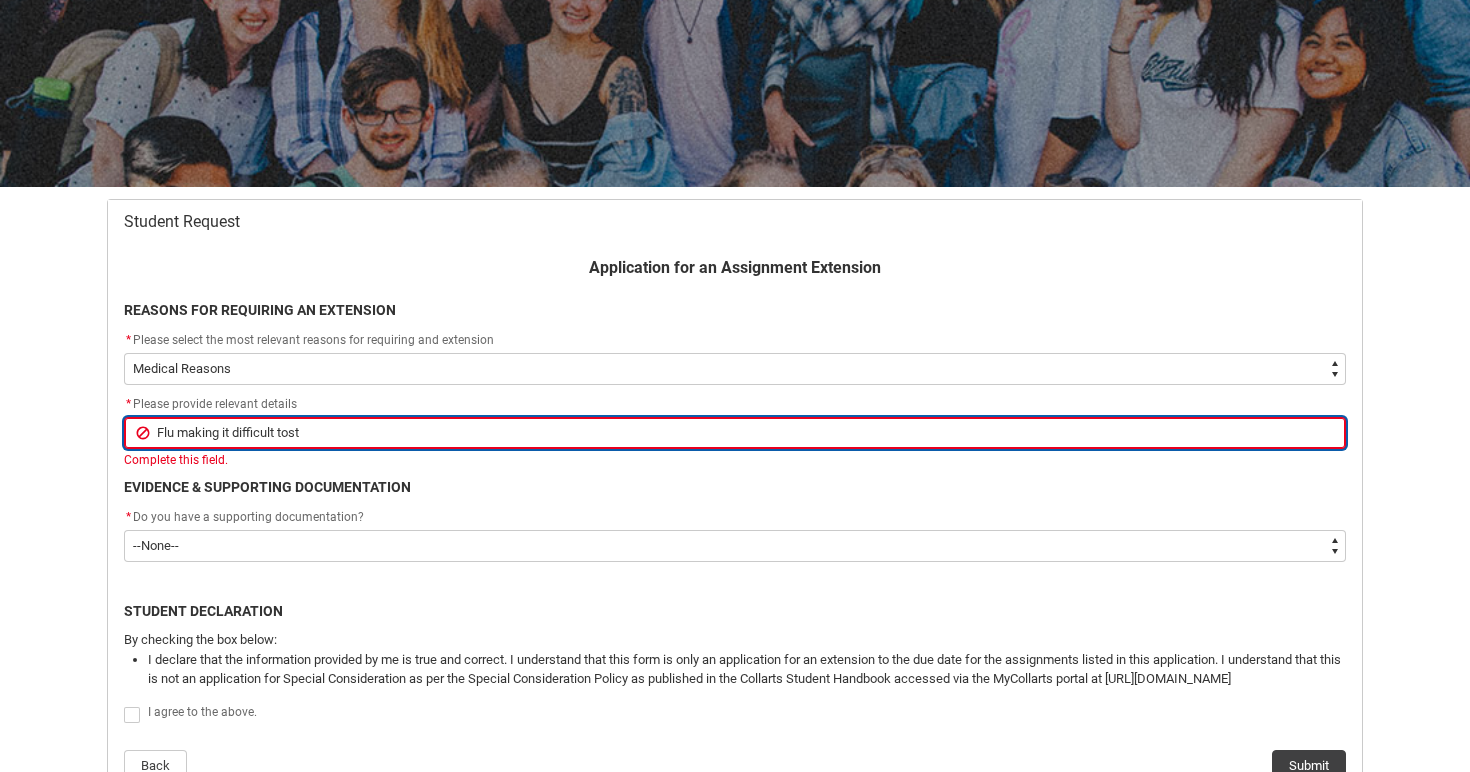 type on "Flu making it difficult tostr" 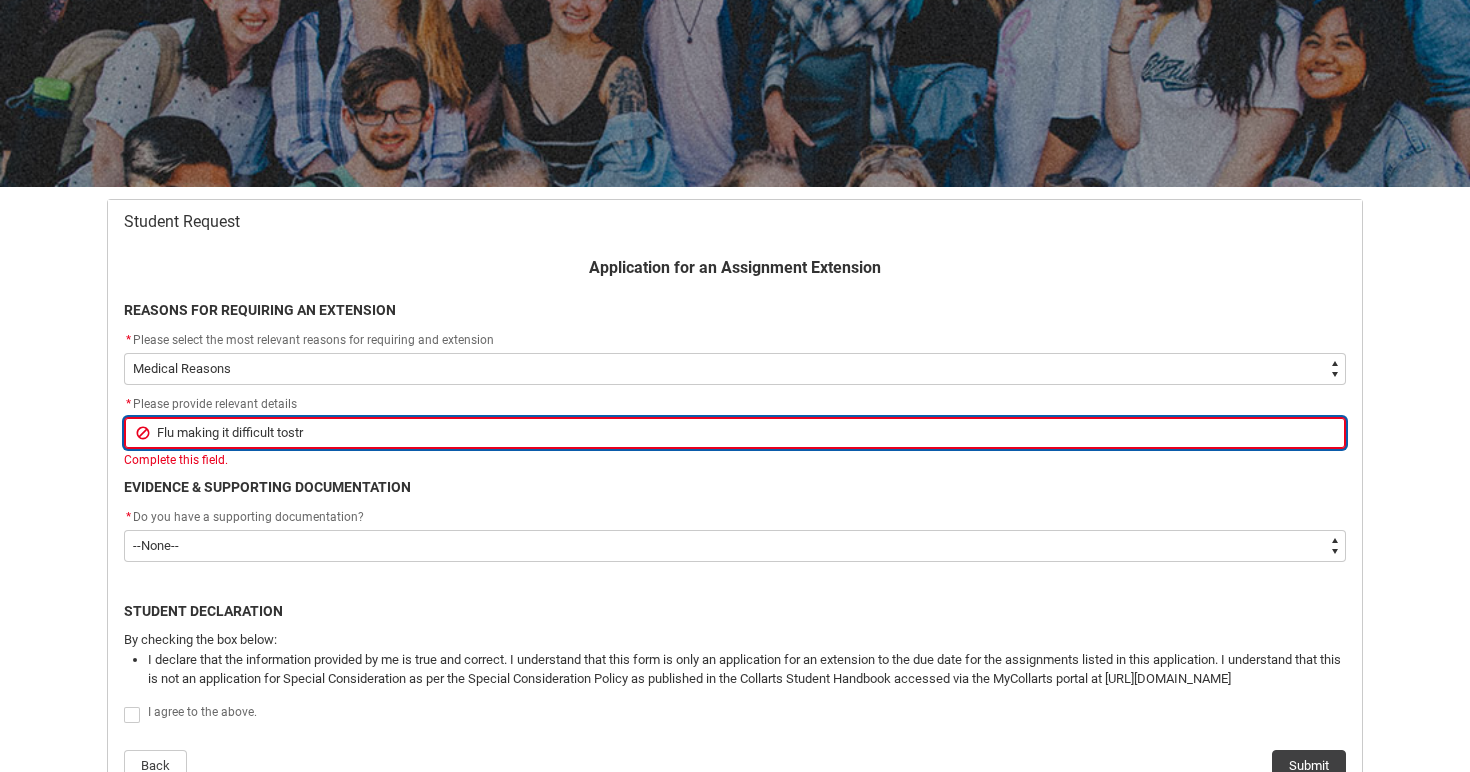 type on "Flu making it difficult tostru" 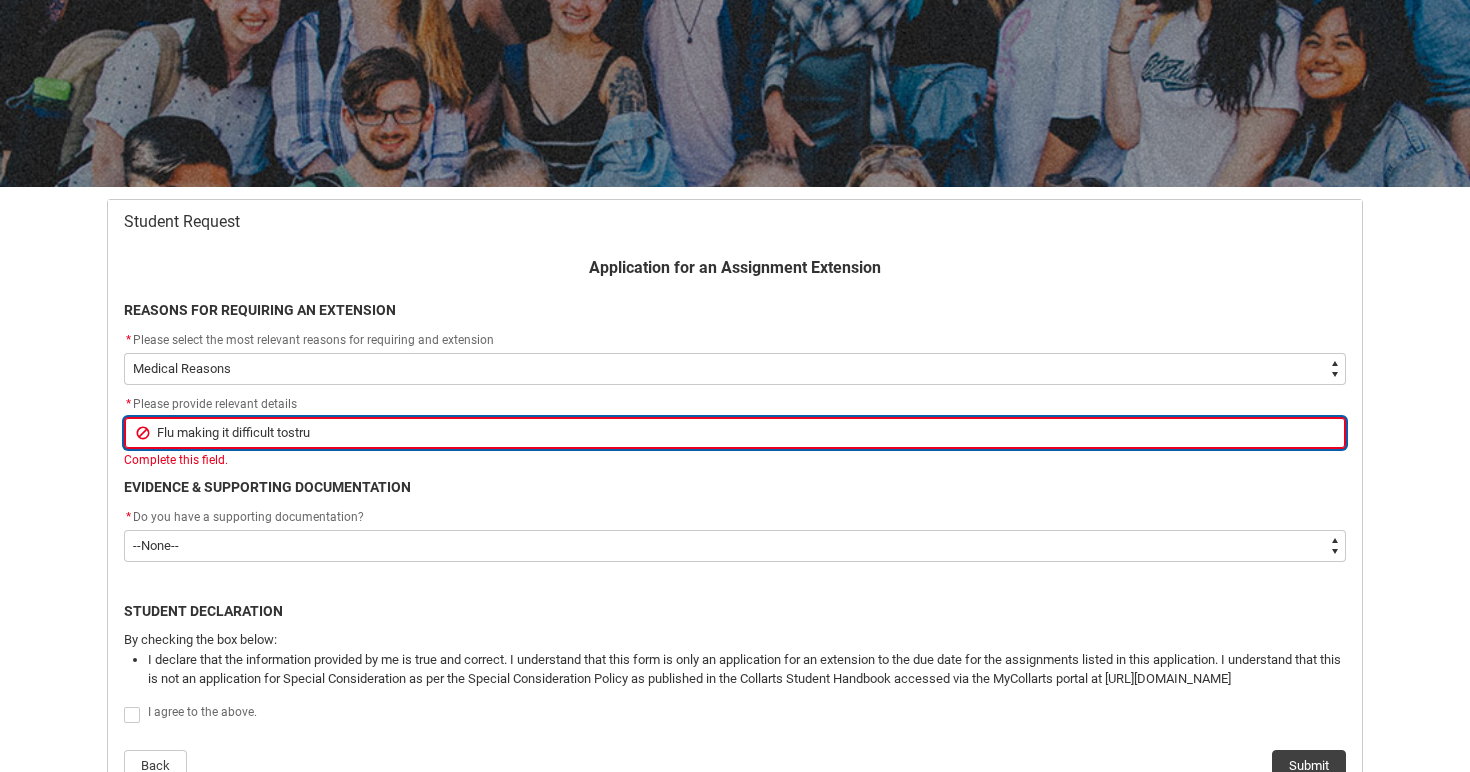 type on "Flu making it difficult tostrud" 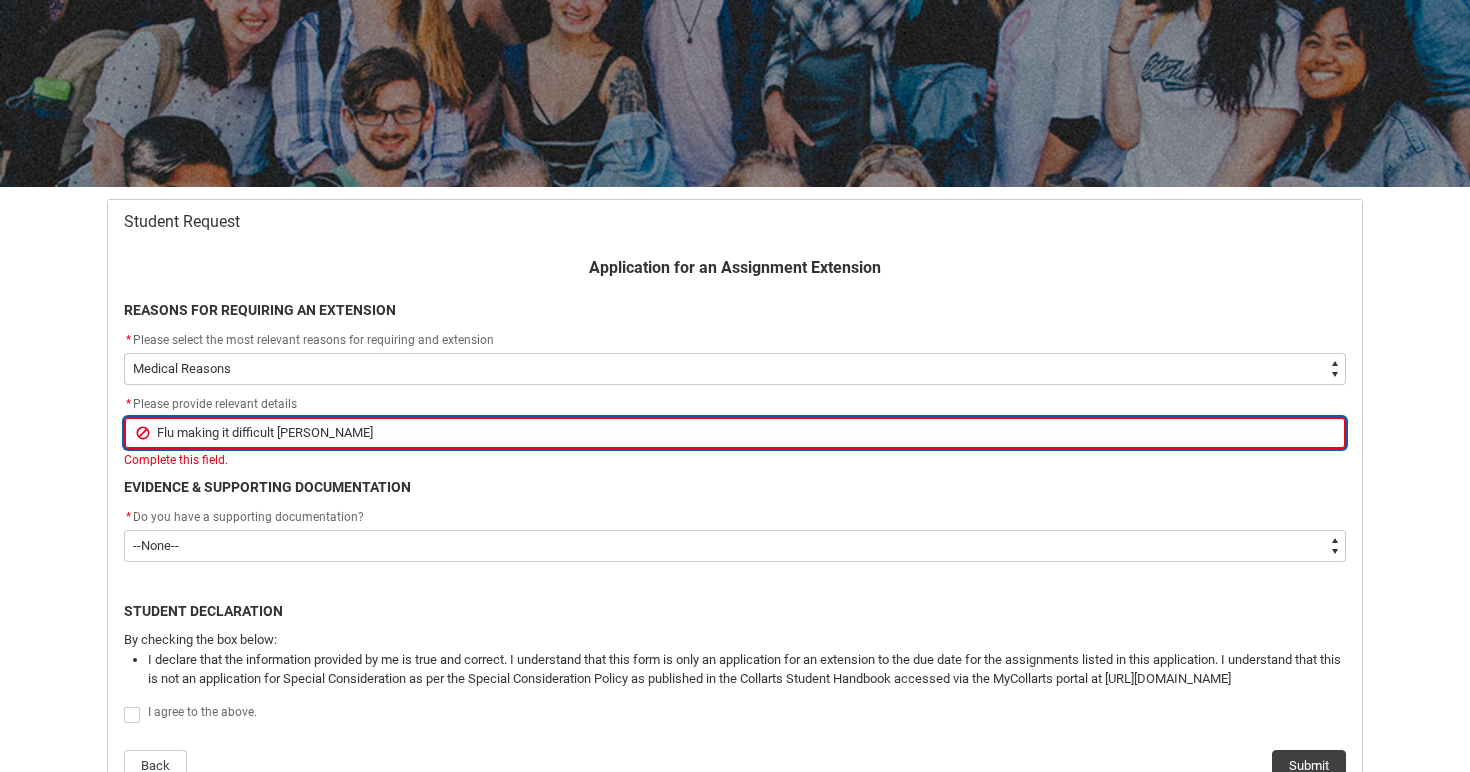 type on "Flu making it difficult tostru" 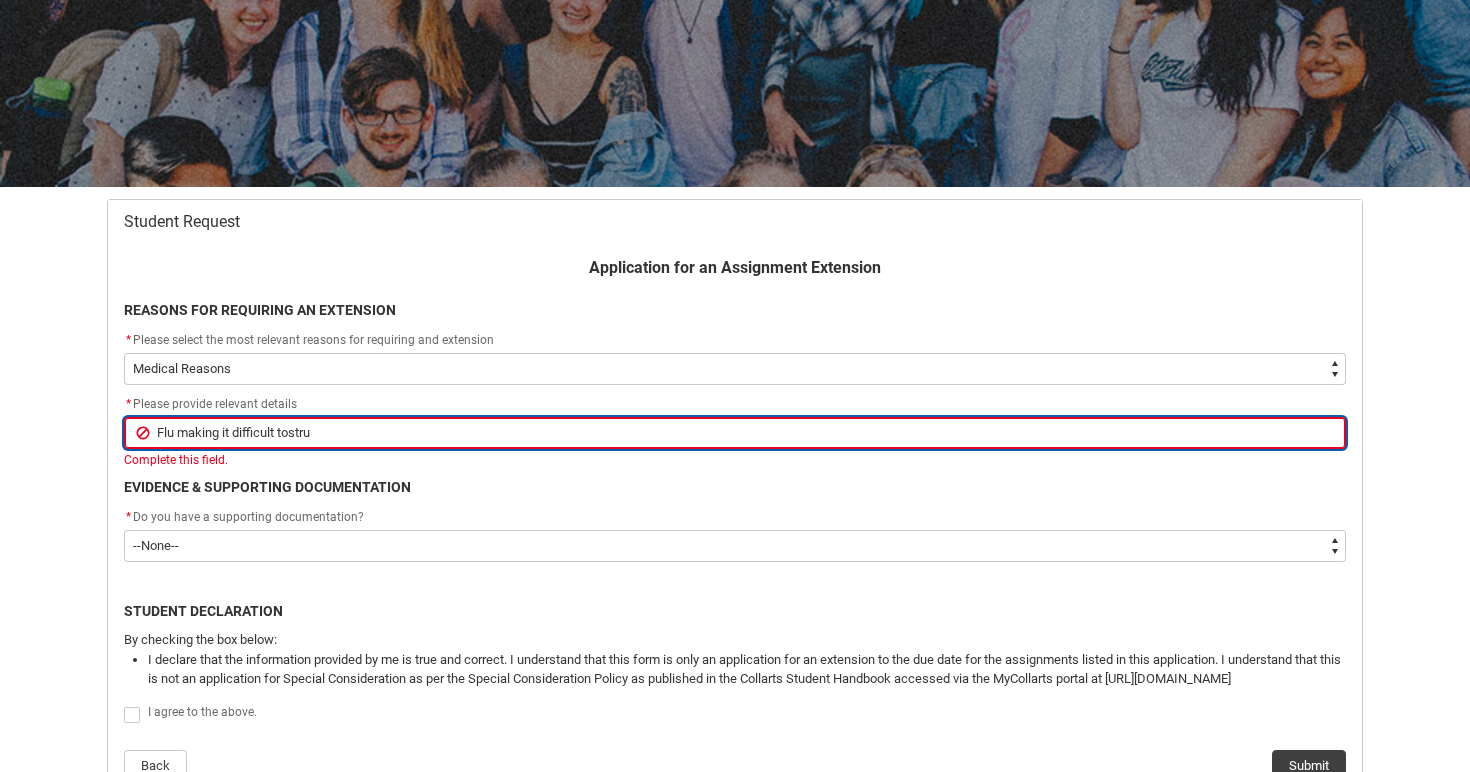 type on "Flu making it difficult tostr" 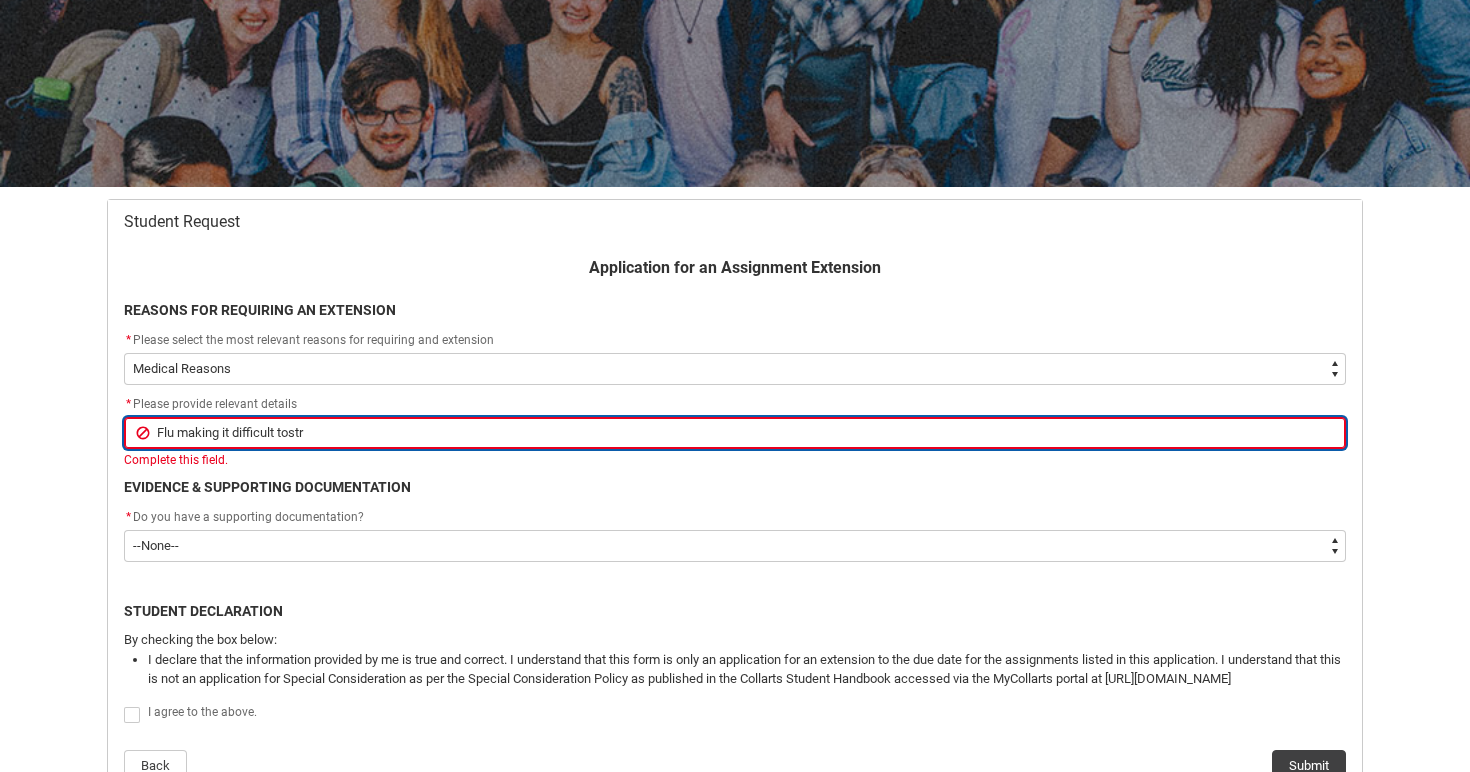 type on "Flu making it difficult tost" 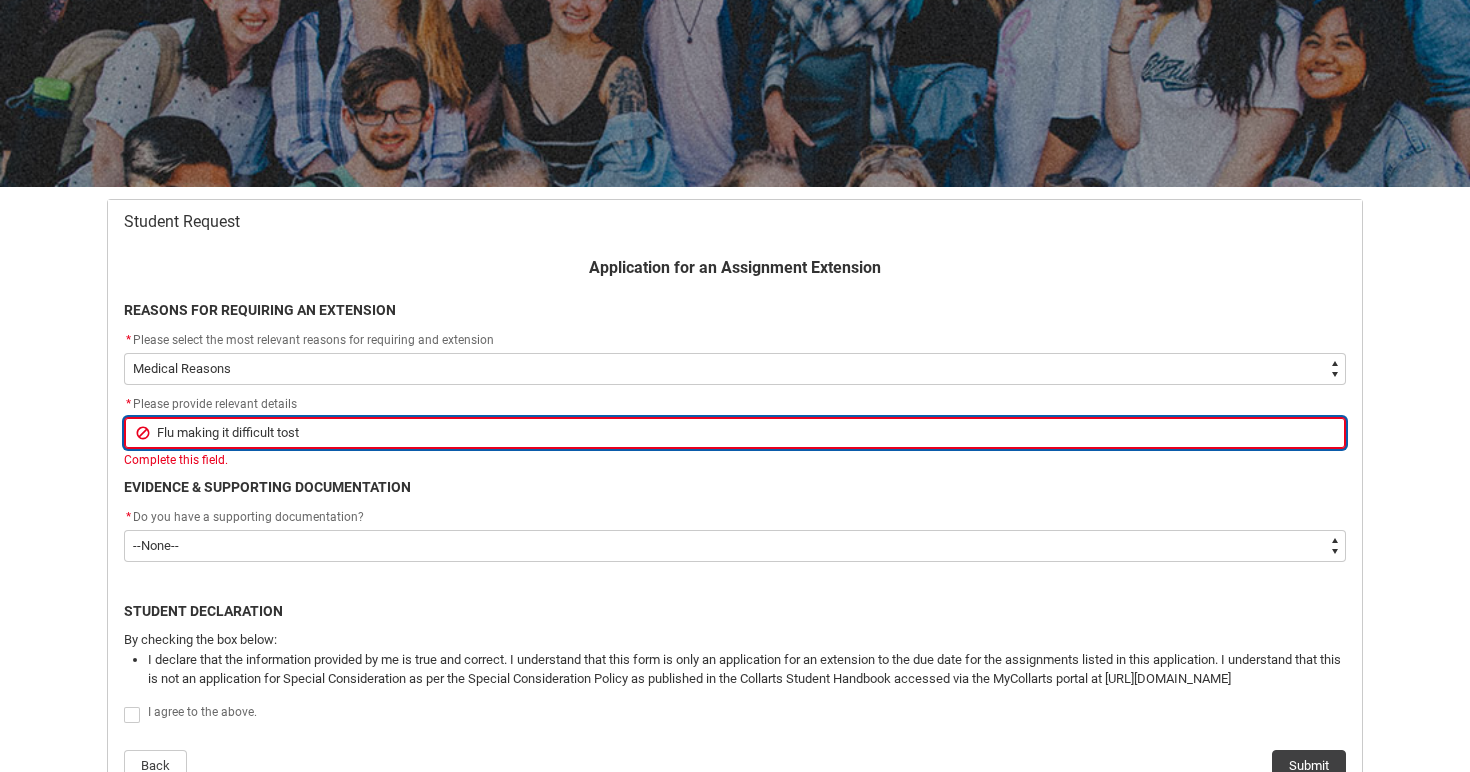 type on "Flu making it difficult tos" 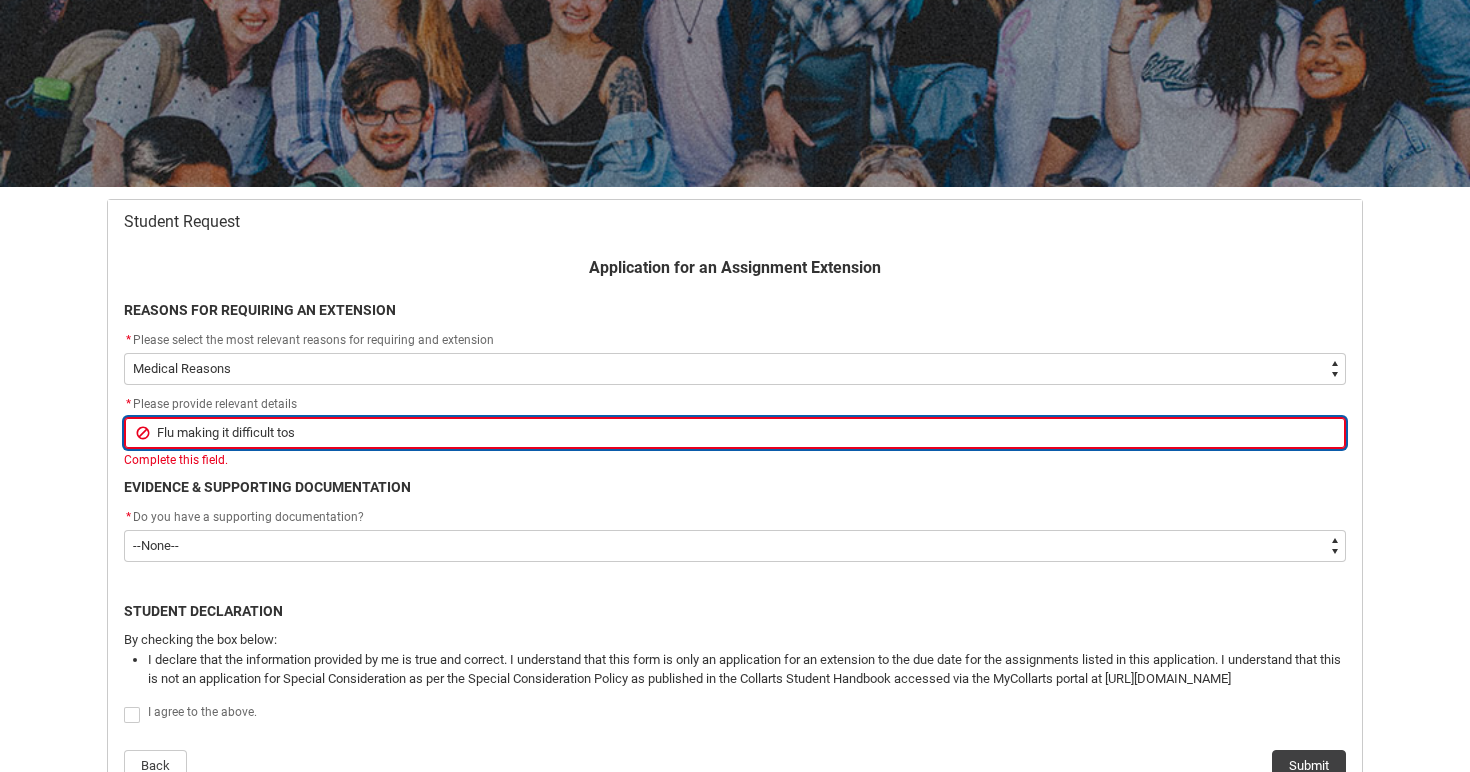 type on "Flu making it difficult to" 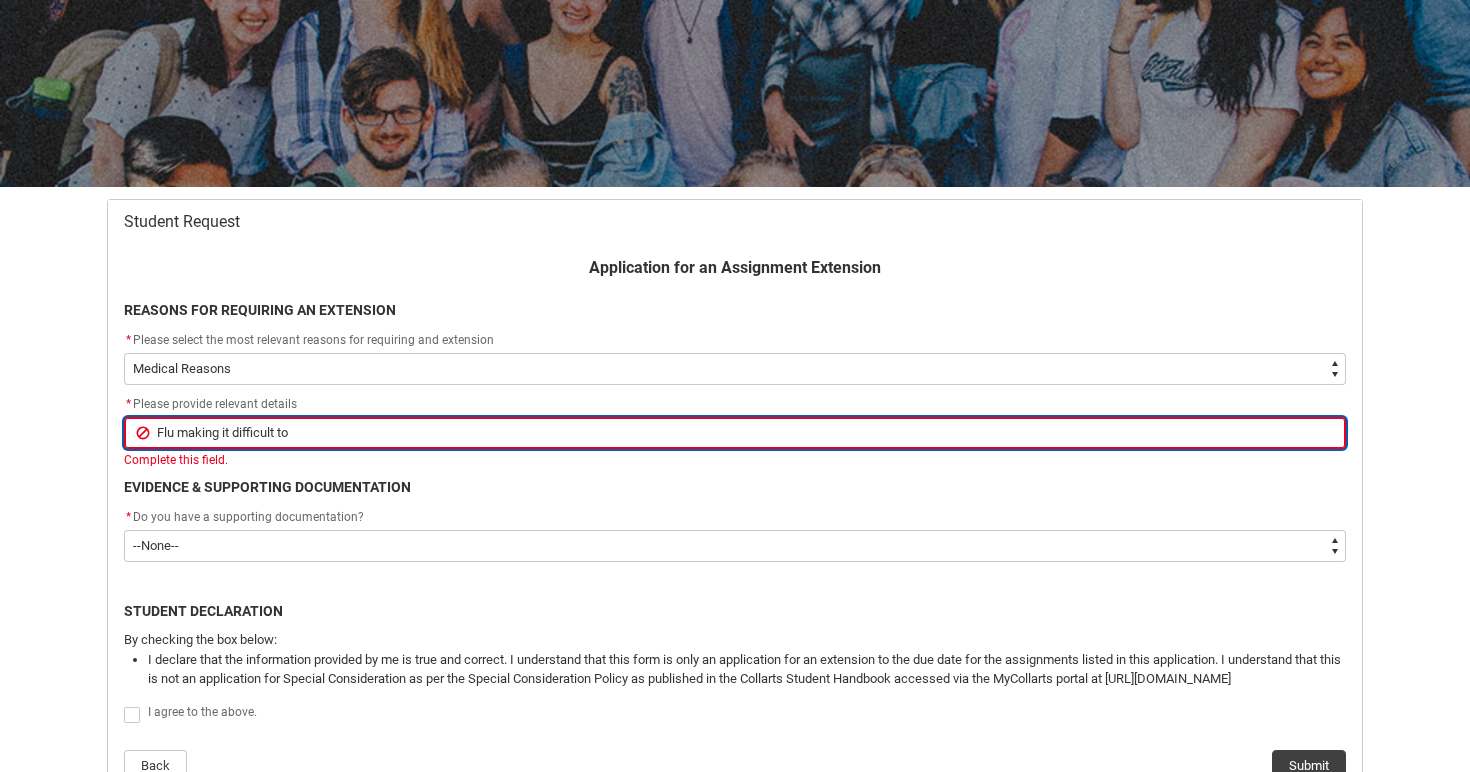 type on "Flu making it difficult to" 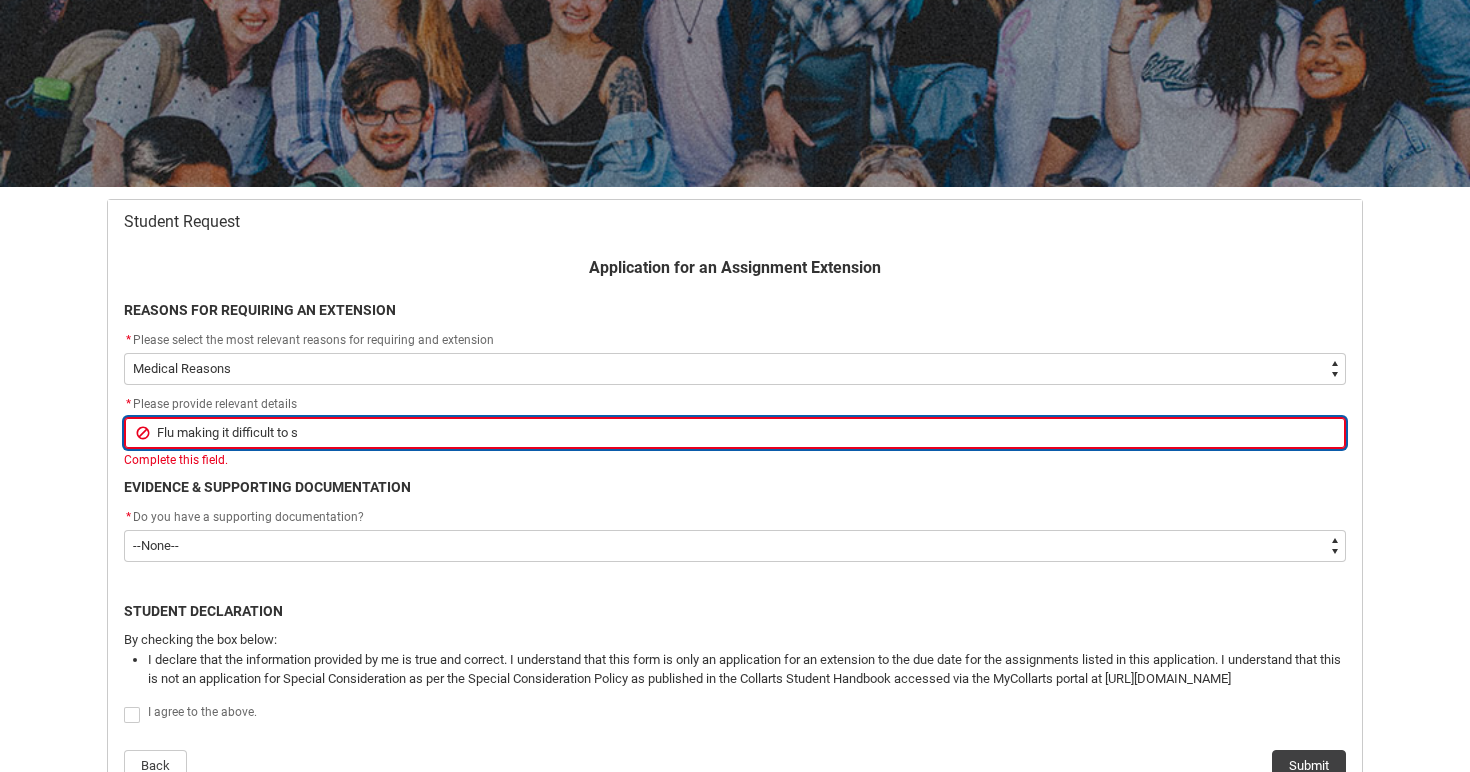 type on "Flu making it difficult to st" 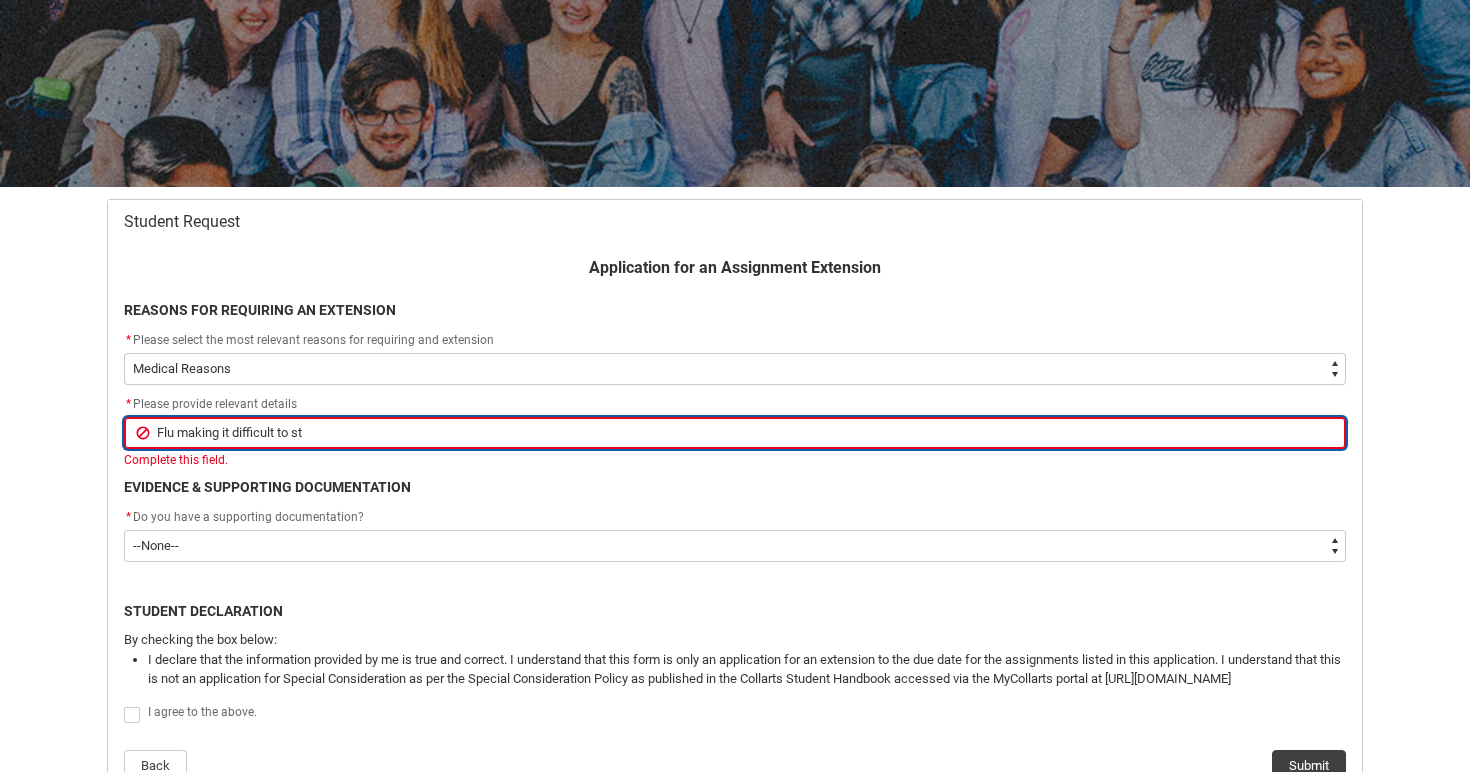 type on "Flu making it difficult to stu" 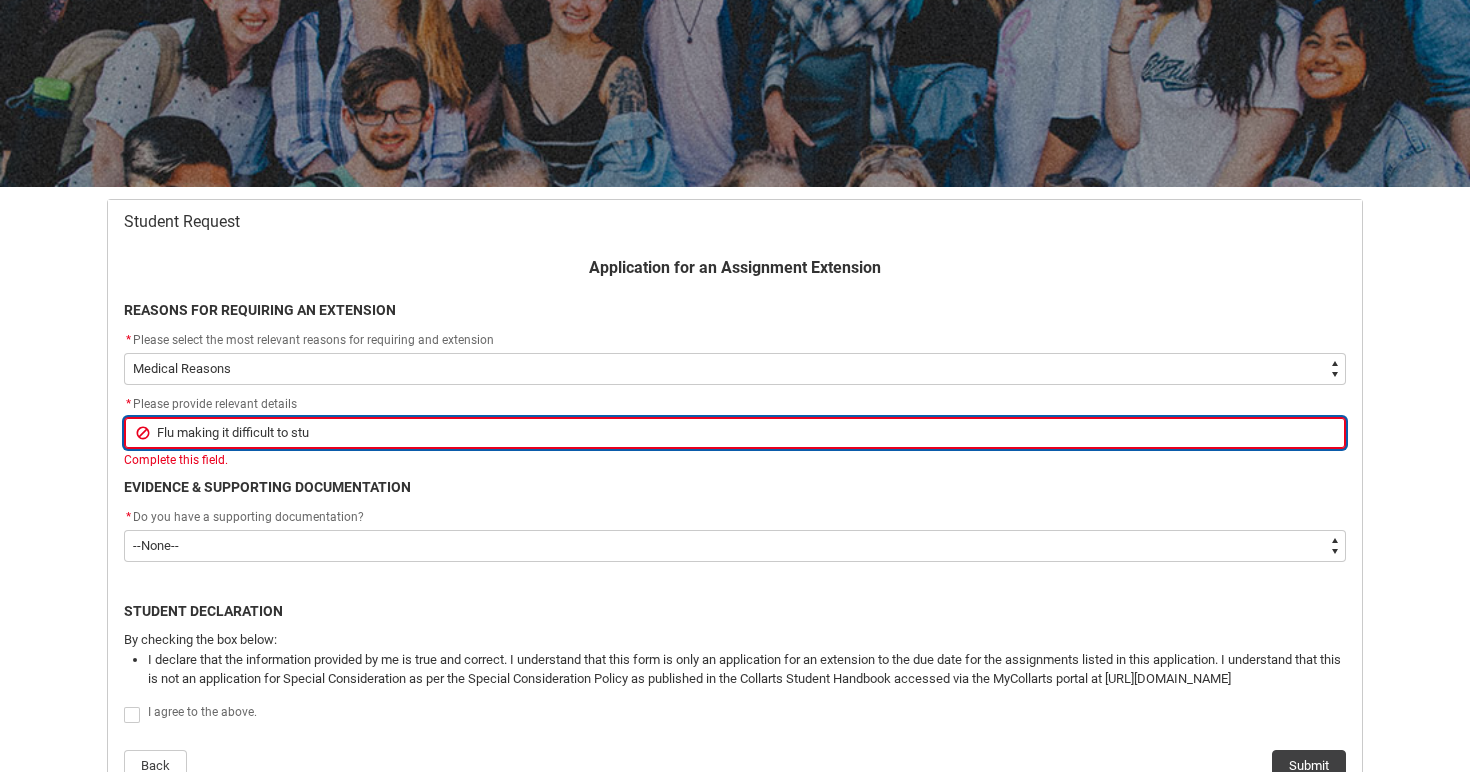type on "Flu making it difficult to stud" 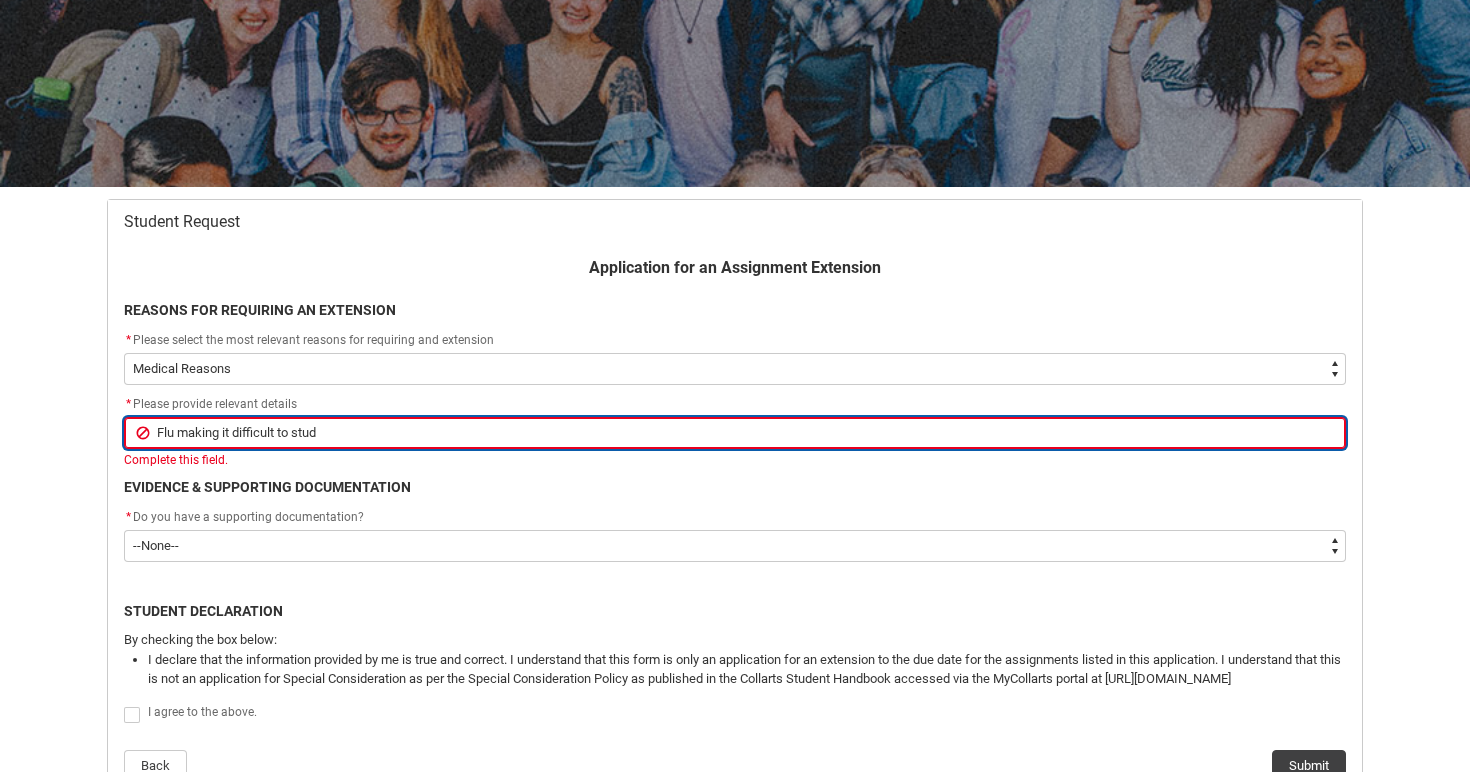 type on "Flu making it difficult to study" 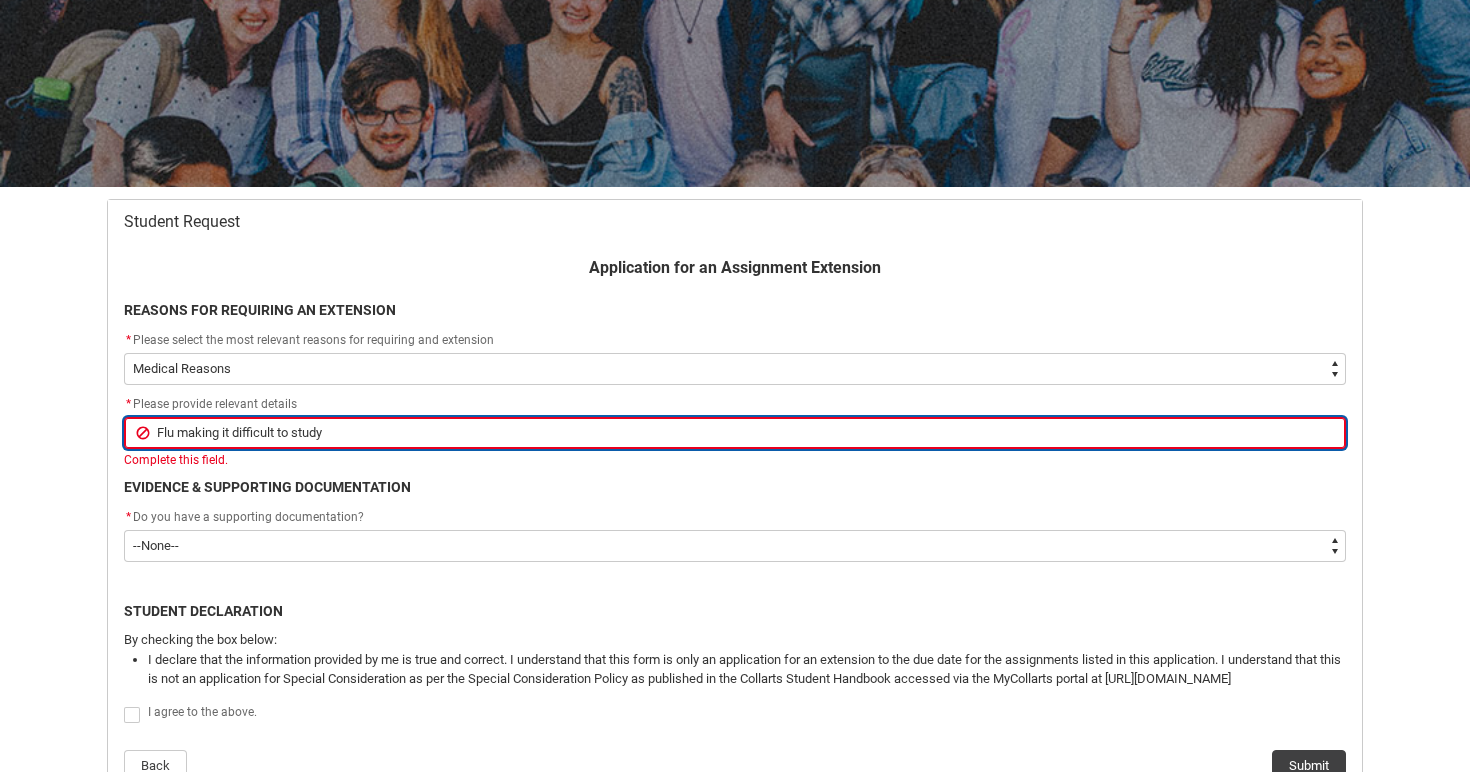 type on "Flu making it difficult to study" 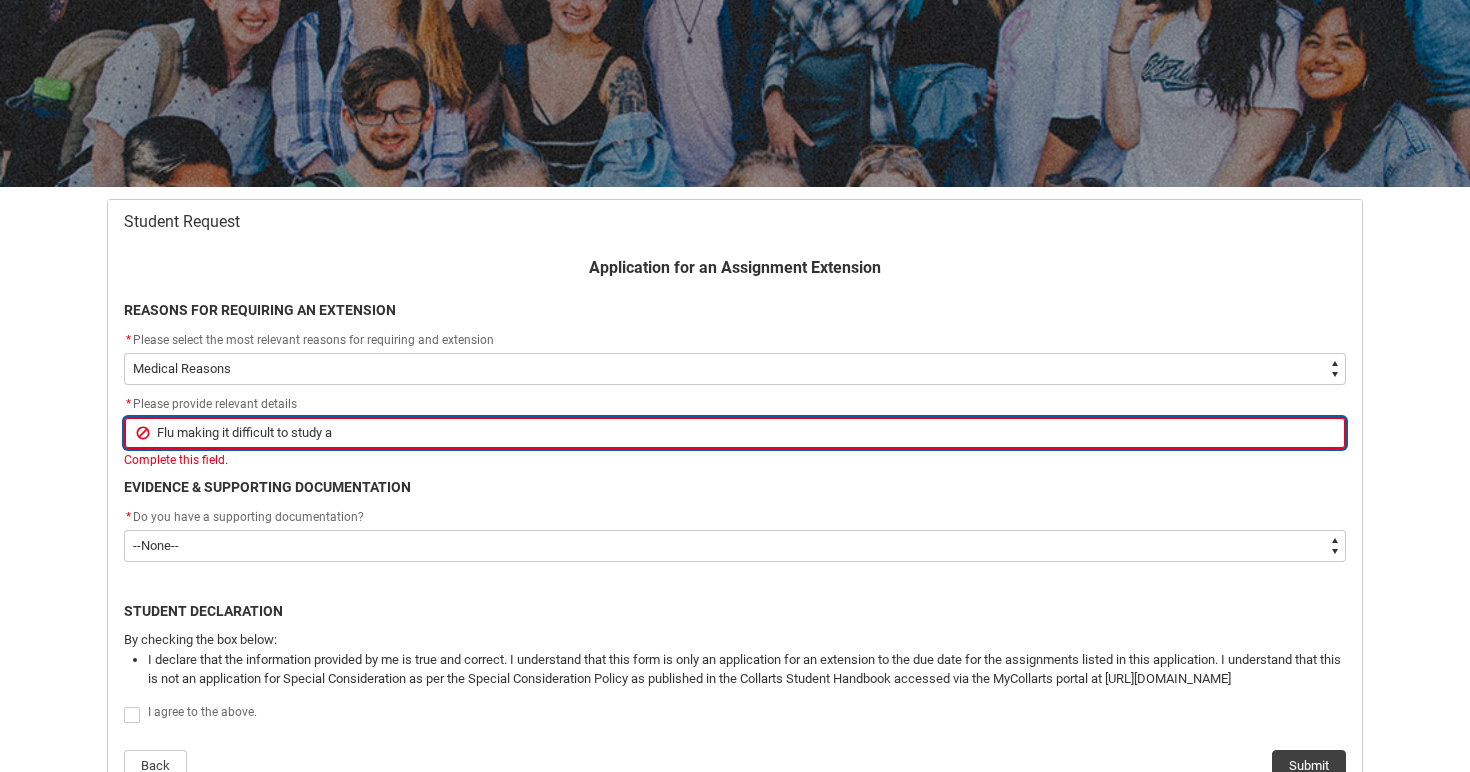 type on "Flu making it difficult to study" 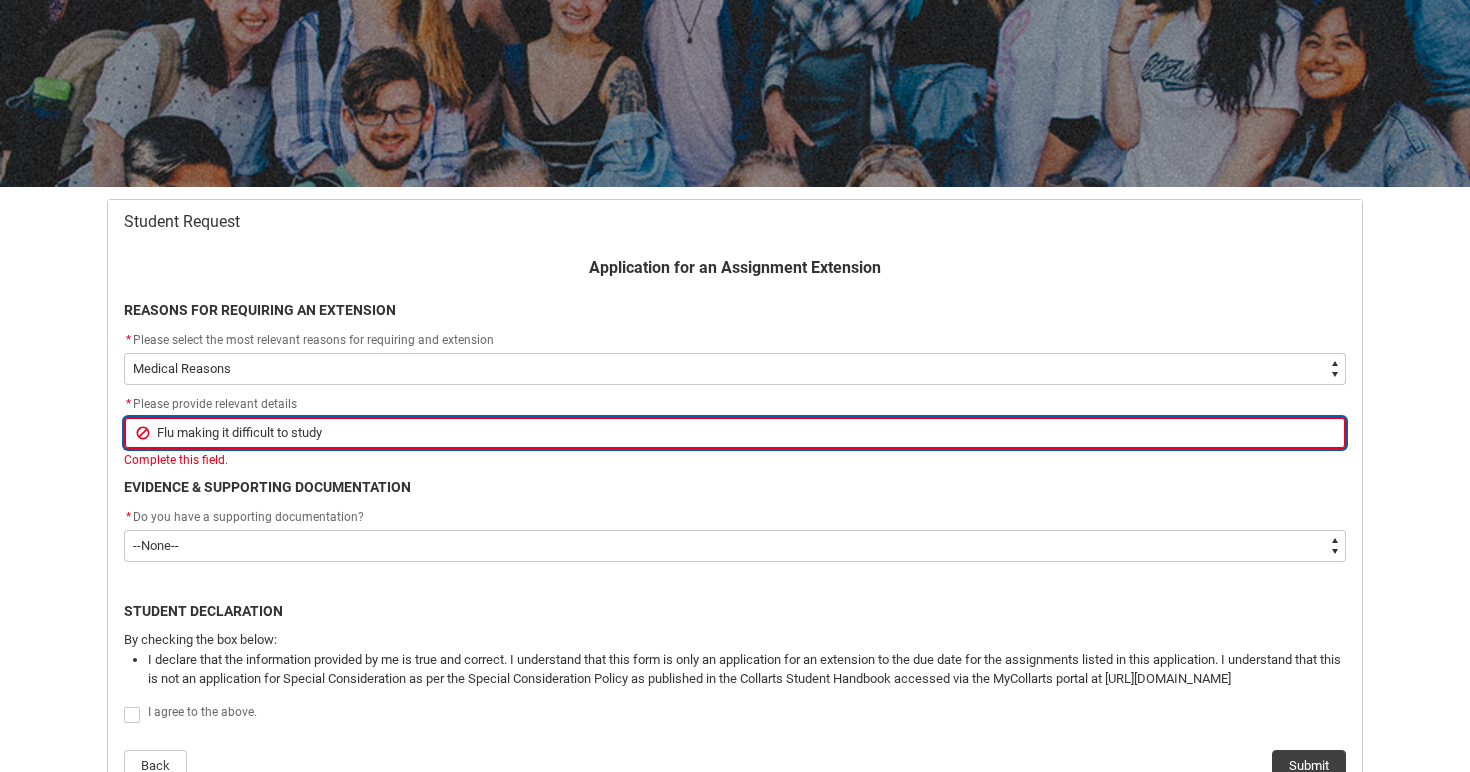 type on "Flu making it difficult to study a" 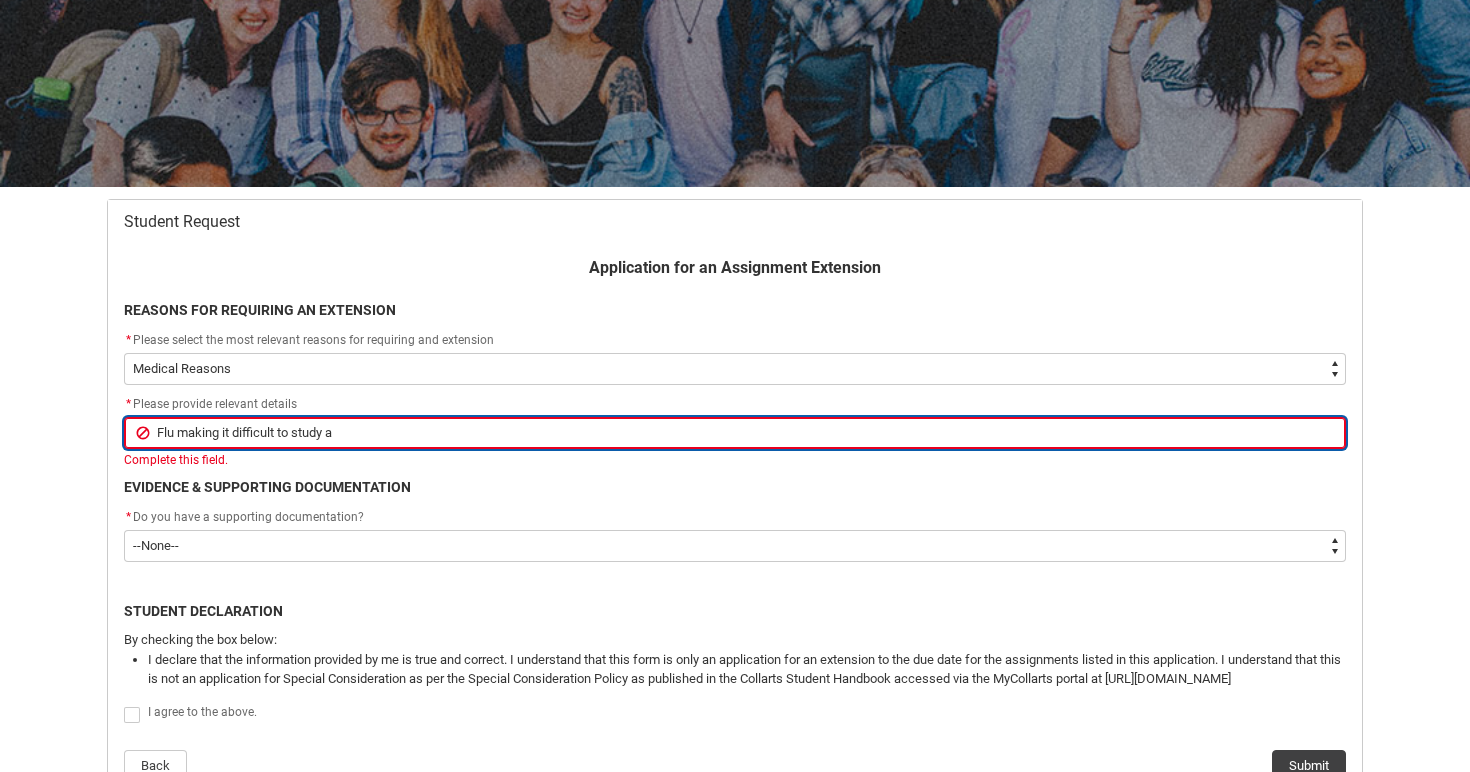type on "Flu making it difficult to study an" 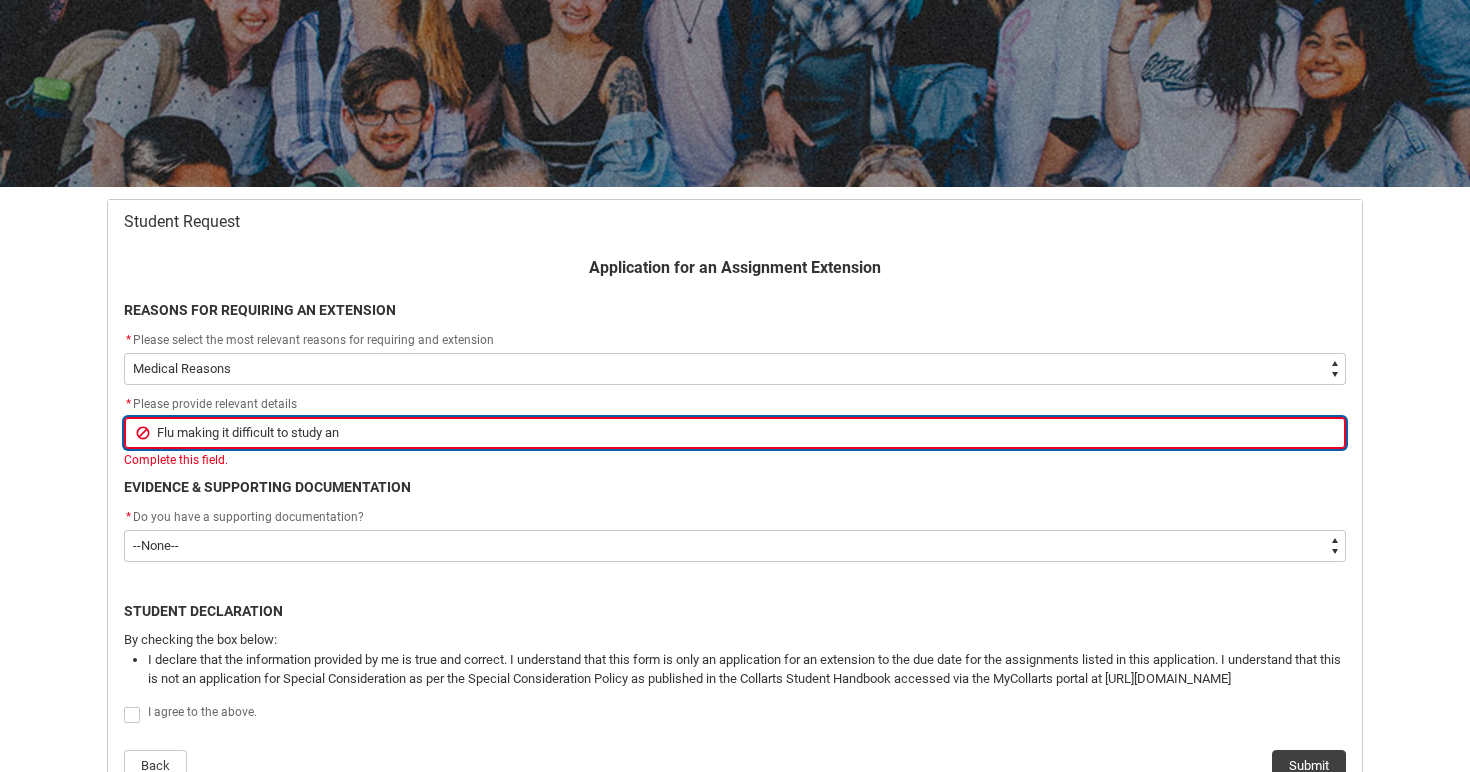 type on "Flu making it difficult to study and" 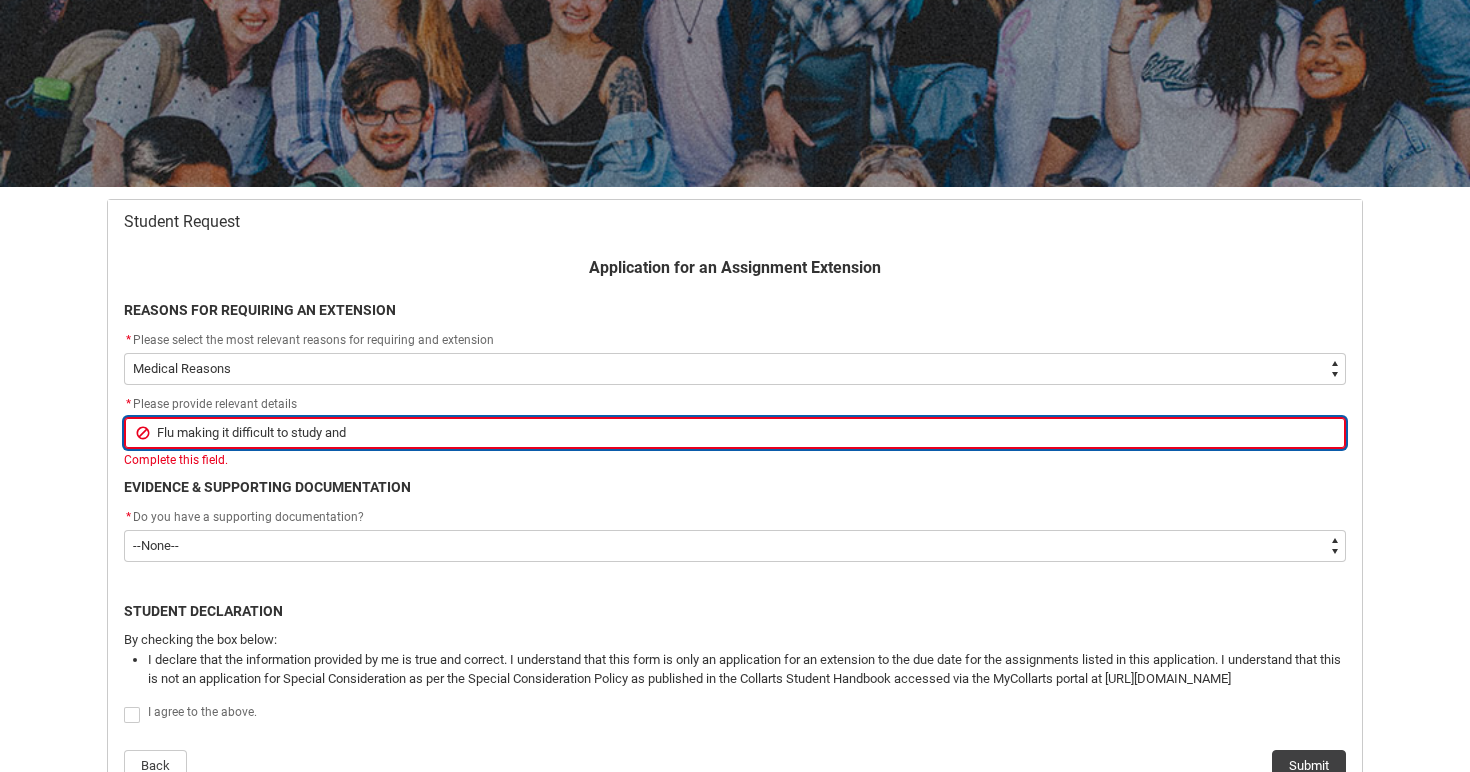 type on "Flu making it difficult to study and" 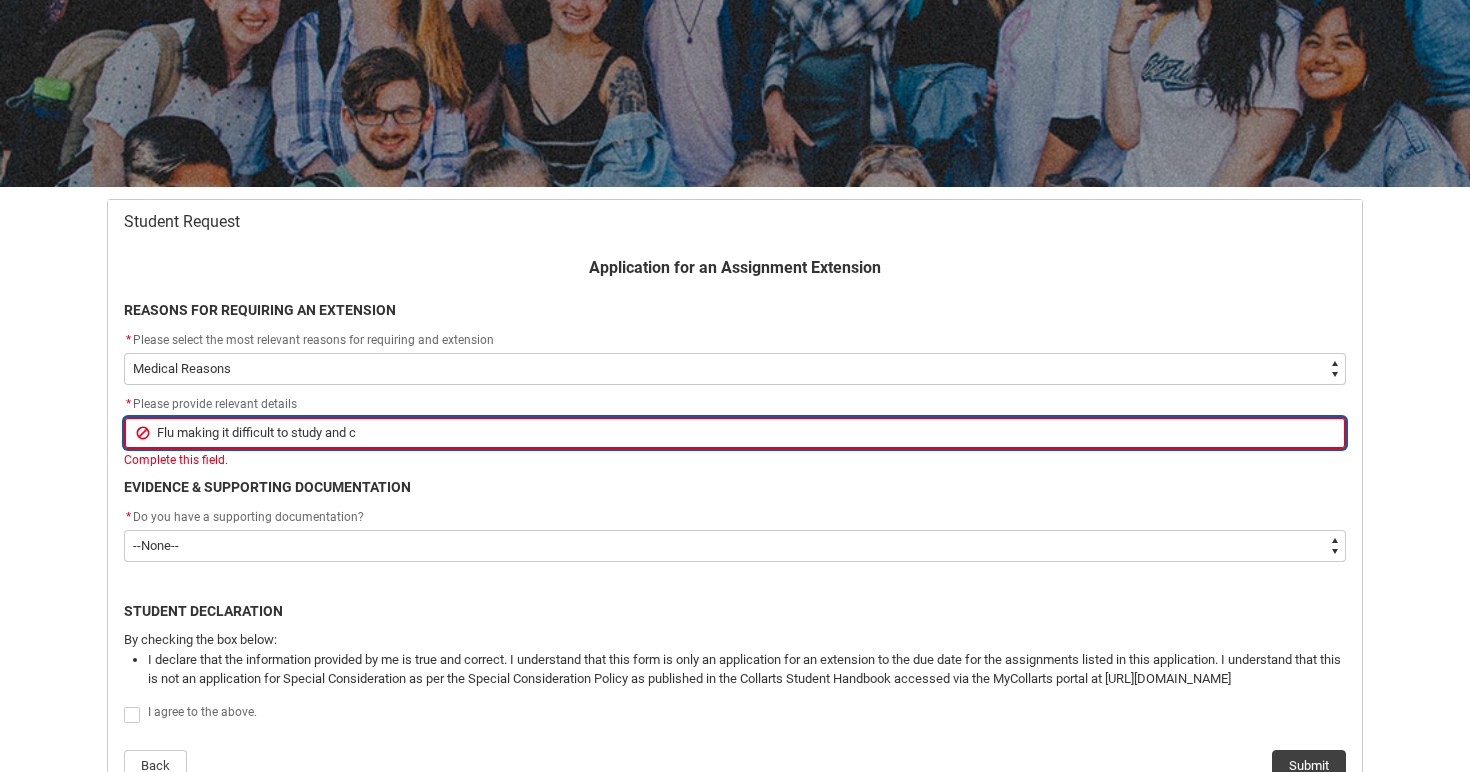 type on "Flu making it difficult to study and co" 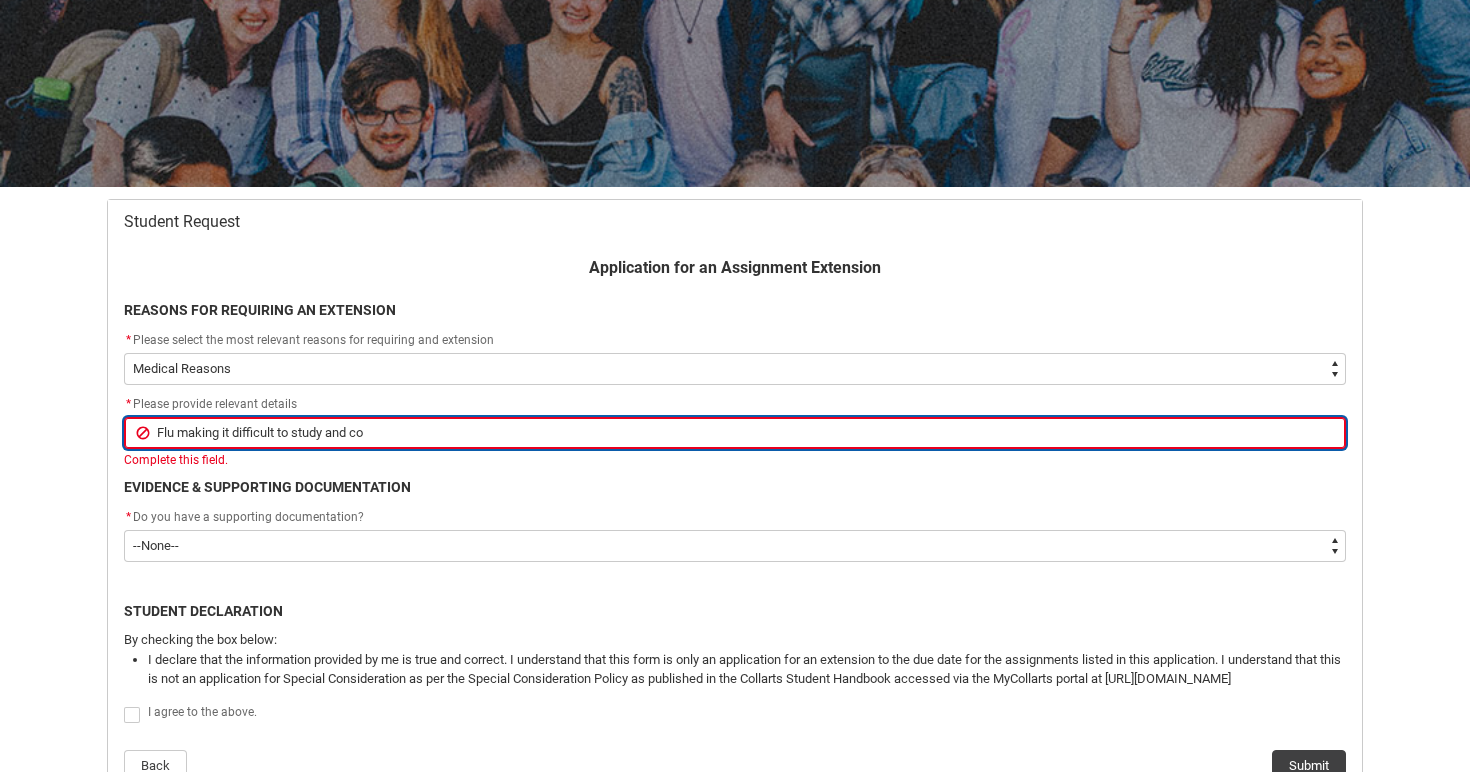 type on "Flu making it difficult to study and com" 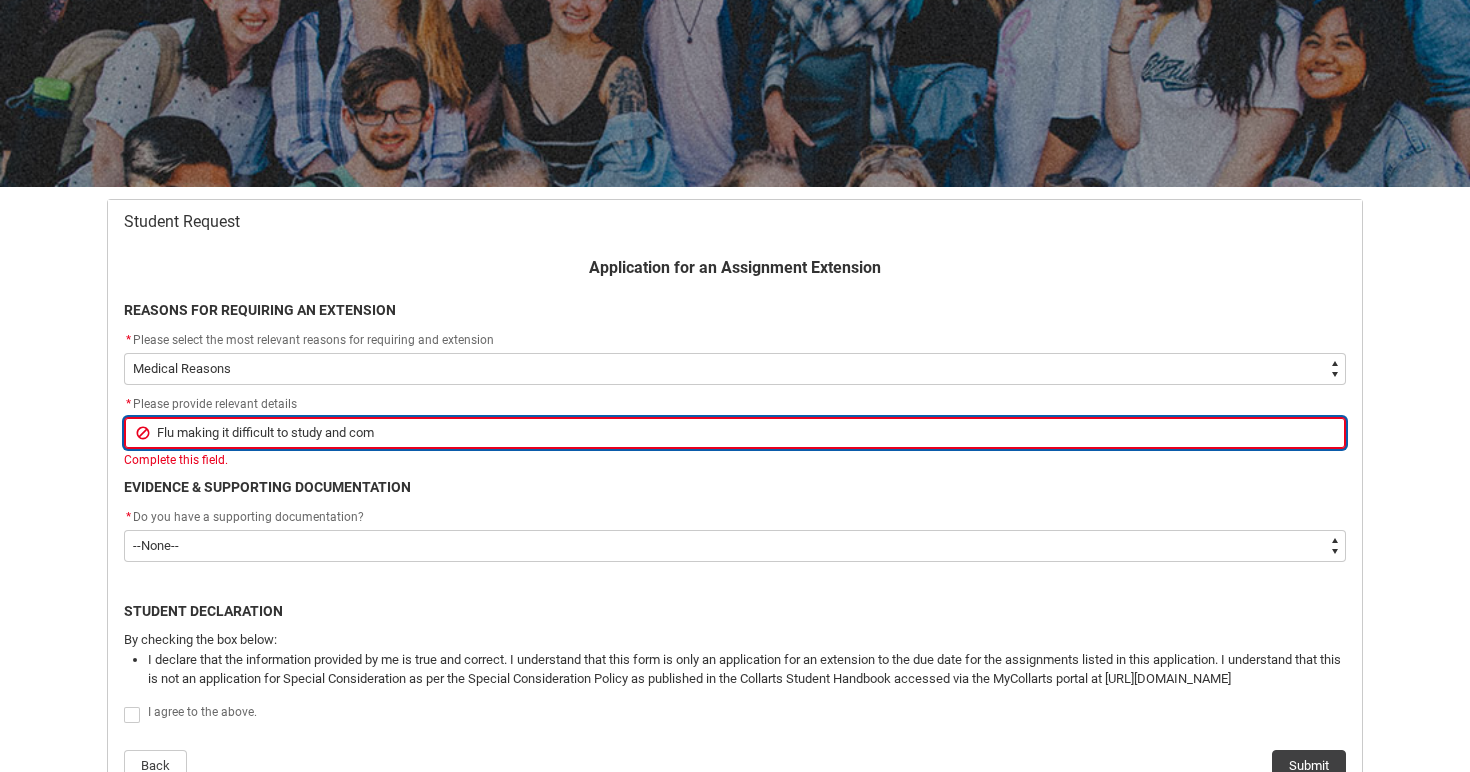 type on "Flu making it difficult to study and come" 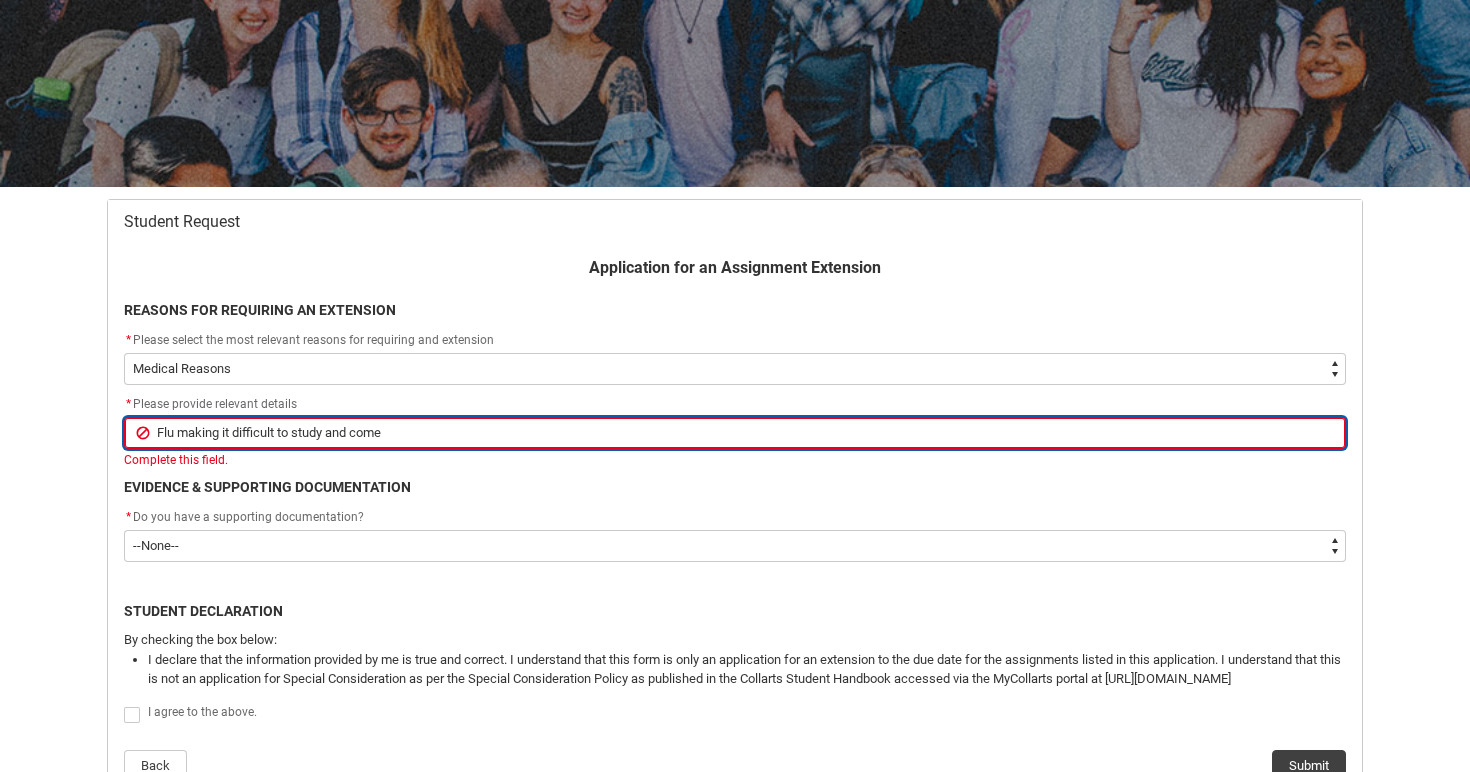 type on "Flu making it difficult to study and comep" 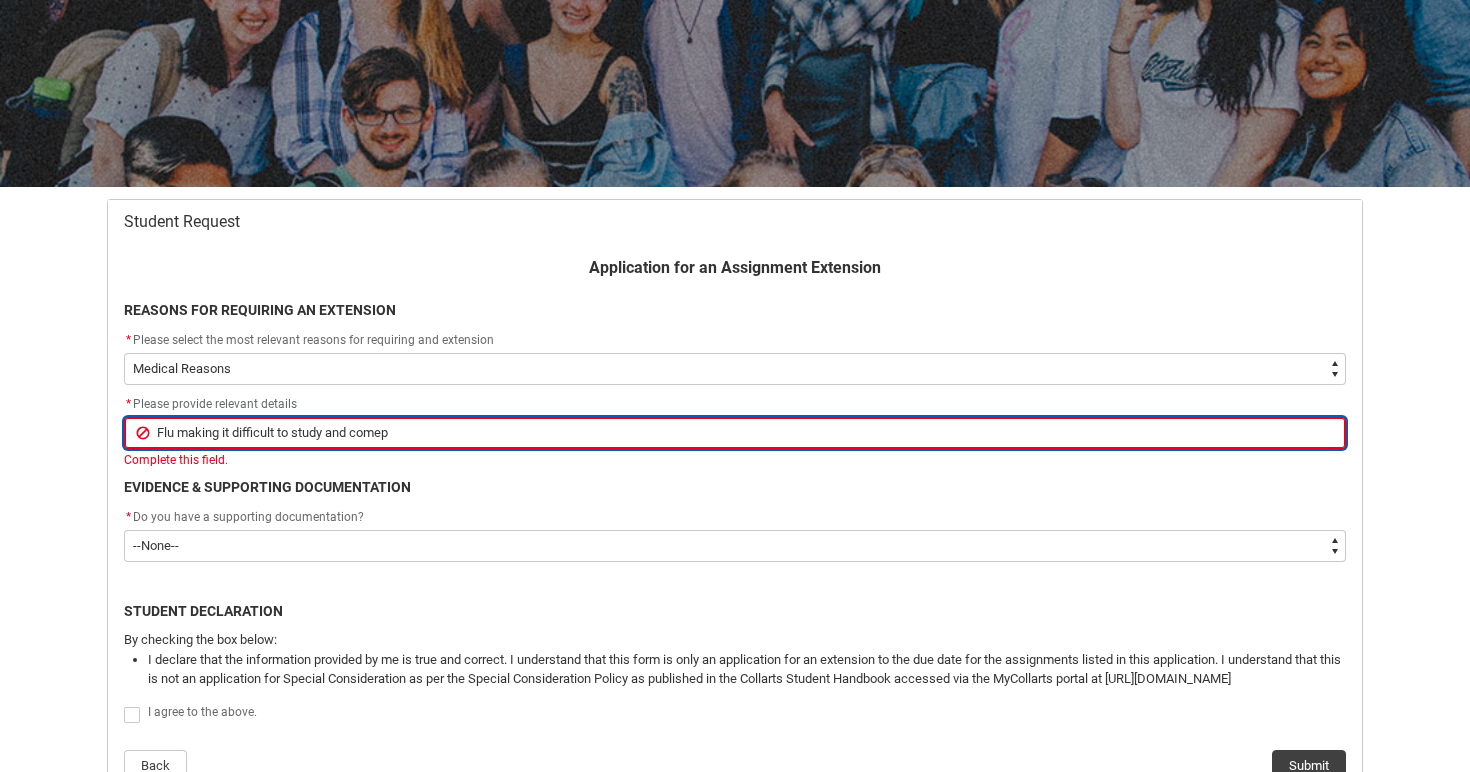 type on "Flu making it difficult to study and comepl" 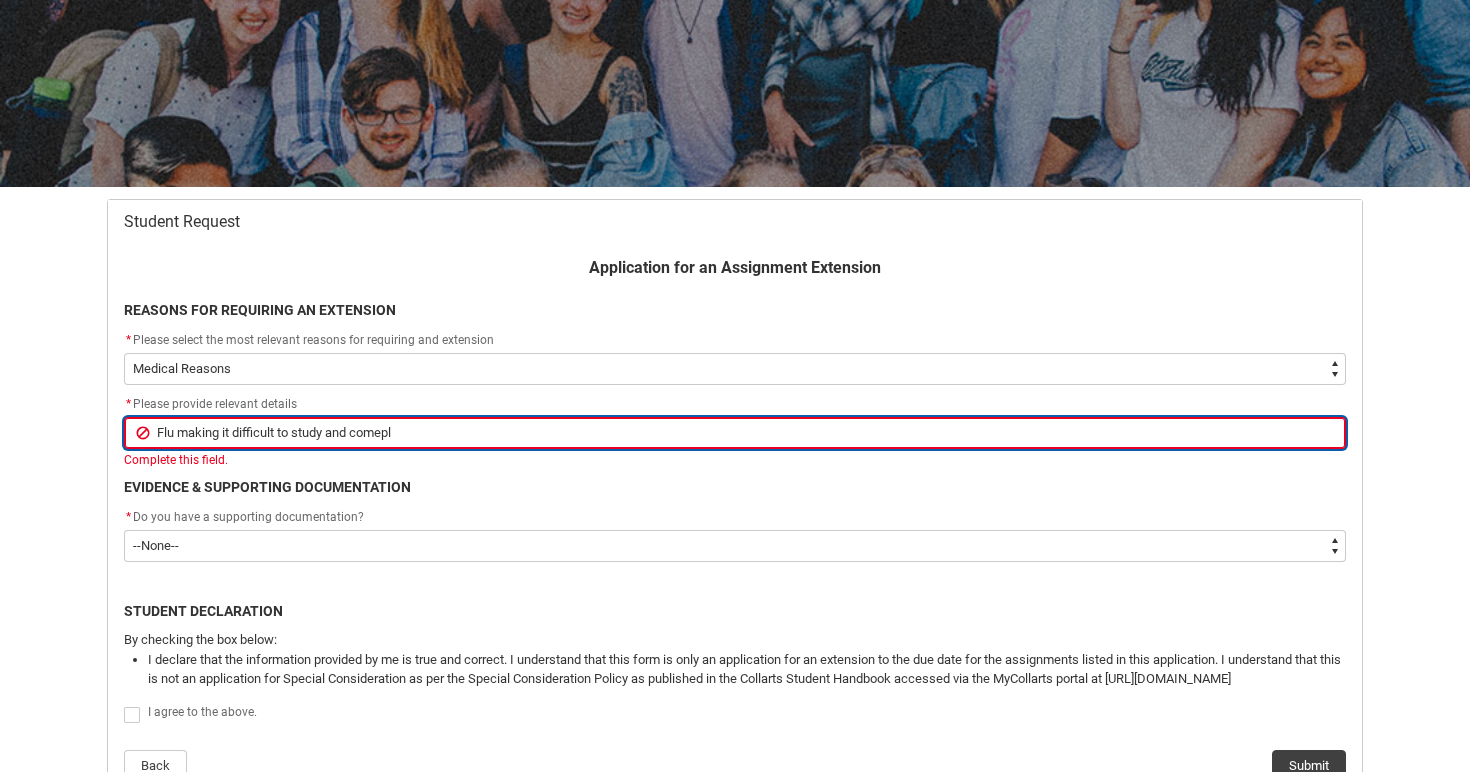 type on "Flu making it difficult to study and comeple" 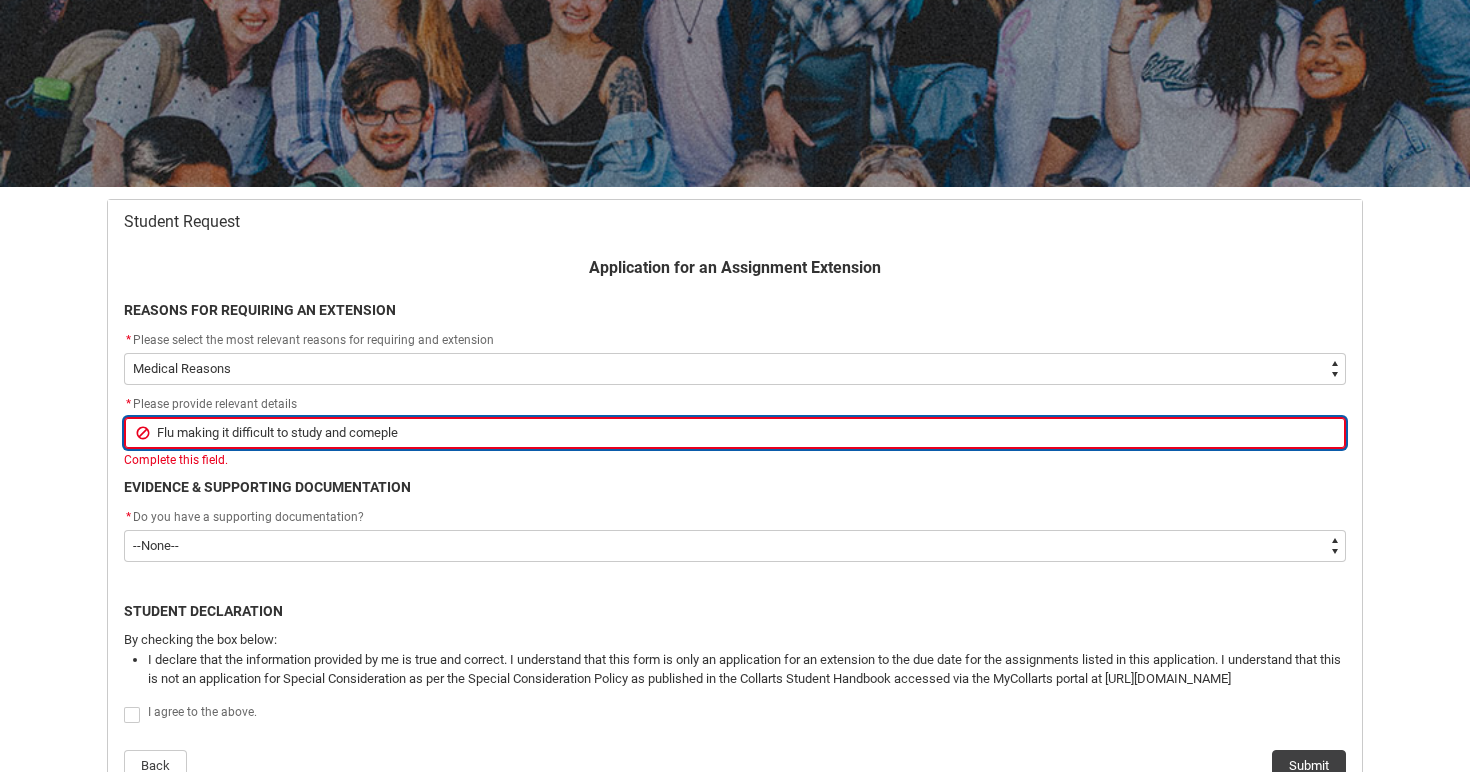 type on "Flu making it difficult to study and comeplet" 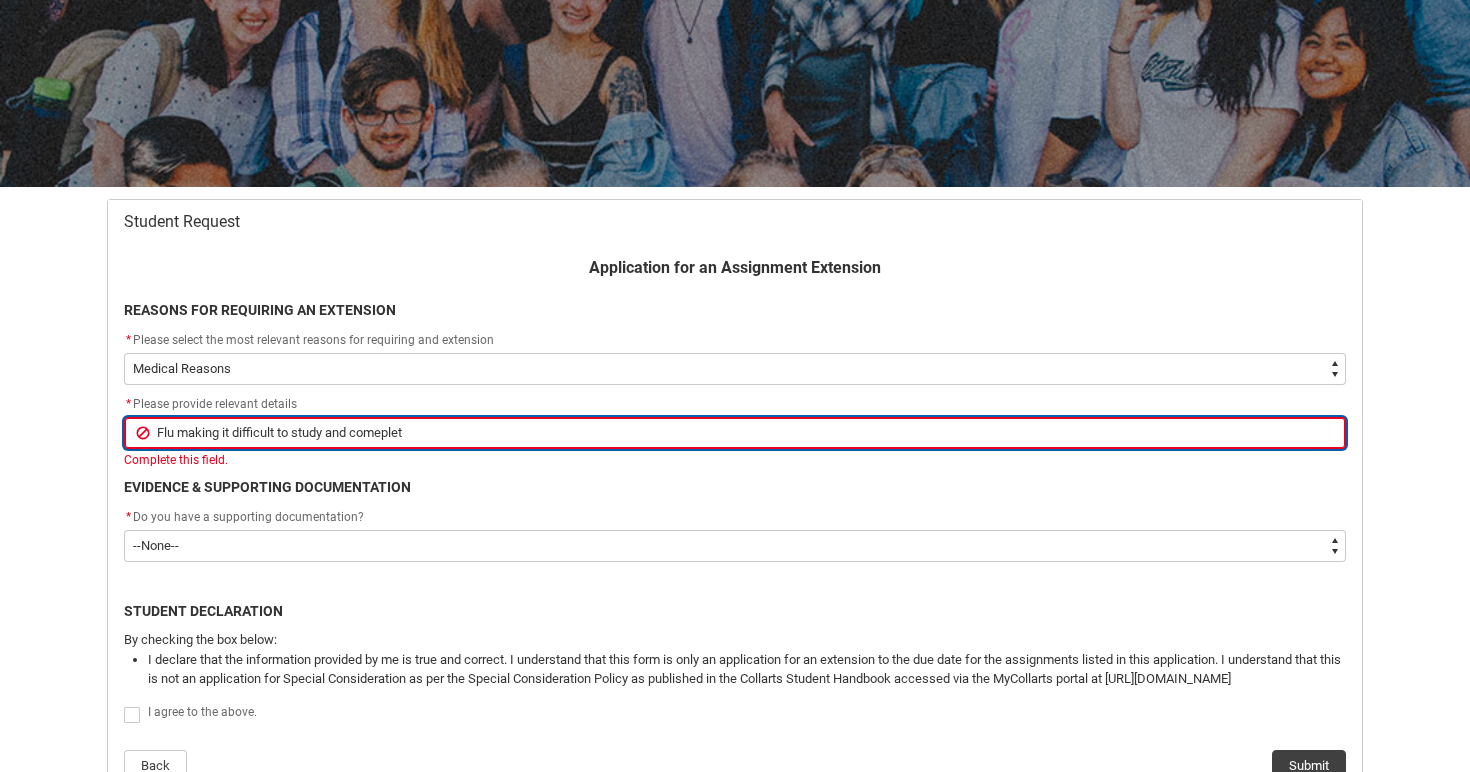 type on "Flu making it difficult to study and comeplete" 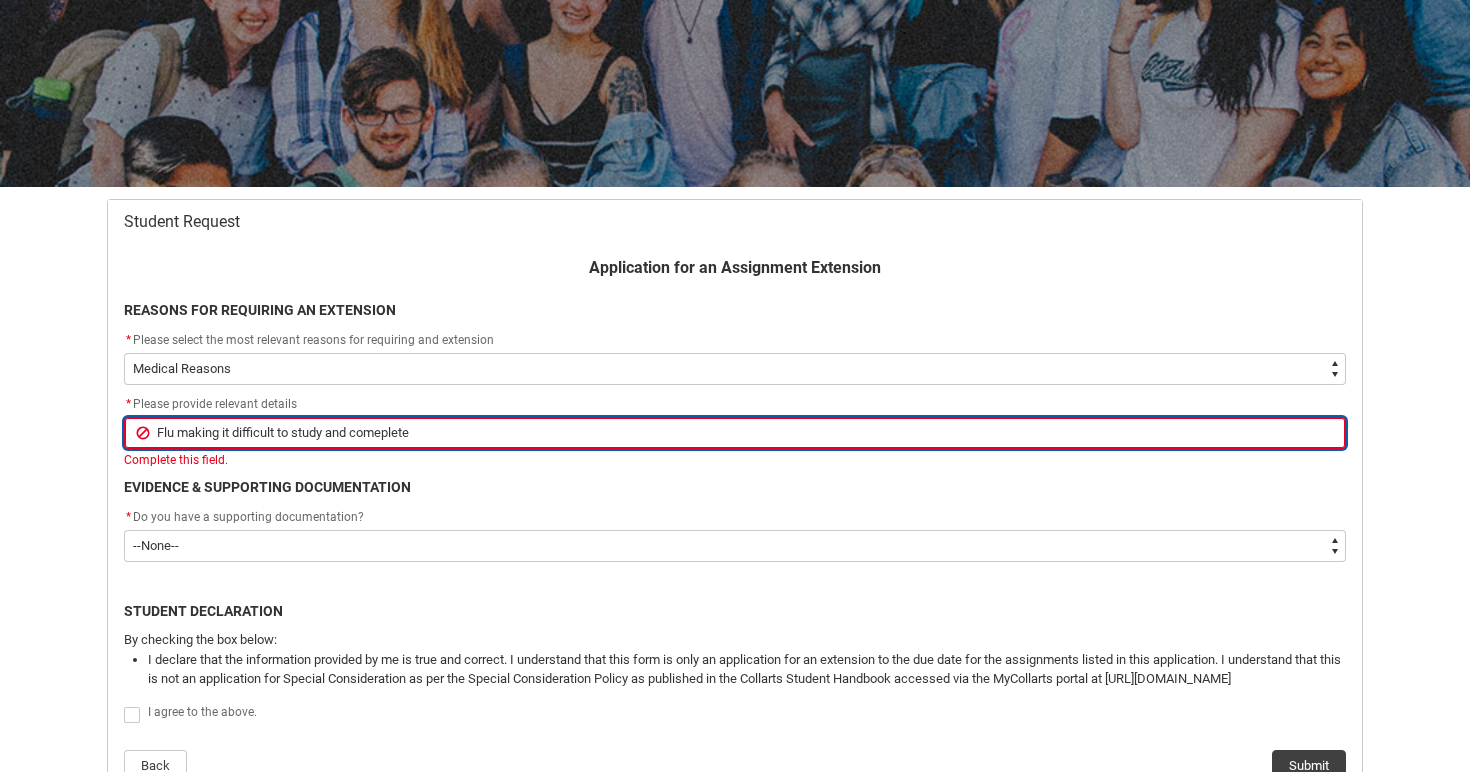 type on "Flu making it difficult to study and comeplete" 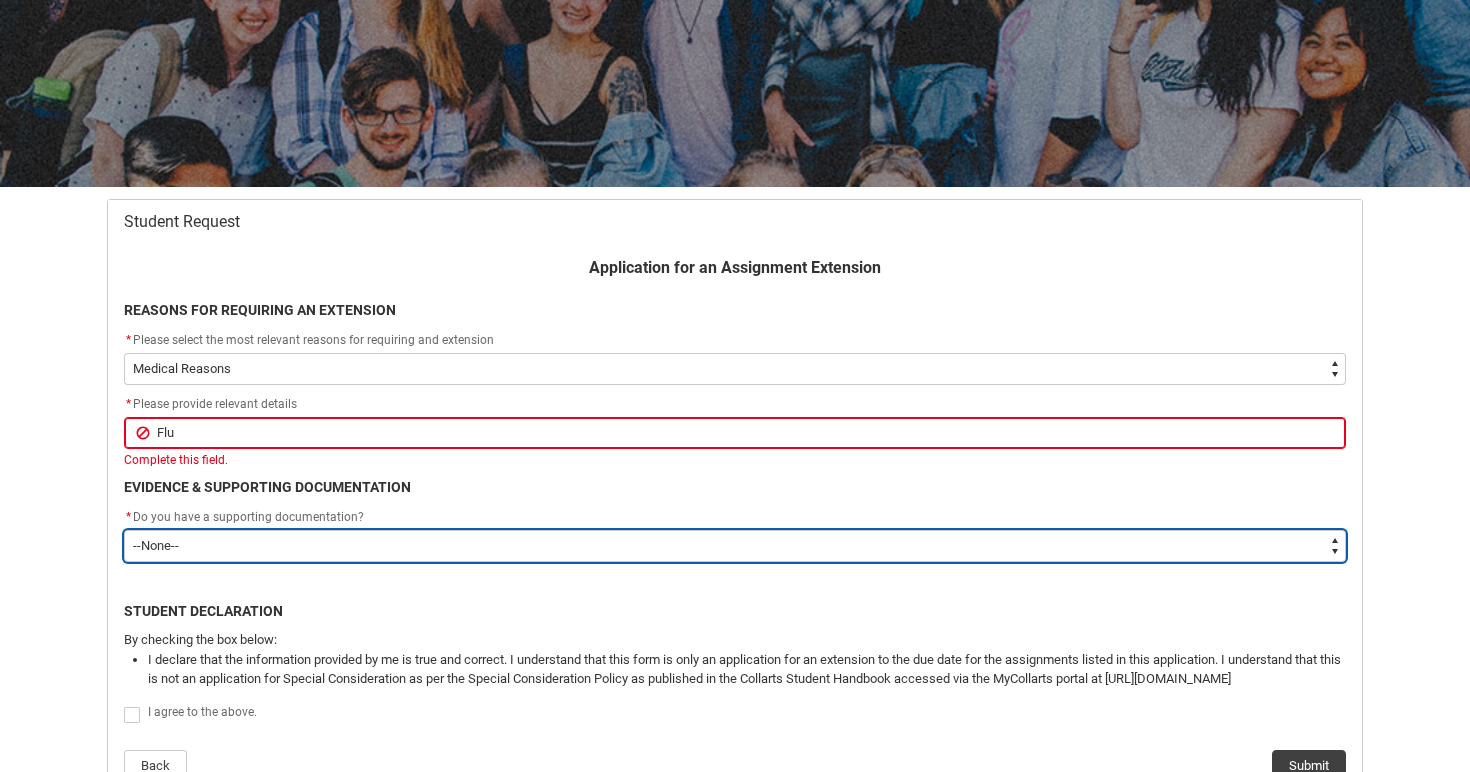 click on "* Do you have a supporting documentation? *   --None-- Yes No" 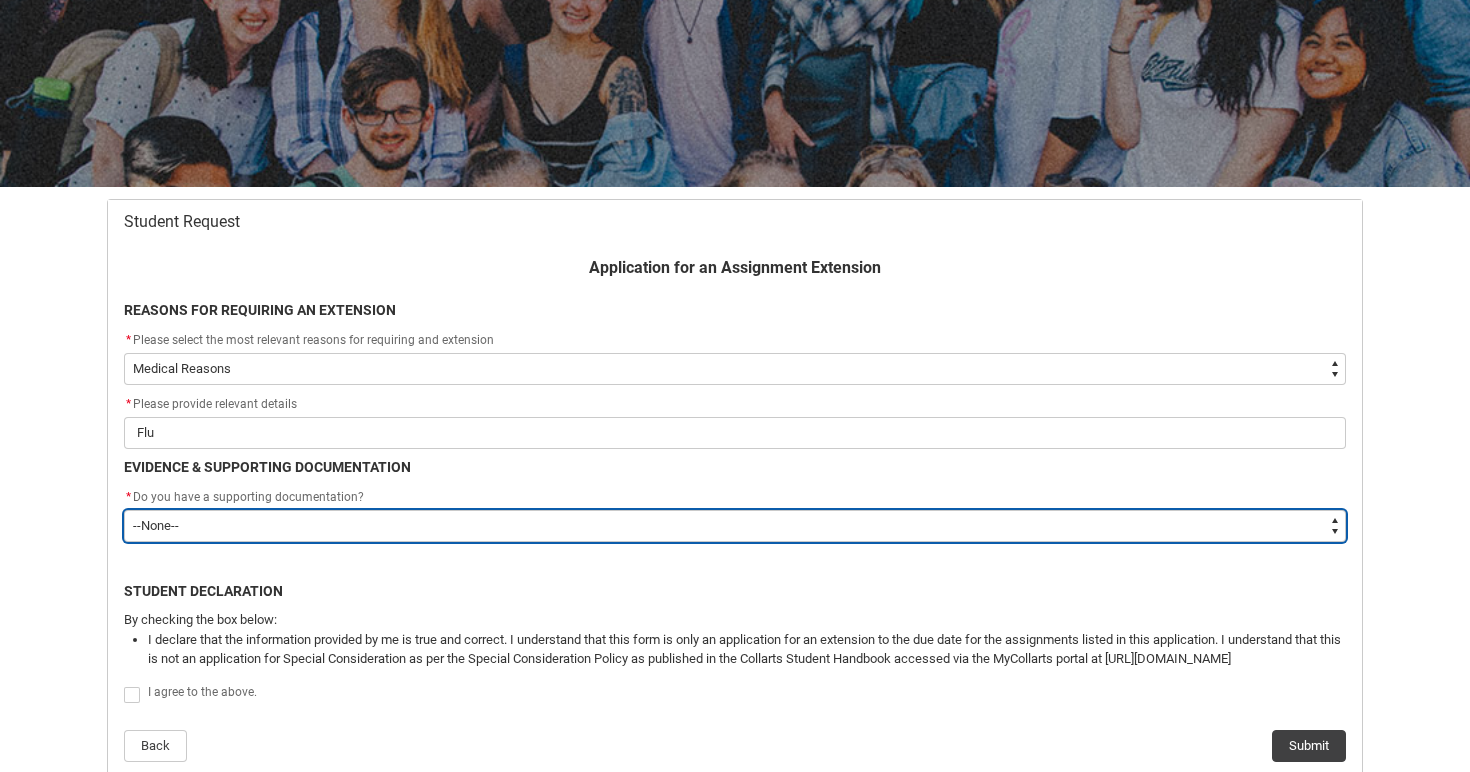 type on "Yes" 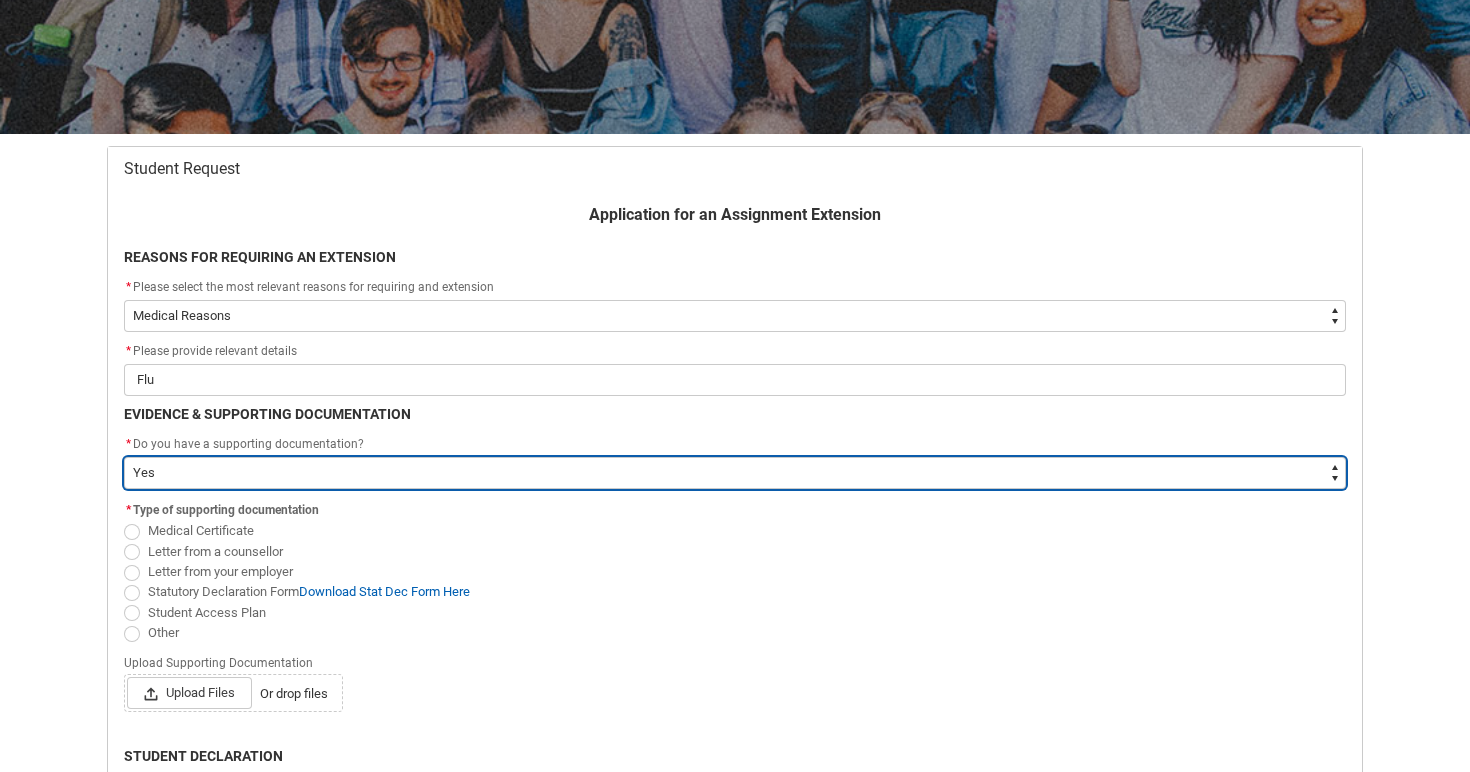 scroll, scrollTop: 271, scrollLeft: 0, axis: vertical 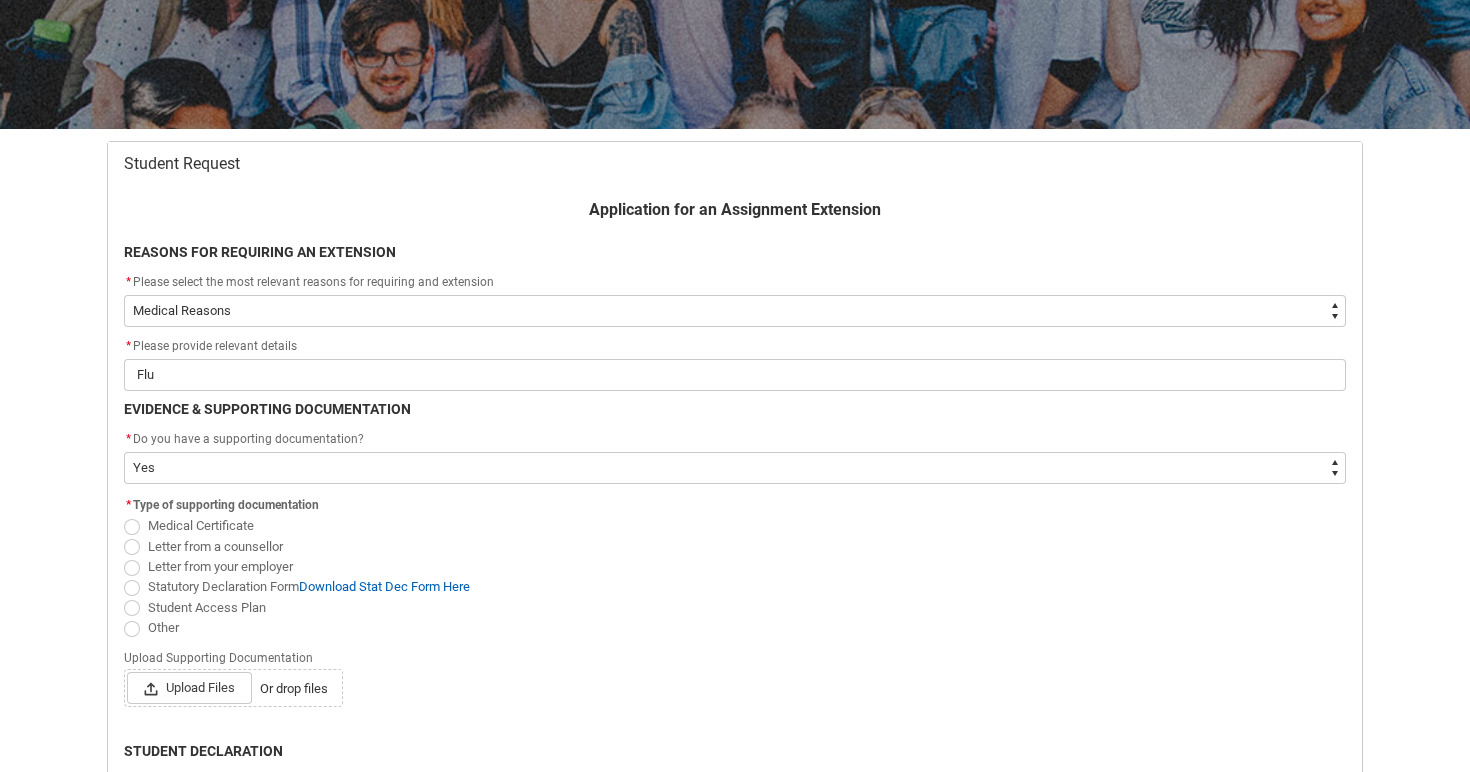 click on "Medical Certificate" at bounding box center [201, 525] 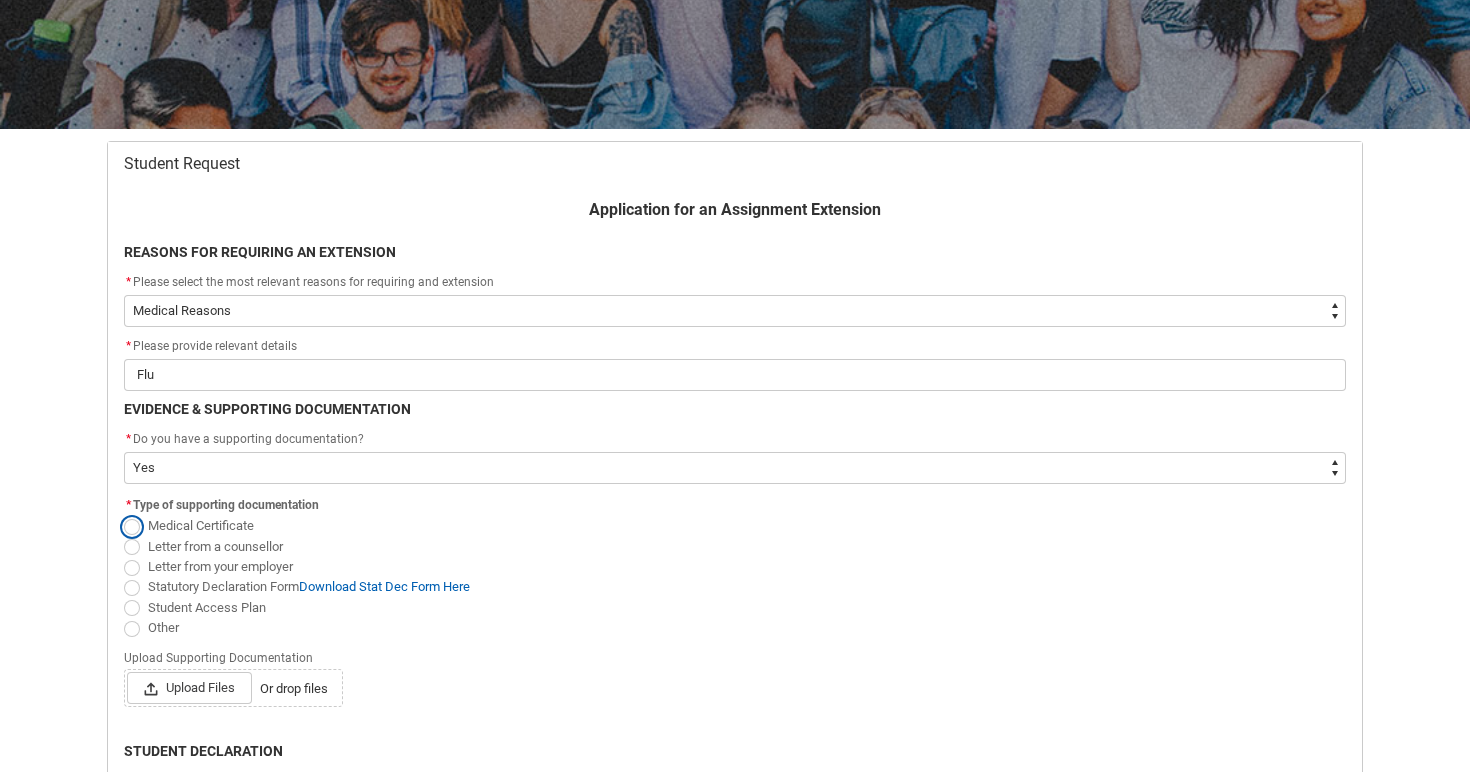 click on "Medical Certificate" at bounding box center [123, 515] 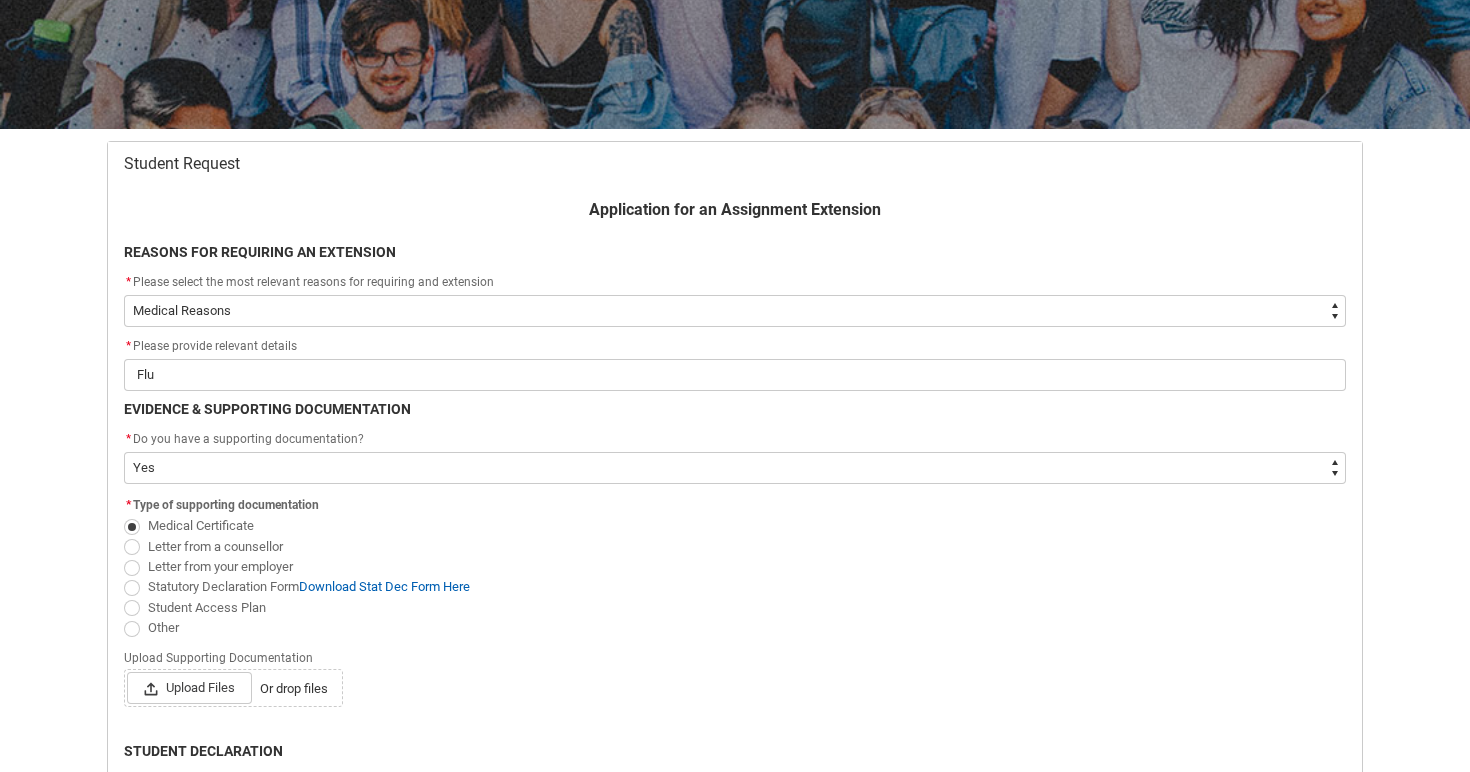 click on "Upload Files Or drop files" 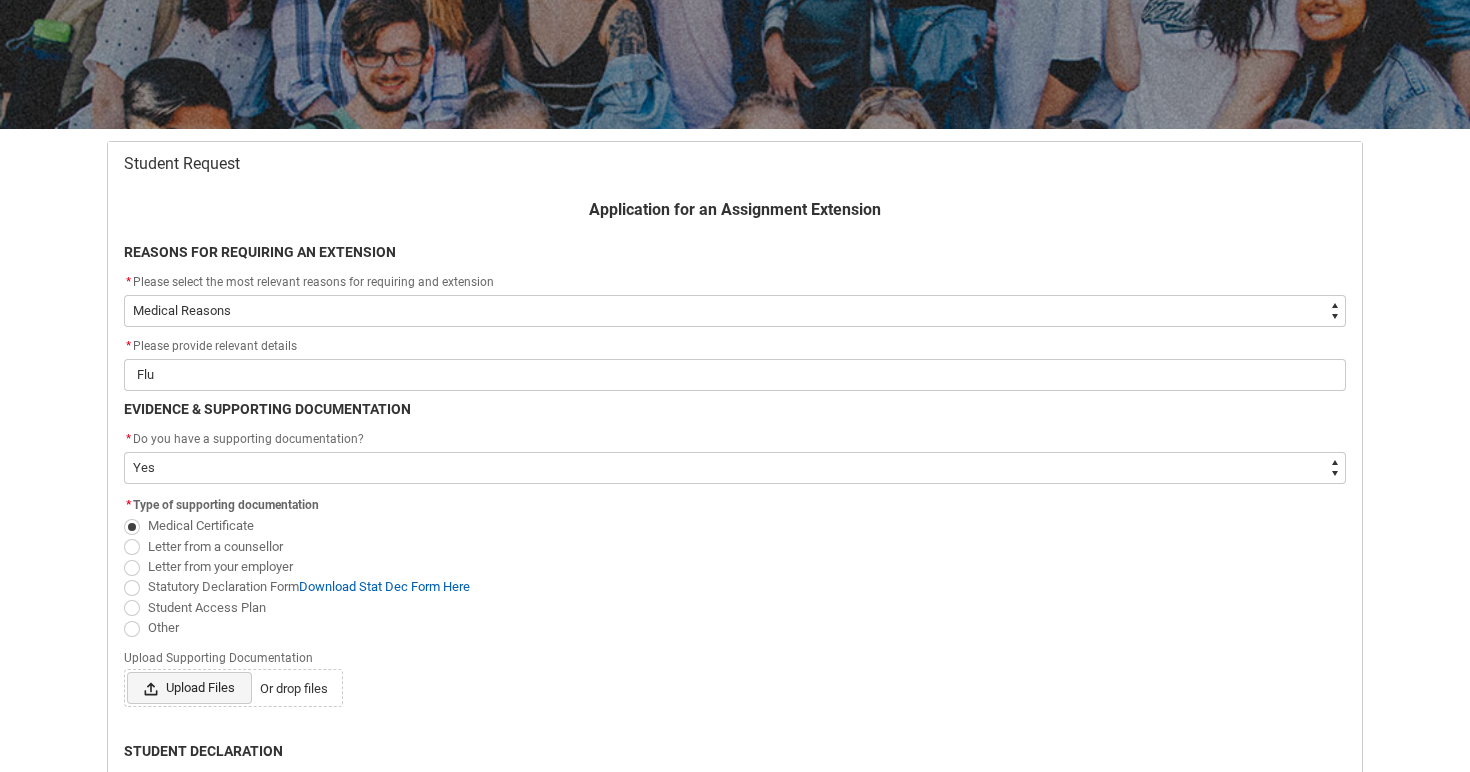 click on "Upload Files" at bounding box center [189, 688] 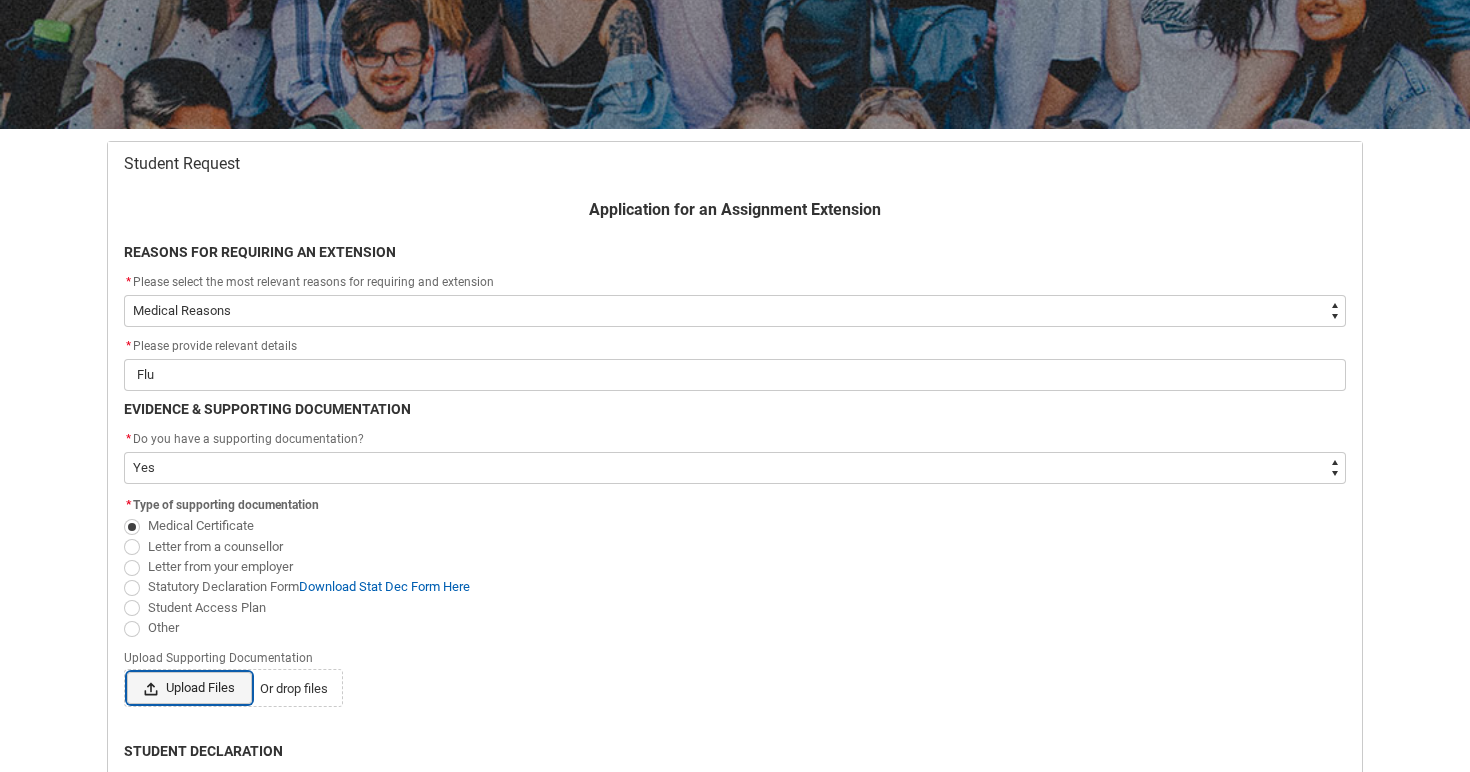 click on "Upload Files Or drop files" at bounding box center (126, 671) 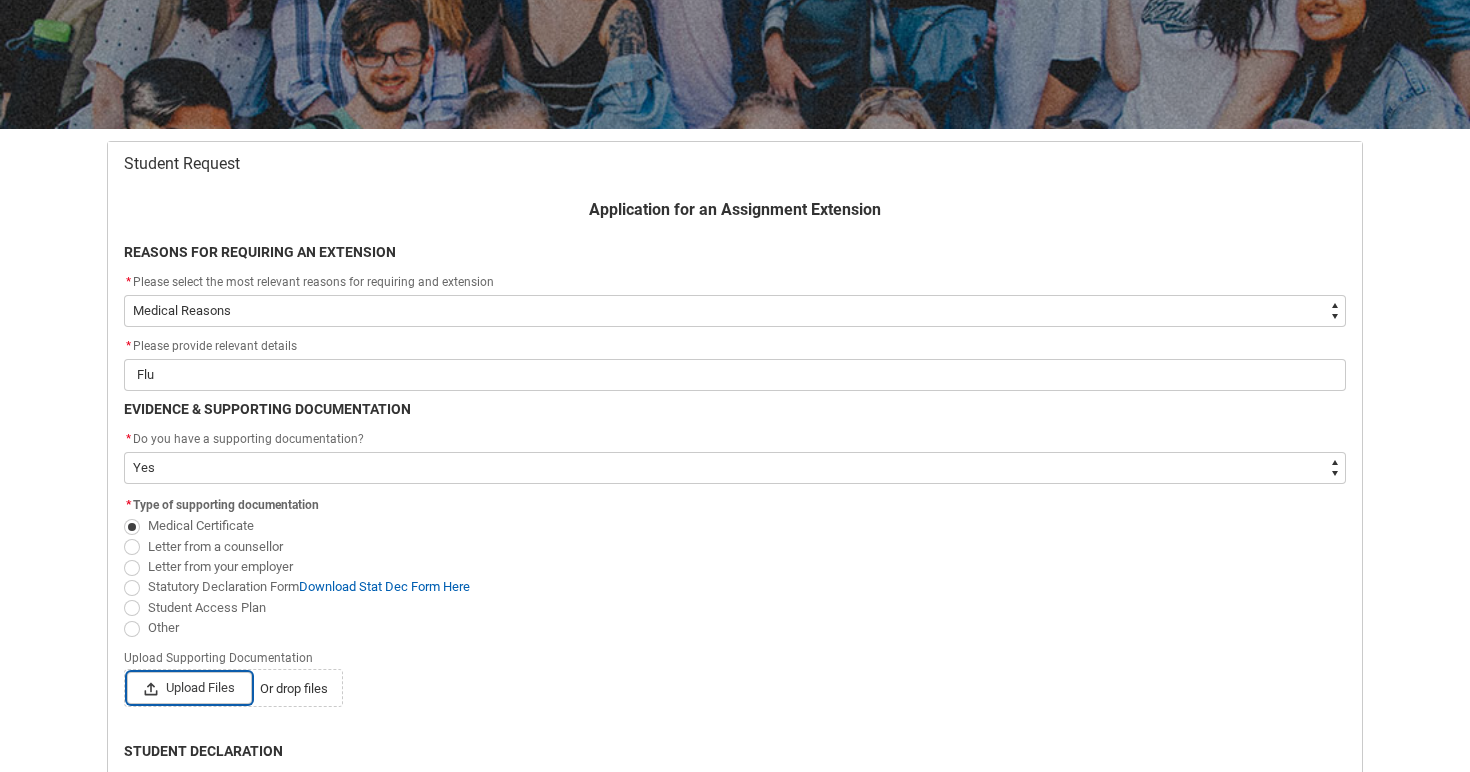 type on "C:\fakepath\Richmond Medical Practice.pdf" 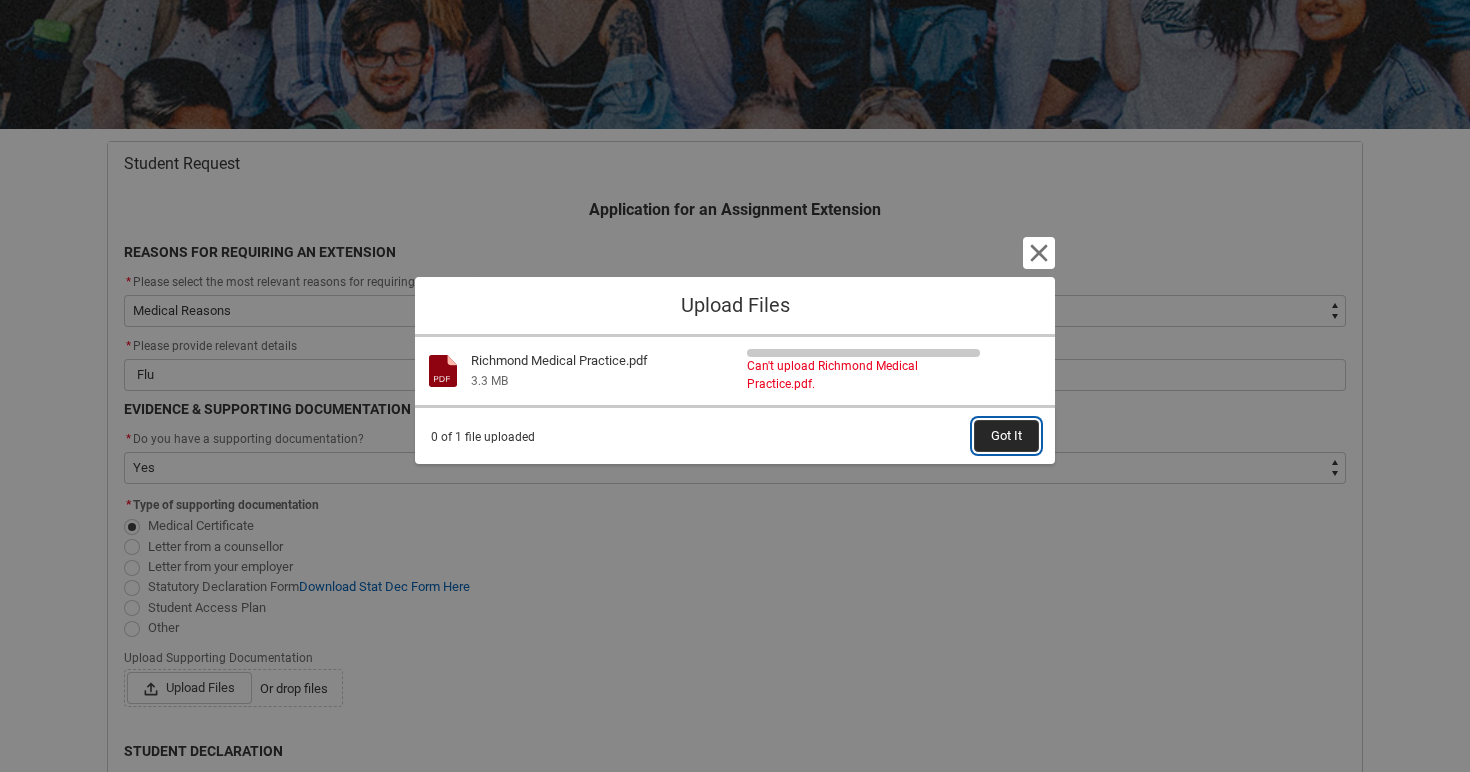 click on "Got It" at bounding box center (1006, 436) 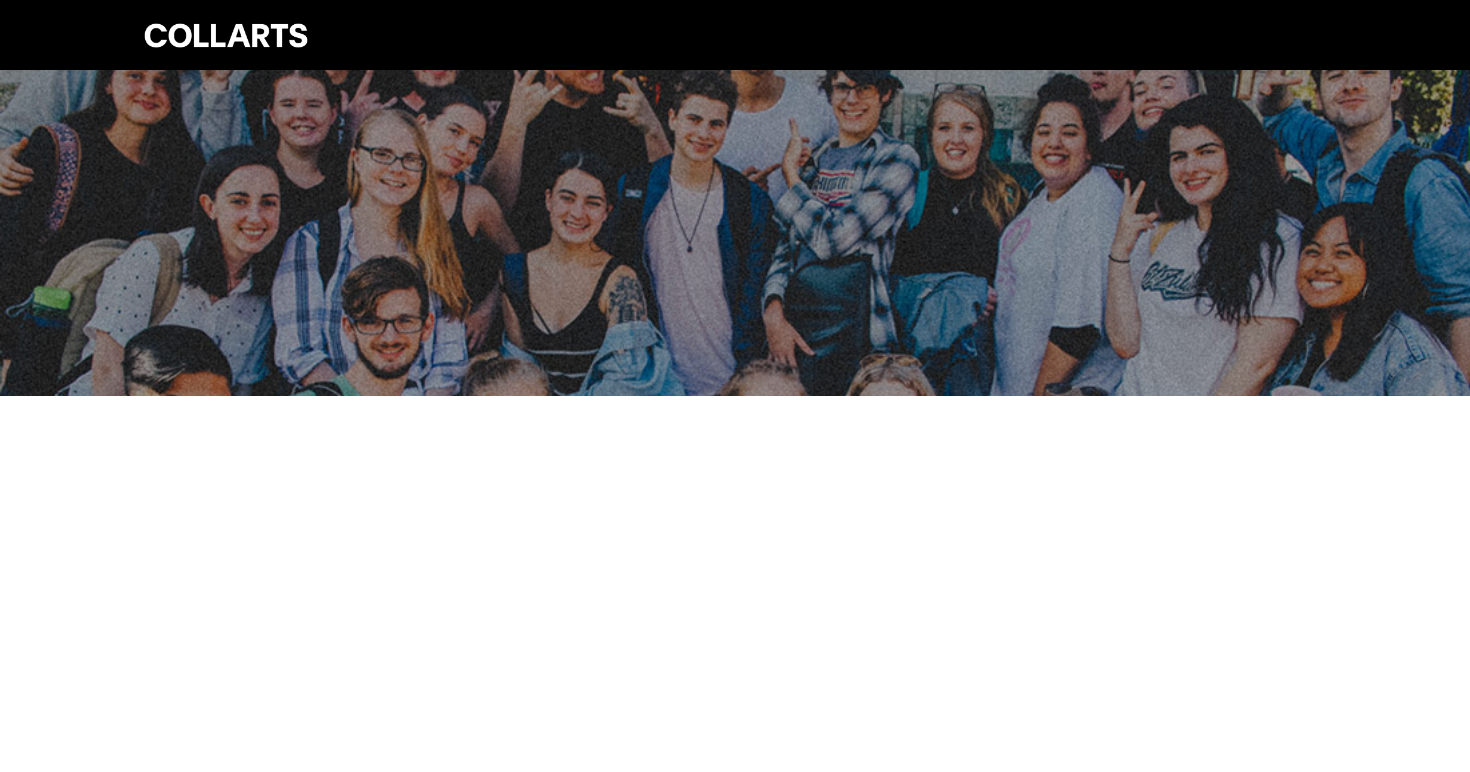 scroll, scrollTop: 0, scrollLeft: 0, axis: both 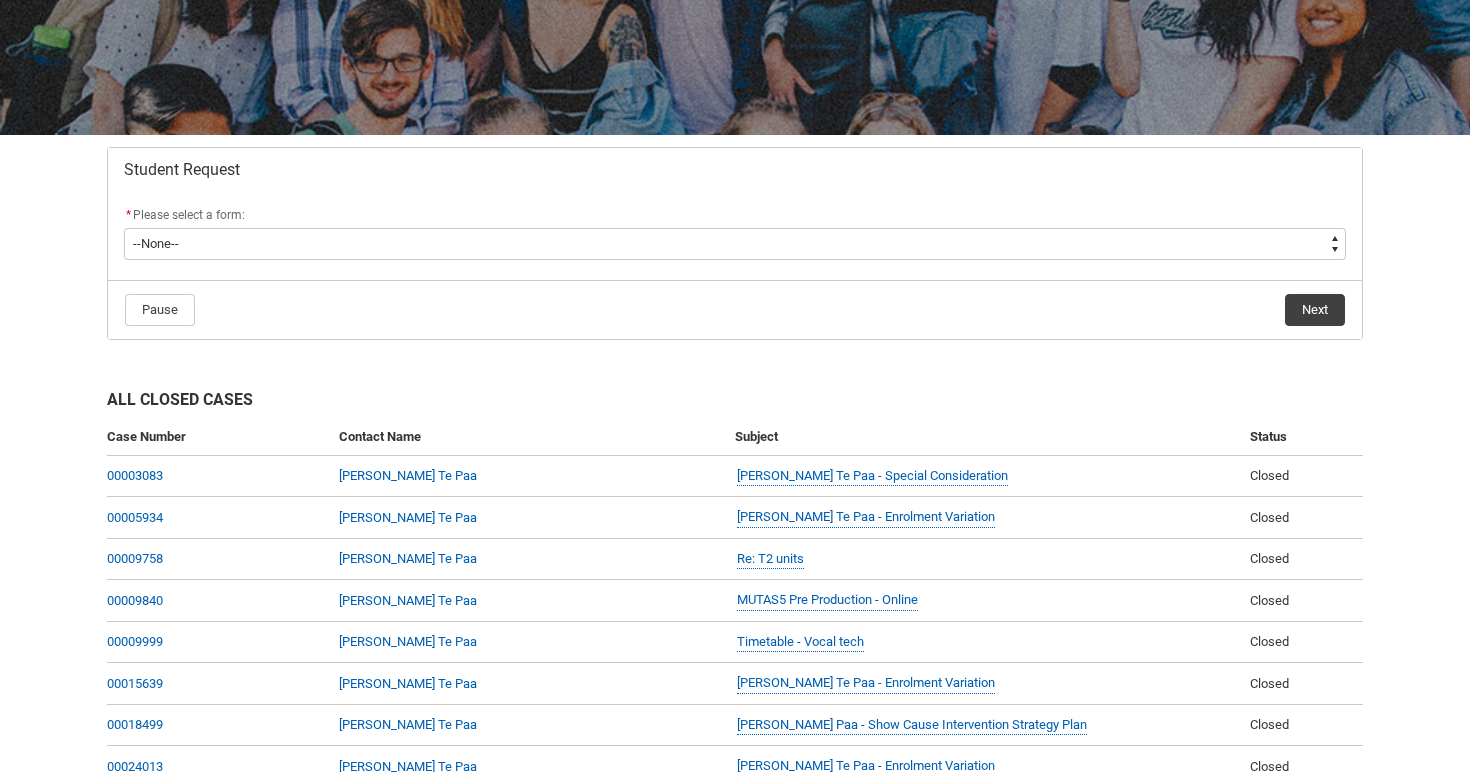 click on "* Please select a form:" 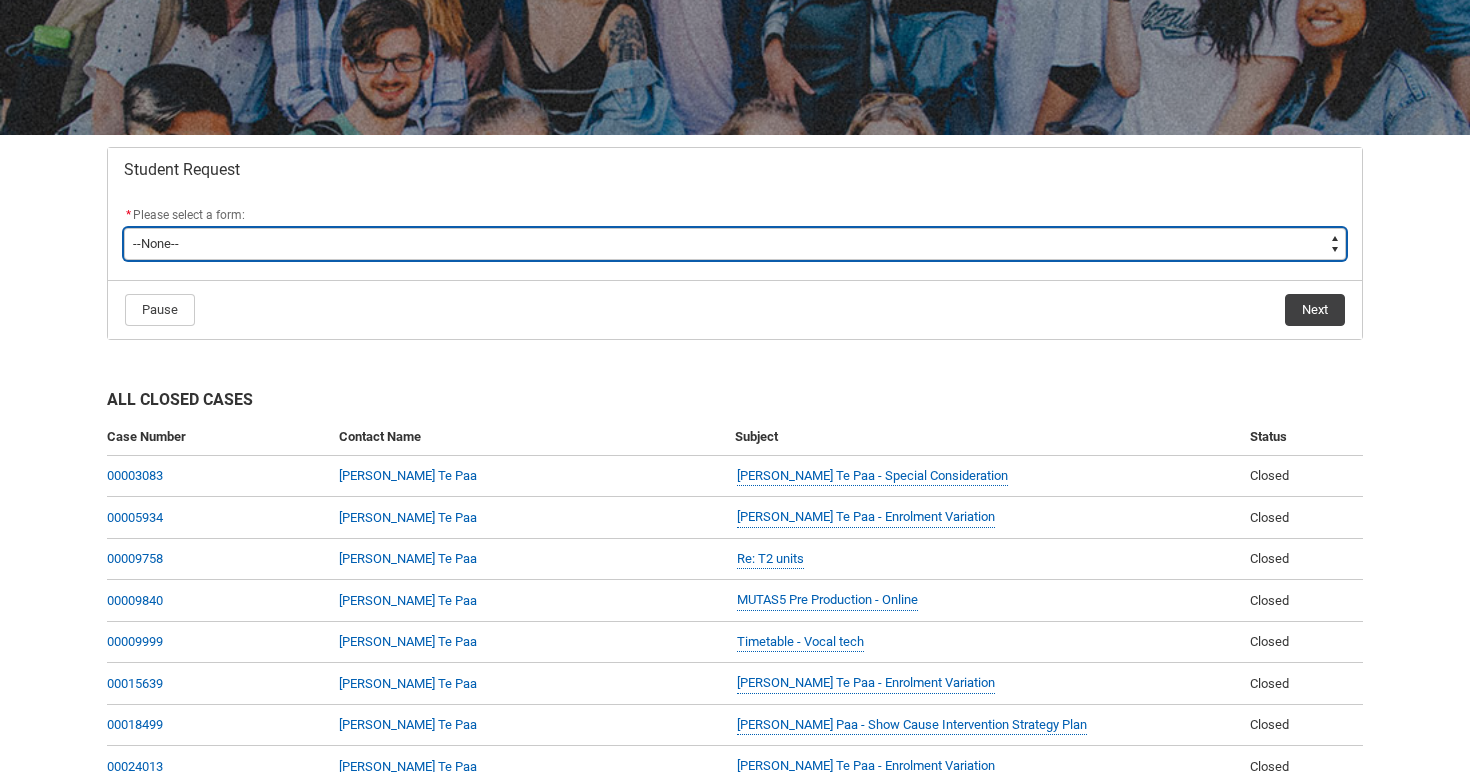 click on "--None-- Academic Transcript Application to Appeal Assignment Extension Course Credit / RPL Course Transfer Deferral / Leave of Absence Enrolment Variation Grievance Reasonable Adjustment Return to Study Application Special Consideration Tuition Fee Refund Withdraw & Cancel Enrolment General Enquiry FEE-HELP Exemption Form Financial Hardship Program" at bounding box center (735, 244) 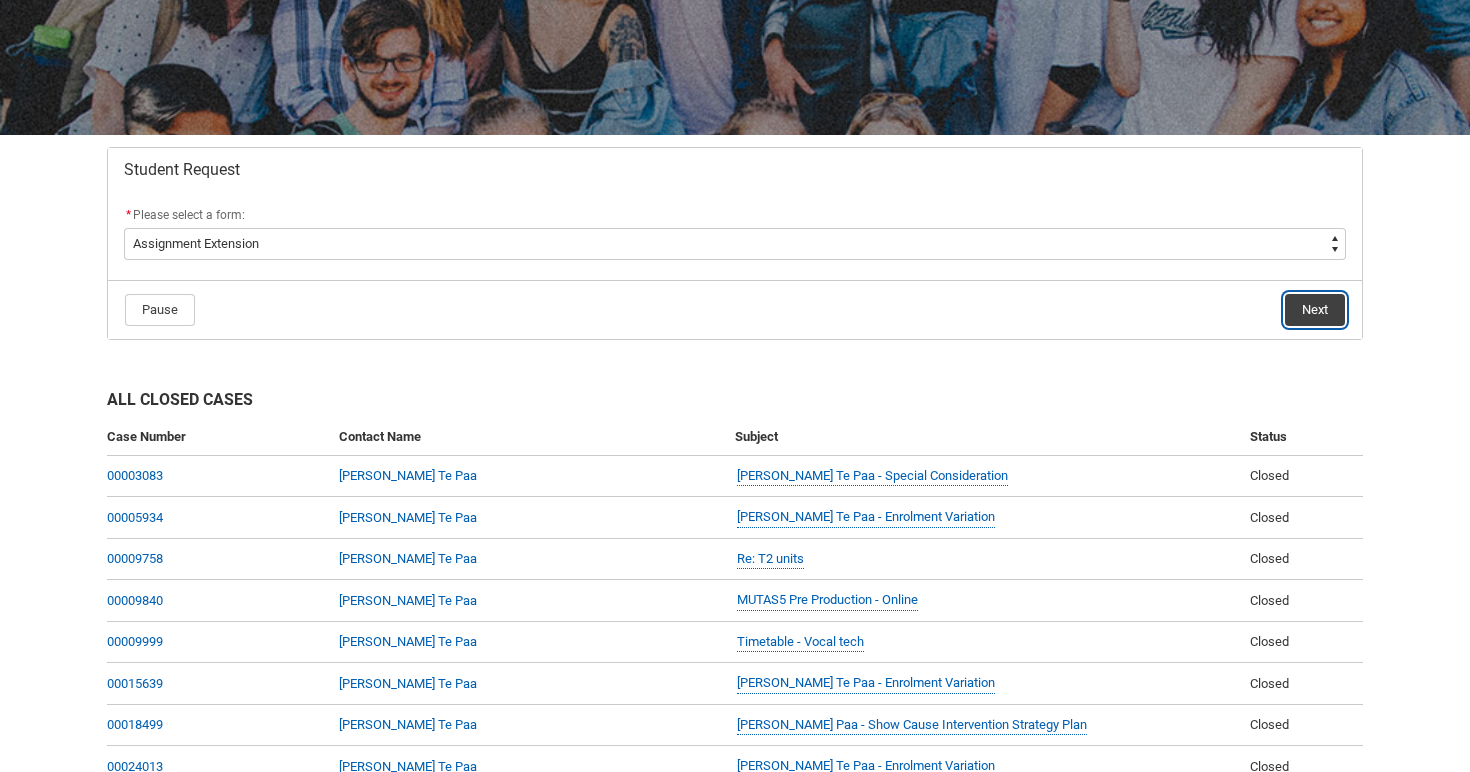 click on "Next" 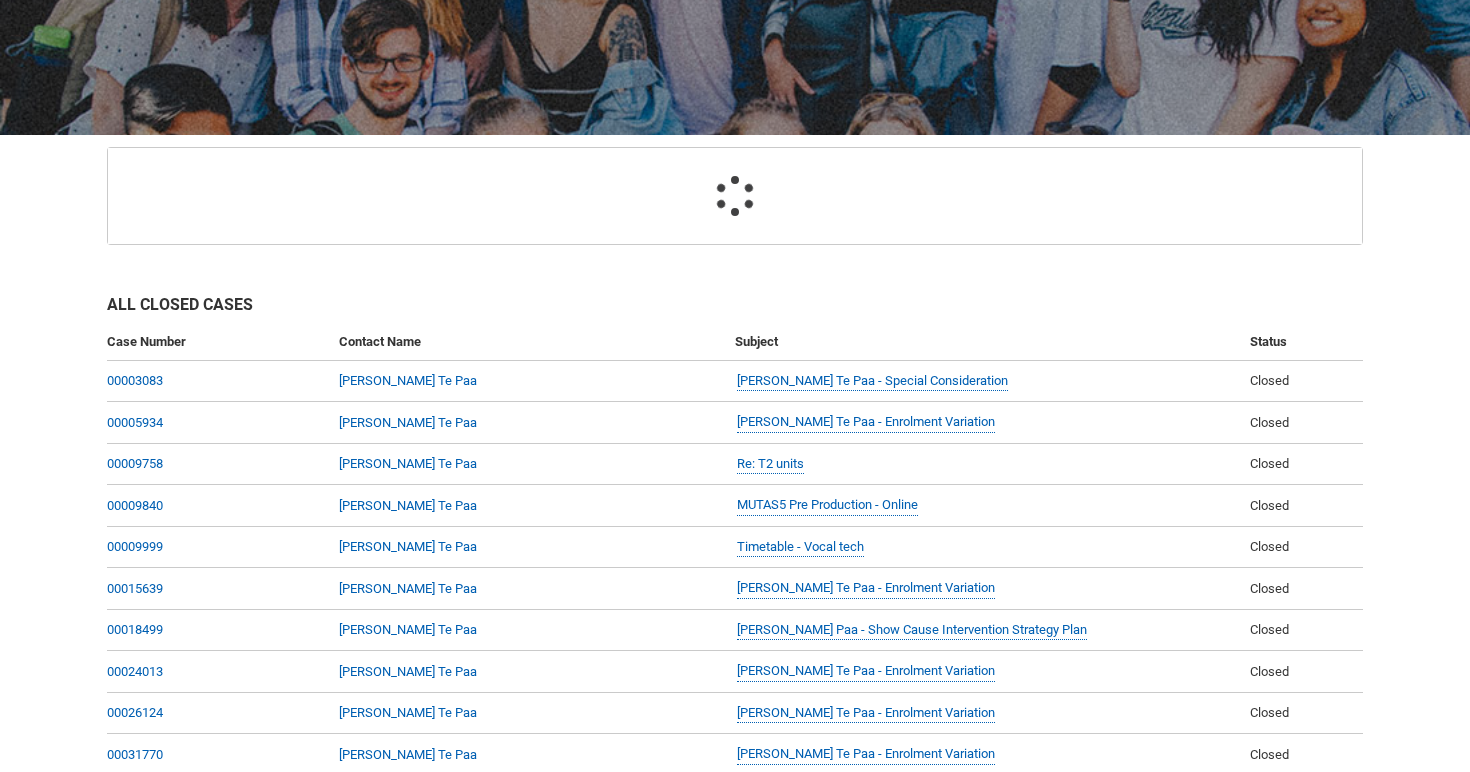 scroll, scrollTop: 213, scrollLeft: 0, axis: vertical 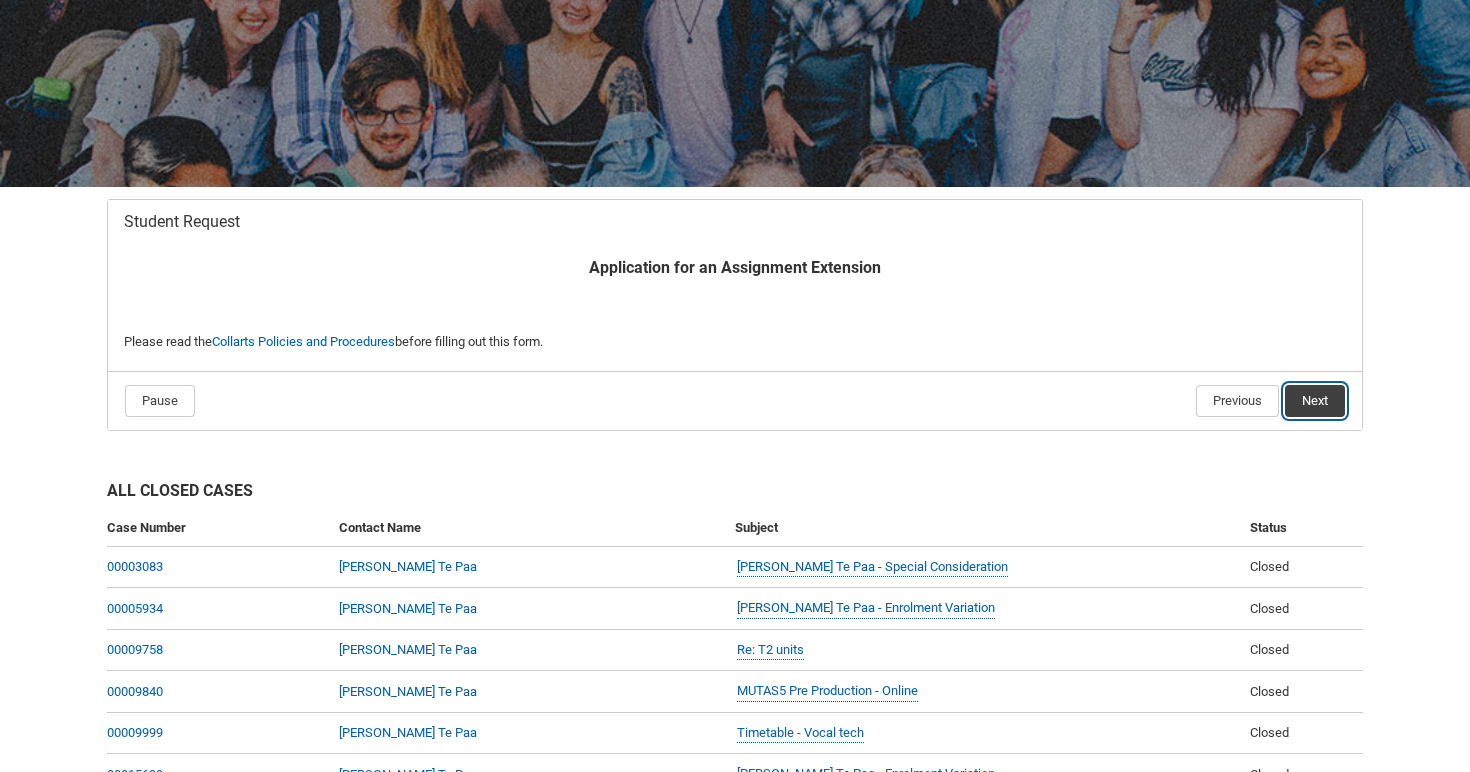 click on "Next" 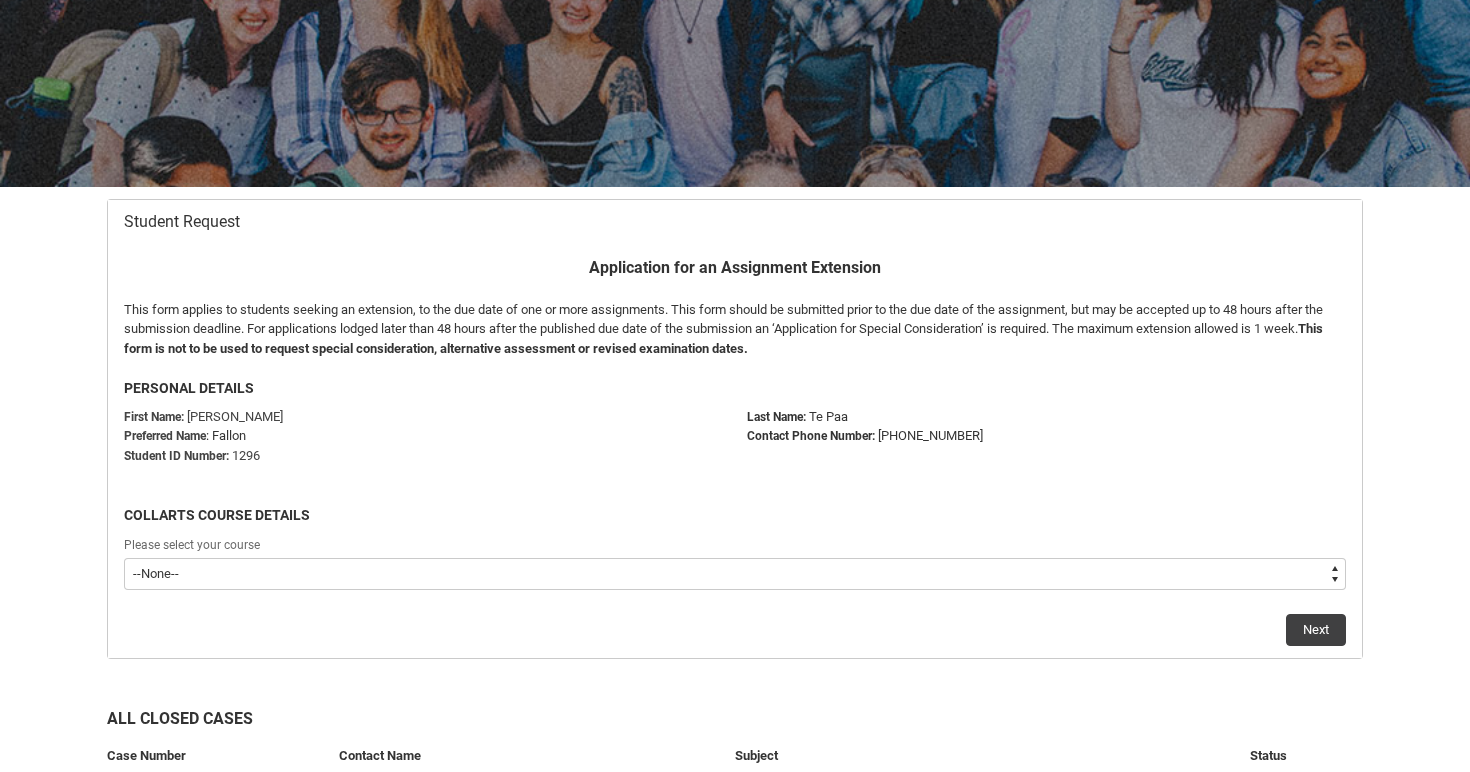 click on "--None-- Bachelor of Music Performance V2" at bounding box center (735, 574) 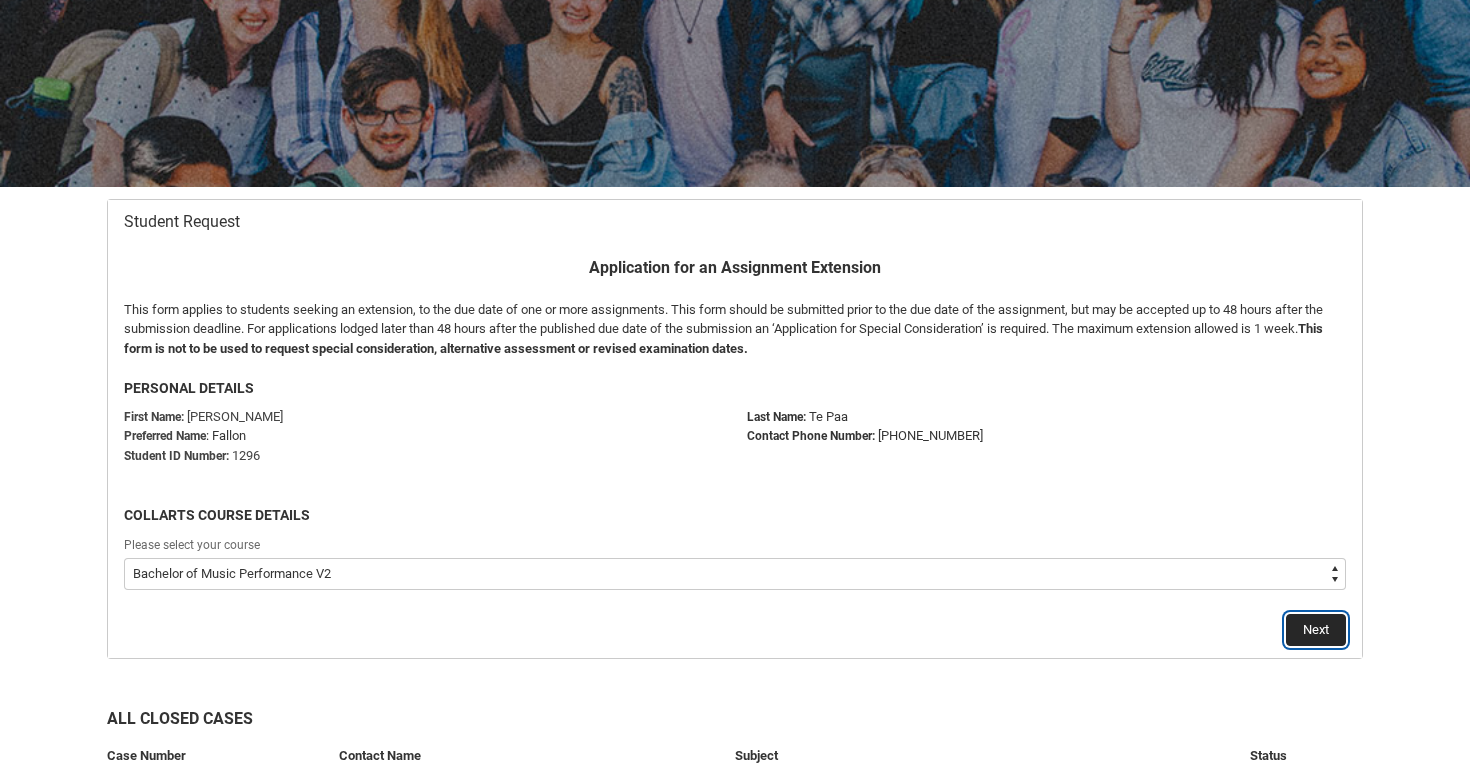 click on "Next" 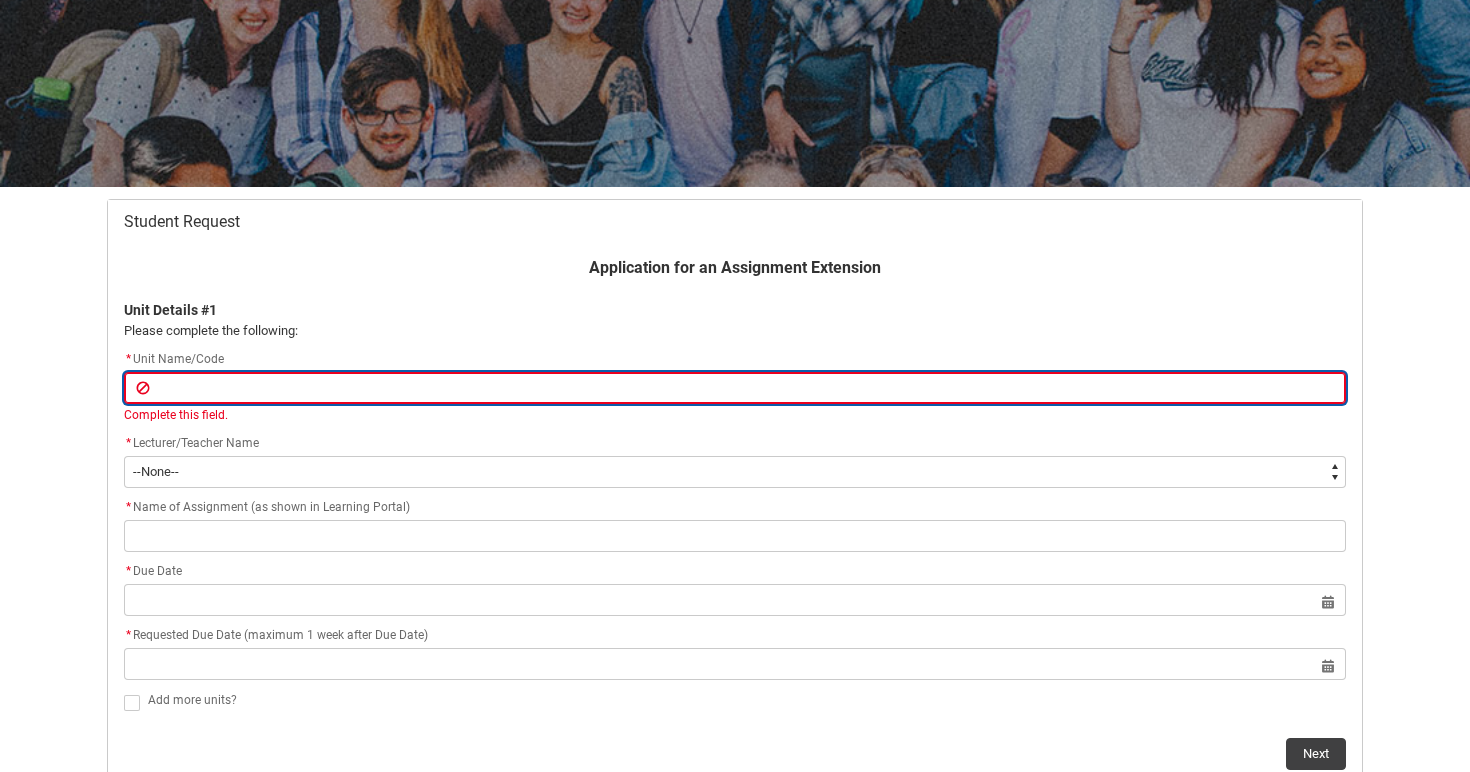 type on "M" 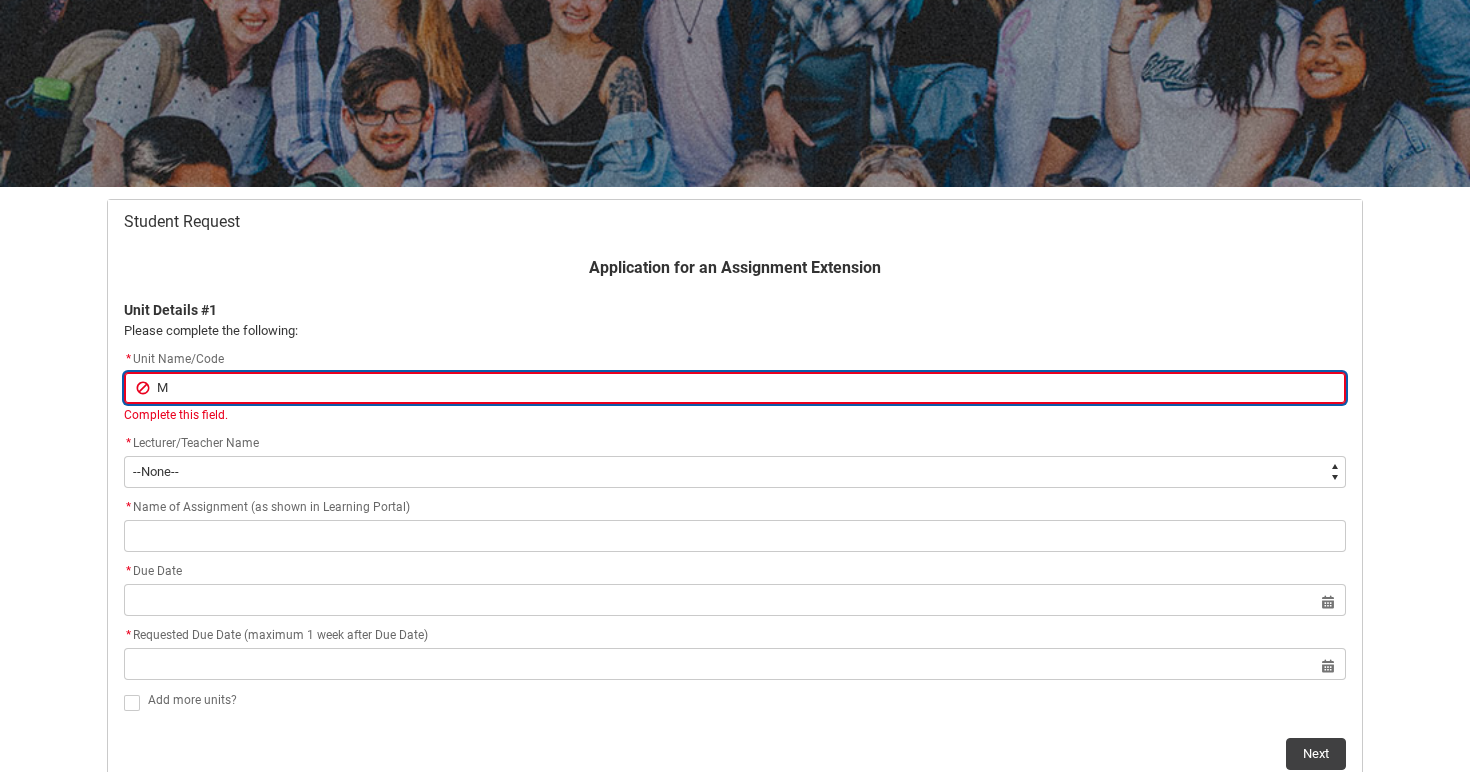 type on "MU" 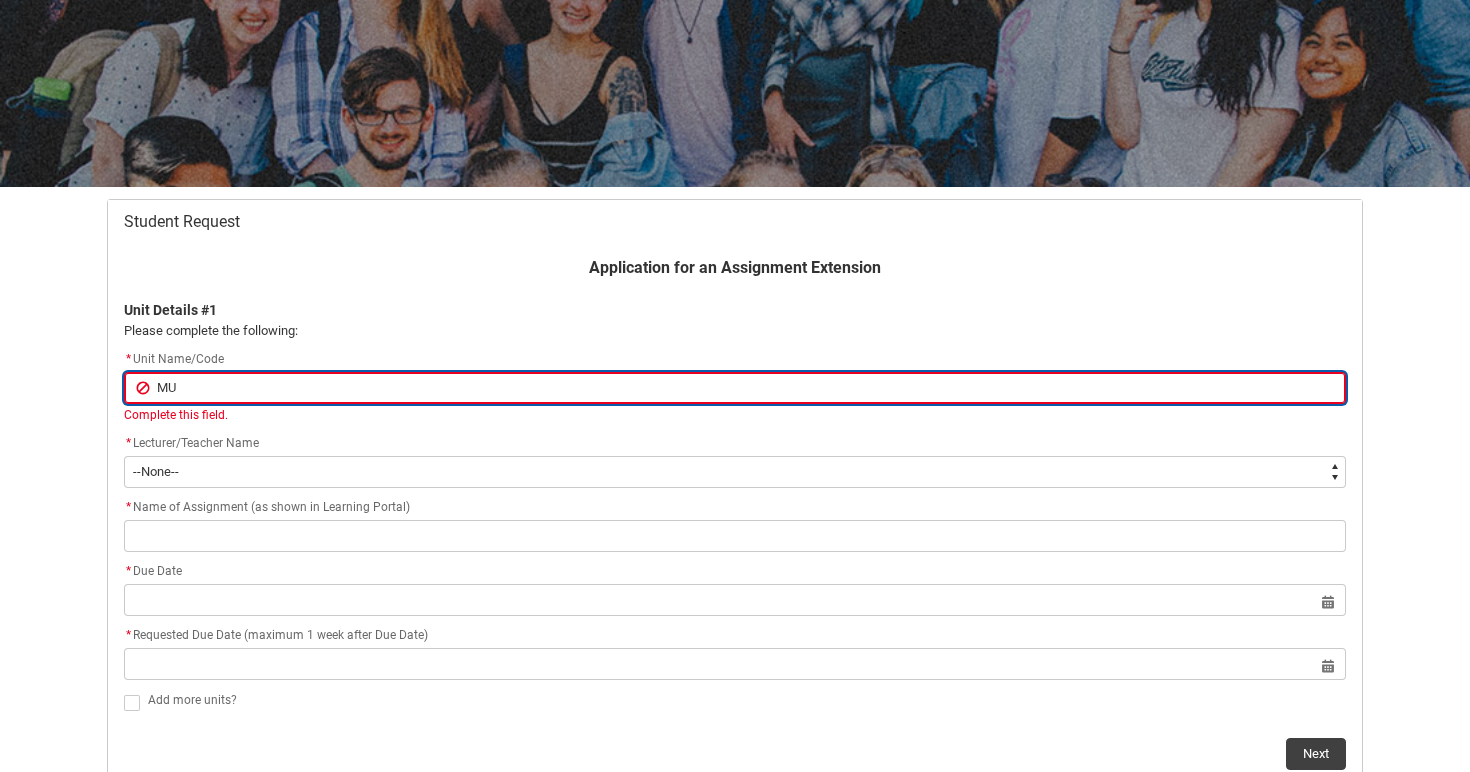 type on "MUP" 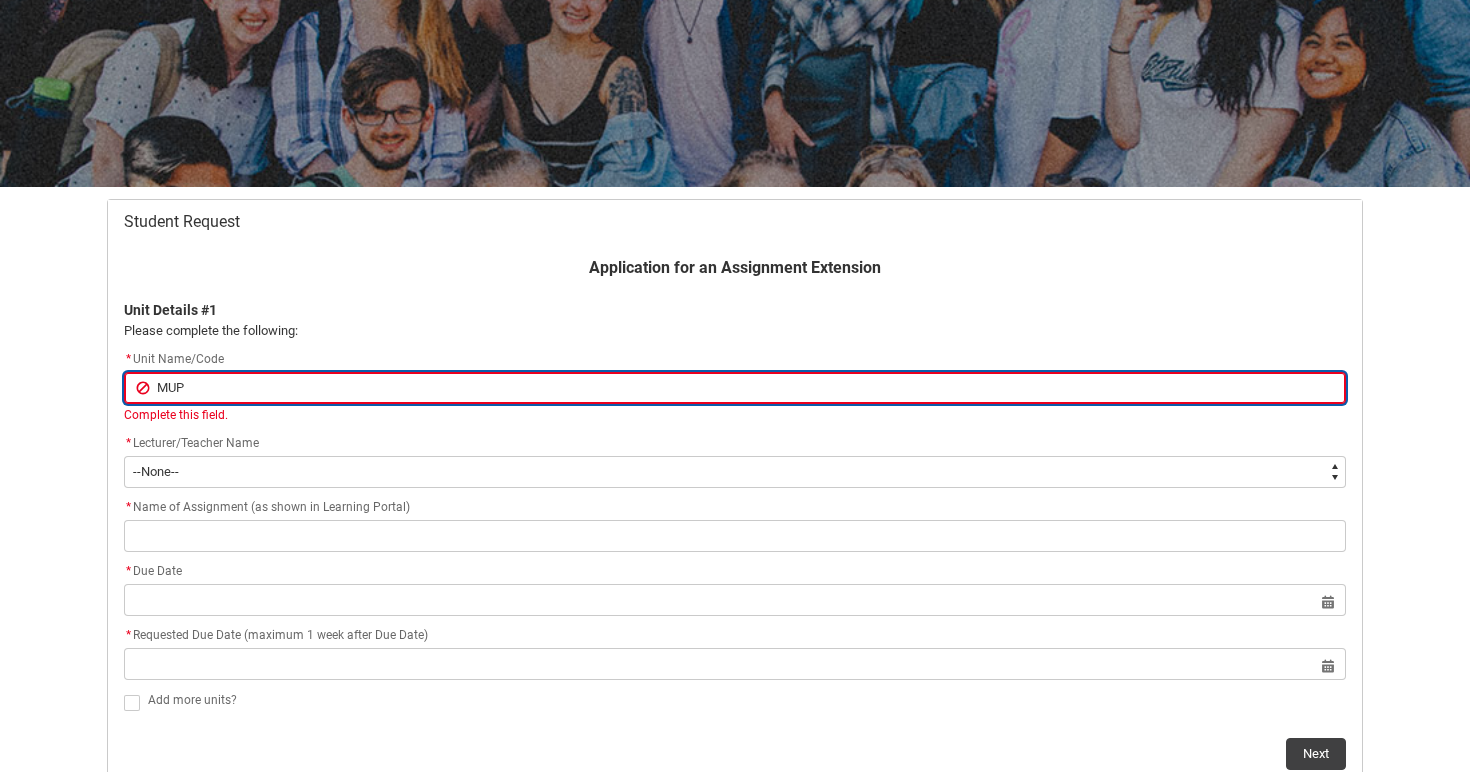 type on "MUPT" 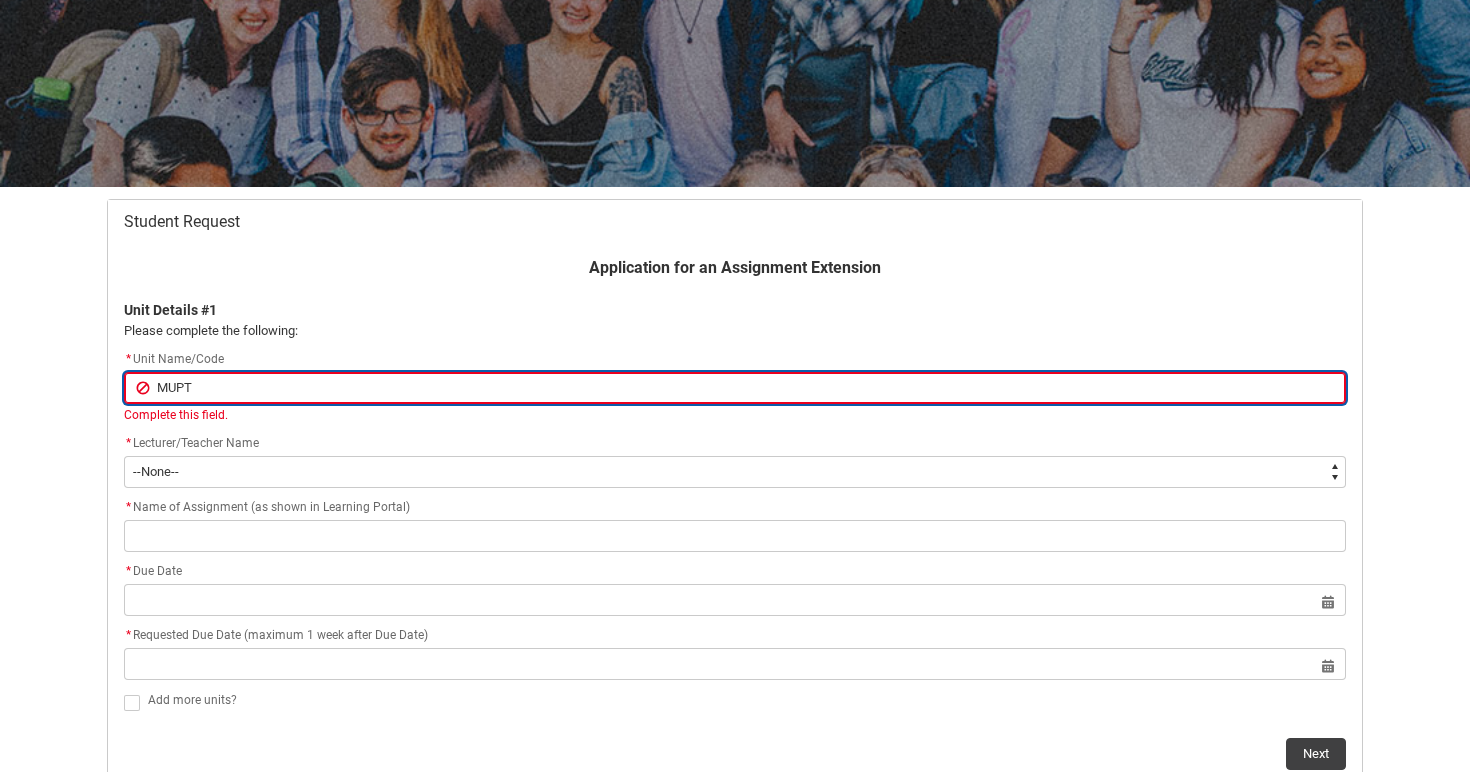 type on "MUPTA" 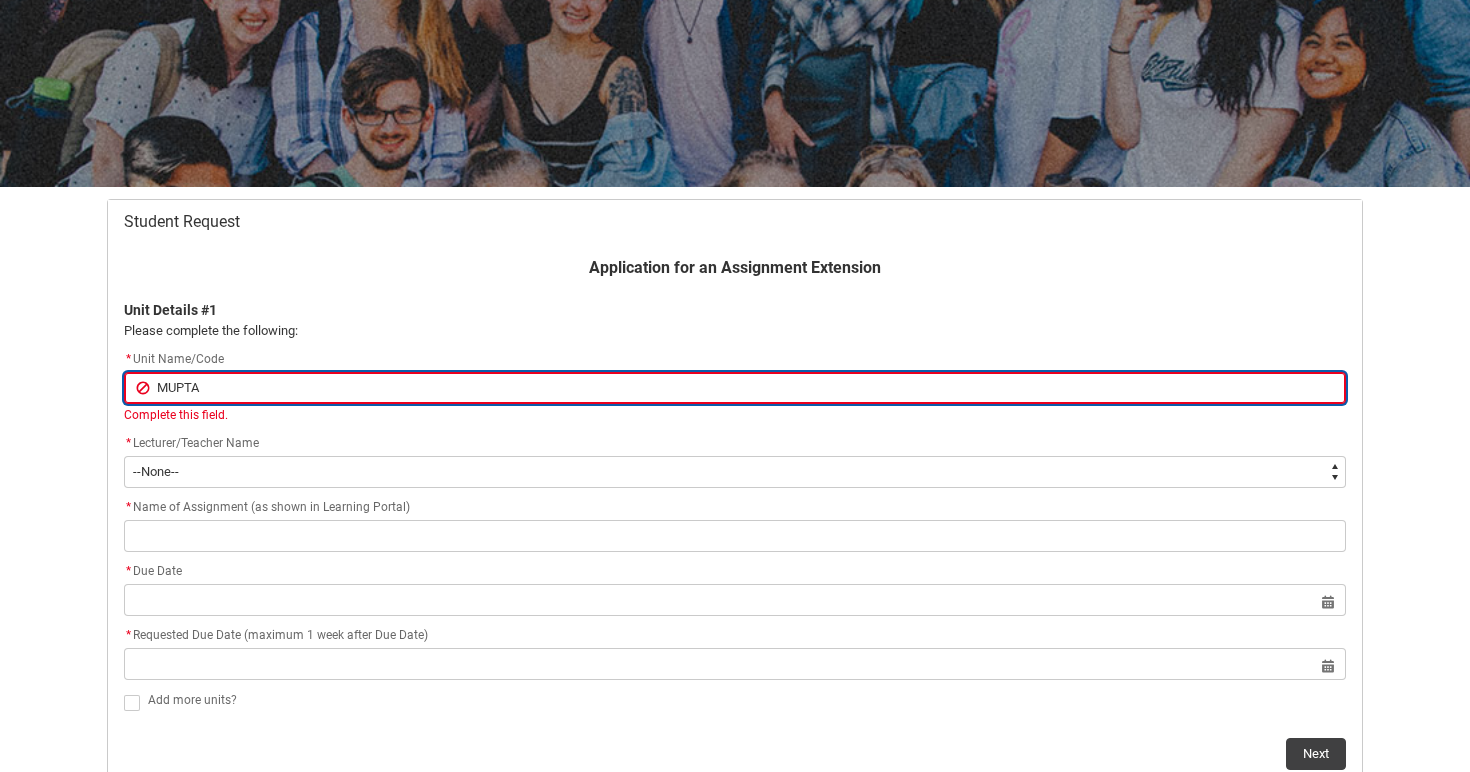 type on "MUPTAS" 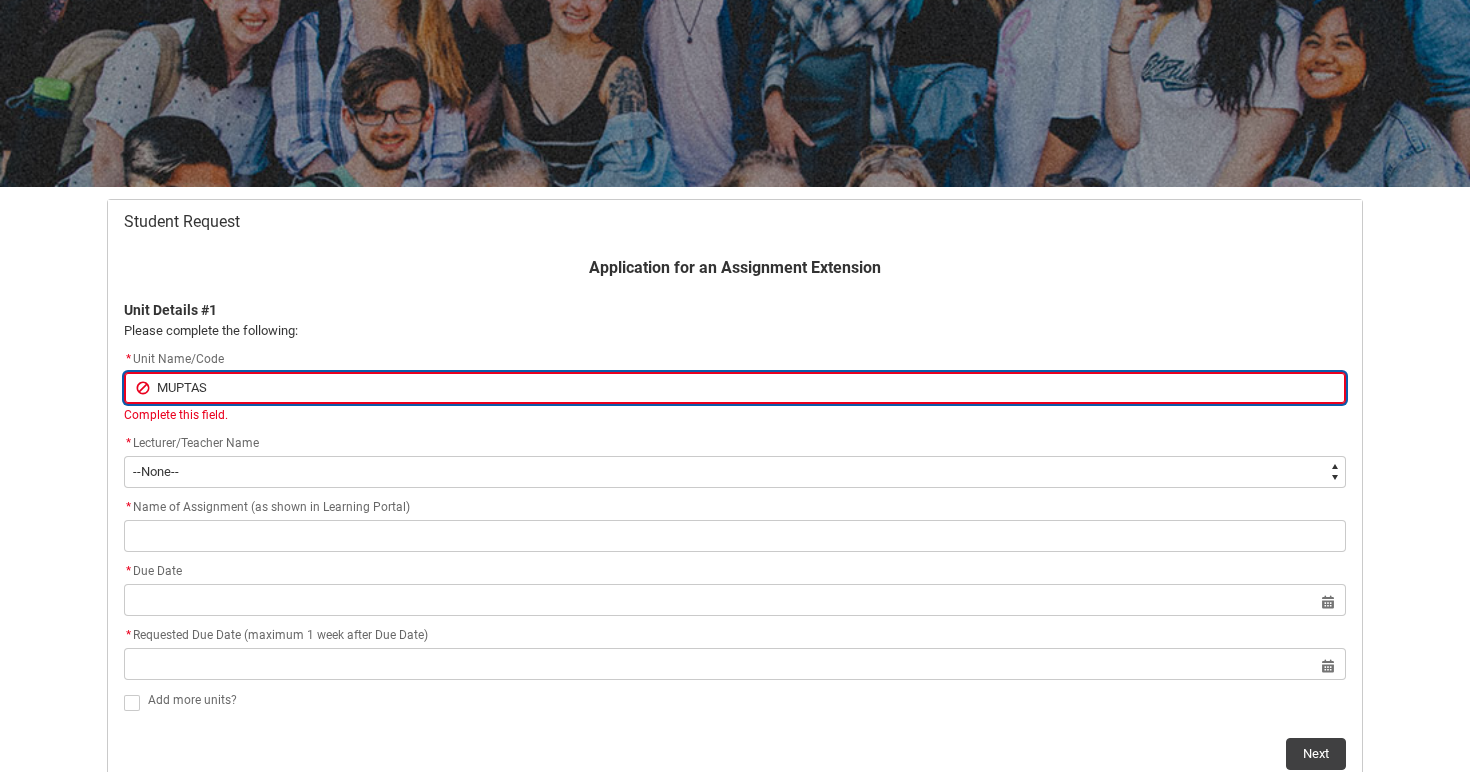 type on "MUPTAS5" 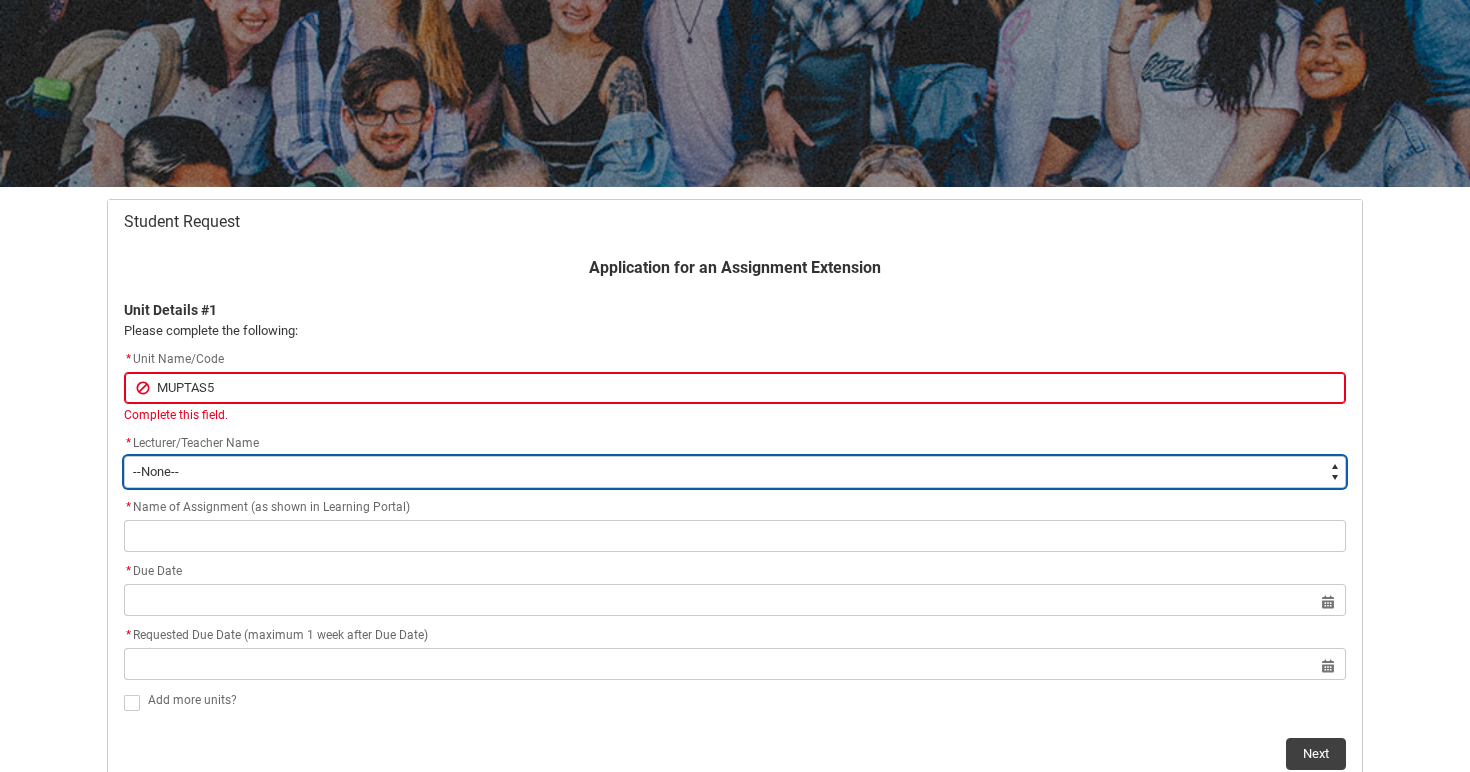 click on "Application for an Assignment Extension Unit Details #1 Please complete the following: * Unit Name/Code MUPTAS5   Complete this field. * Lecturer/Teacher Name *   --None-- [PERSON_NAME] [PERSON_NAME] [PERSON_NAME] [PERSON_NAME] [PERSON_NAME] [PERSON_NAME] [PERSON_NAME] [PERSON_NAME] [PERSON_NAME] [PERSON_NAME] [PERSON_NAME] [PERSON_NAME] [PERSON_NAME] [PERSON_NAME] [PERSON_NAME] [PERSON_NAME] [PERSON_NAME] [PERSON_NAME] [PERSON_NAME] [PERSON_NAME] [PERSON_NAME] [PERSON_NAME] [PERSON_NAME] [PERSON_NAME] [PERSON_NAME] [PERSON_NAME] [PERSON_NAME] [PERSON_NAME] [PERSON_NAME] [PERSON_NAME] [PERSON_NAME] [PERSON_NAME] [PERSON_NAME] [PERSON_NAME] [PERSON_NAME] [PERSON_NAME] [PERSON_NAME] [PERSON_NAME] [PERSON_NAME] [PERSON_NAME] [PERSON_NAME] [PERSON_NAME] [PERSON_NAME] [PERSON_NAME] [PERSON_NAME] [PERSON_NAME] [PERSON_NAME] [PERSON_NAME] [PERSON_NAME] [PERSON_NAME] [PERSON_NAME] [PERSON_NAME] [PERSON_NAME] [PERSON_NAME] [PERSON_NAME]" 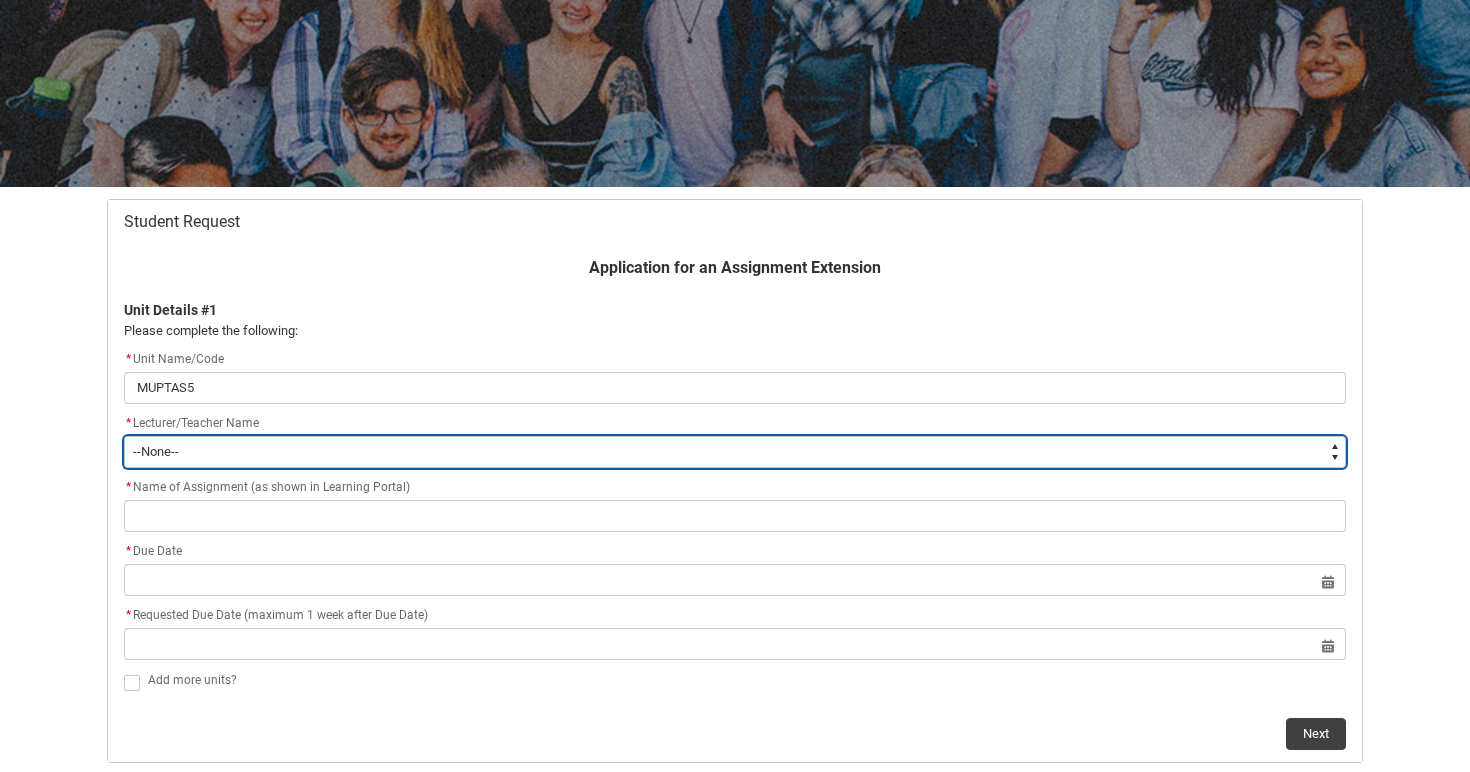 type on "Faculty_NamefromNtoZ.0035g00000b9AYtAAM" 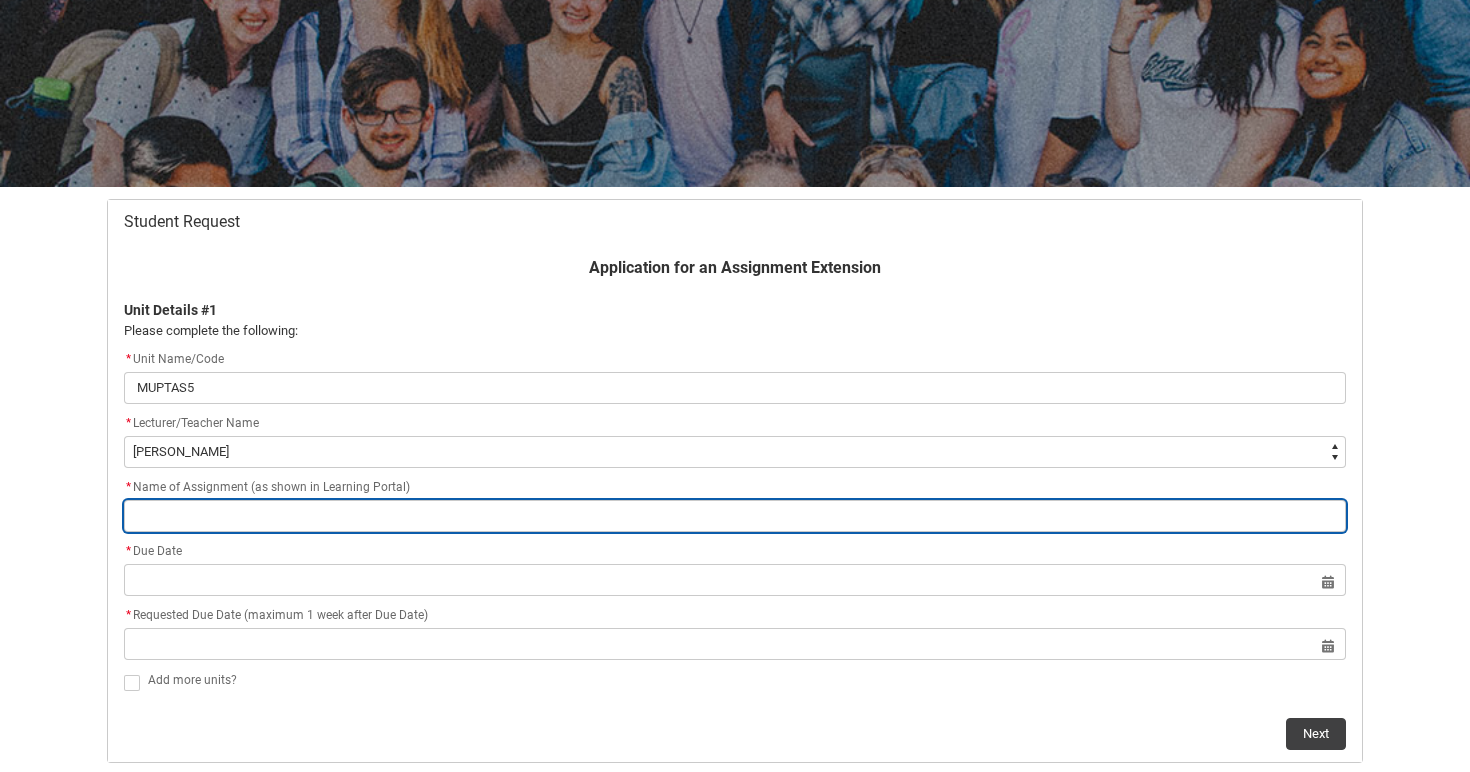 click at bounding box center [735, 516] 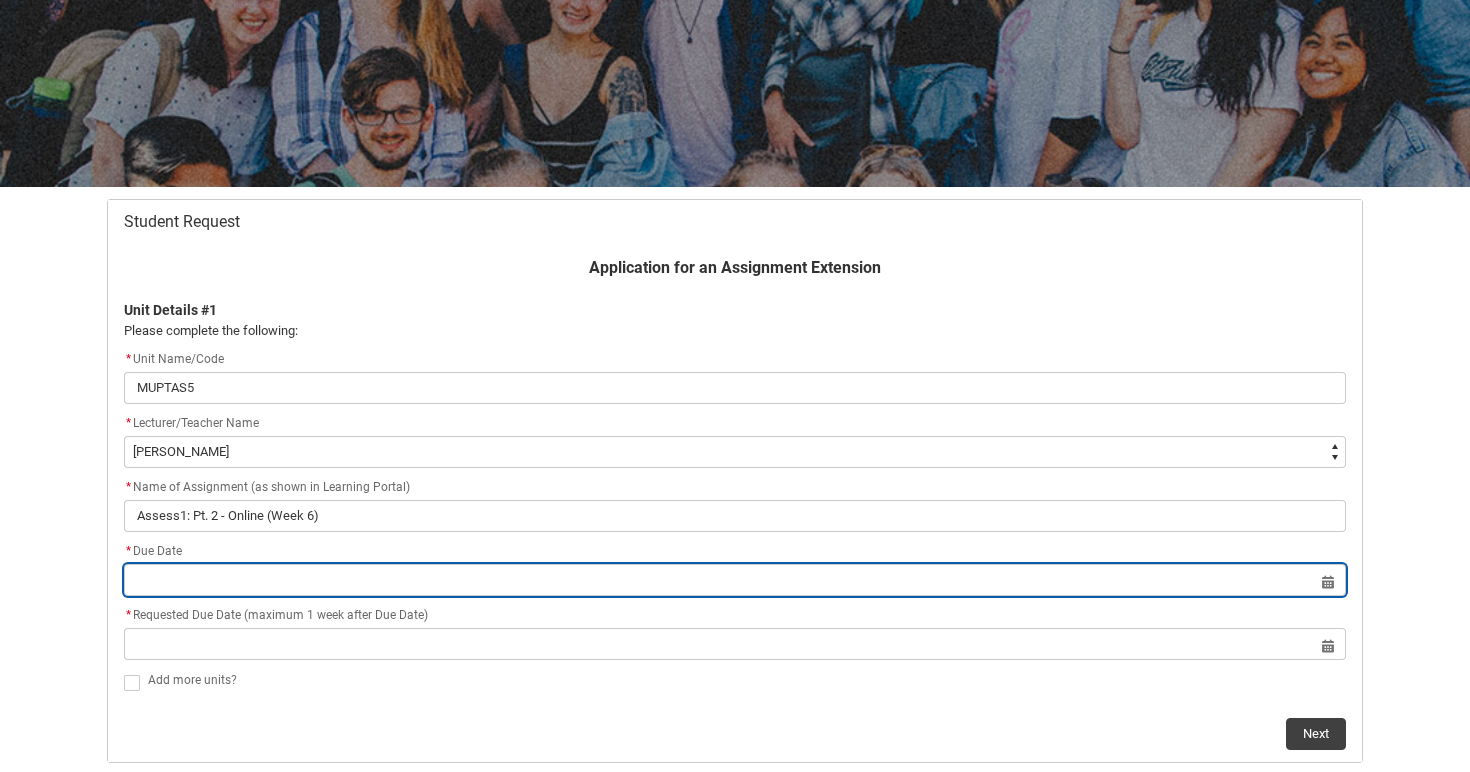 click at bounding box center (735, 580) 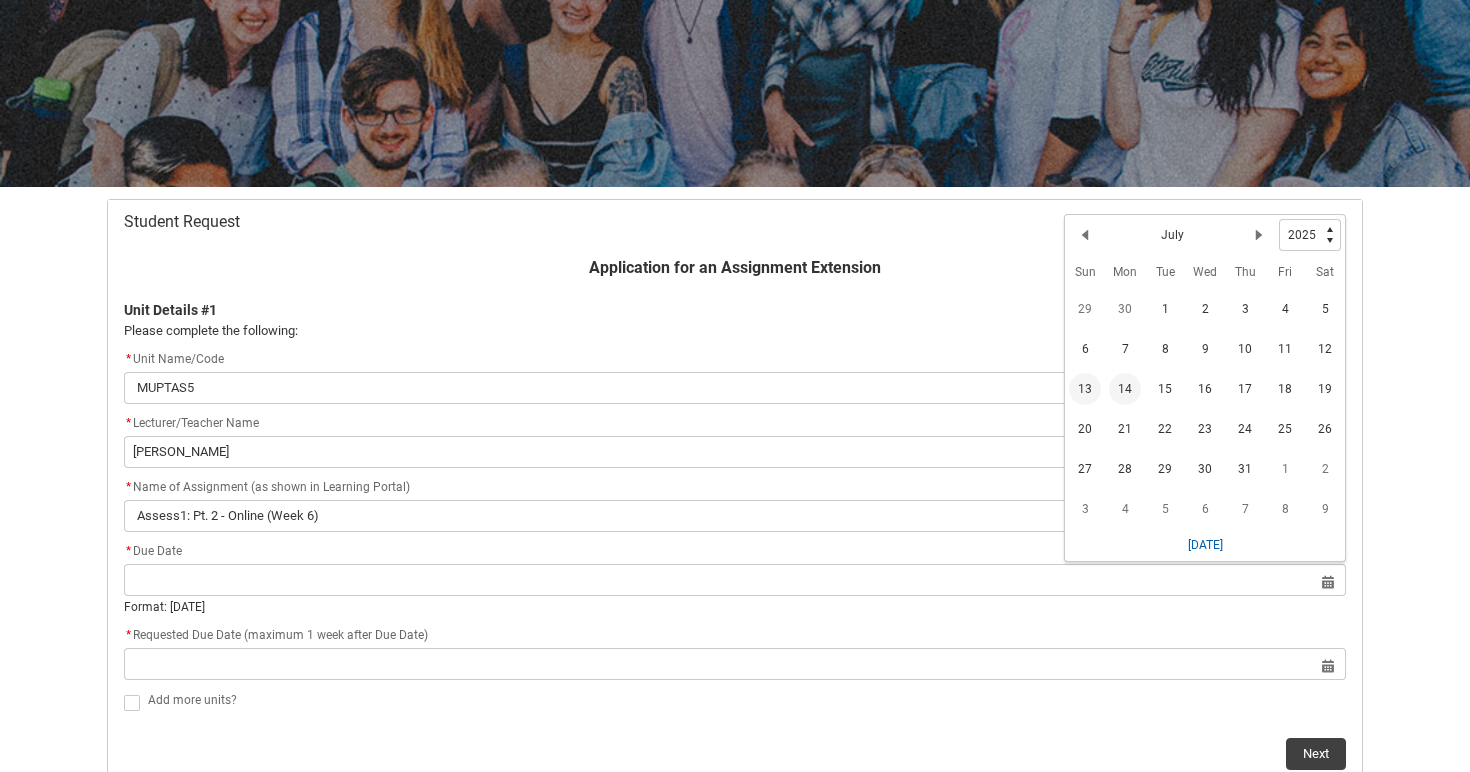 click on "13" 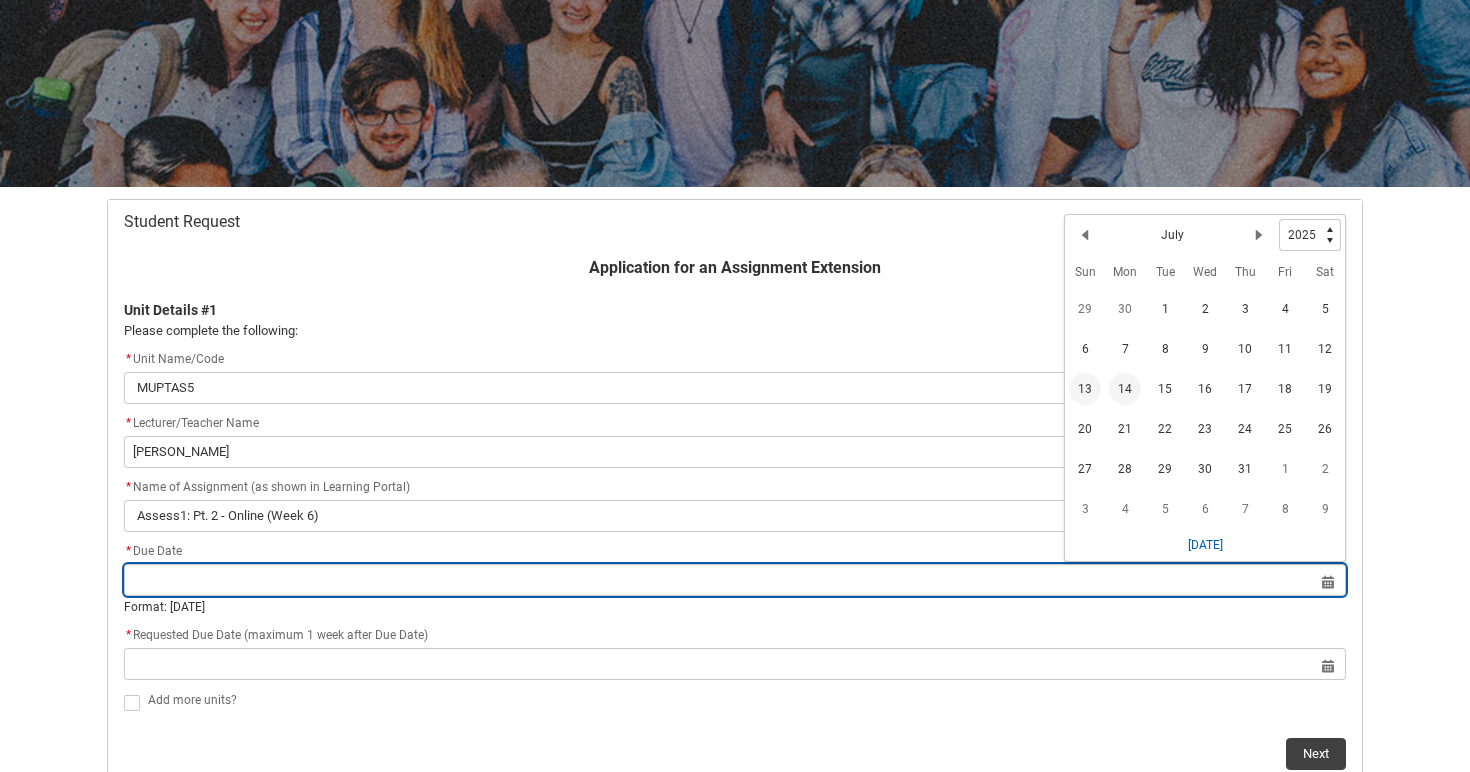 type on "[DATE]" 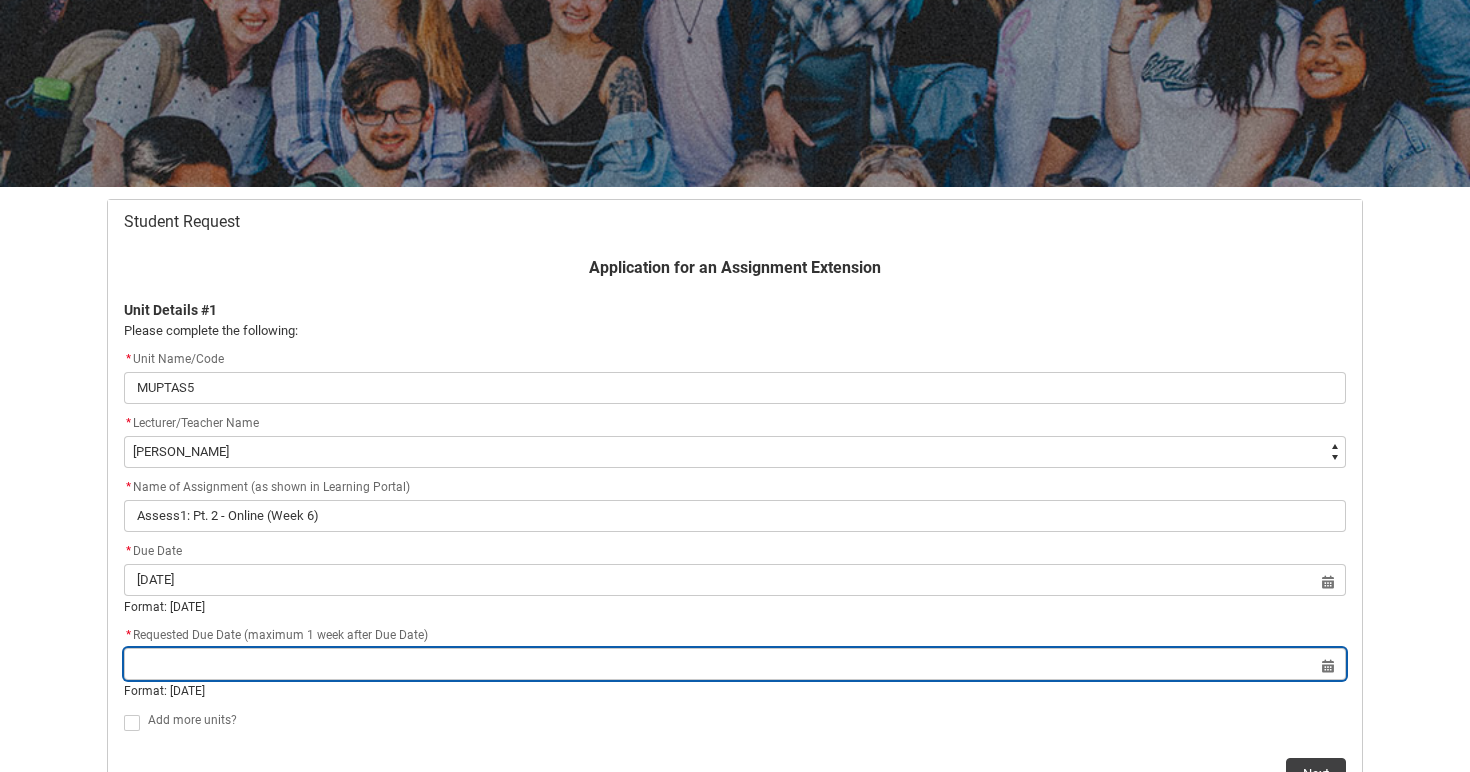 click at bounding box center (735, 664) 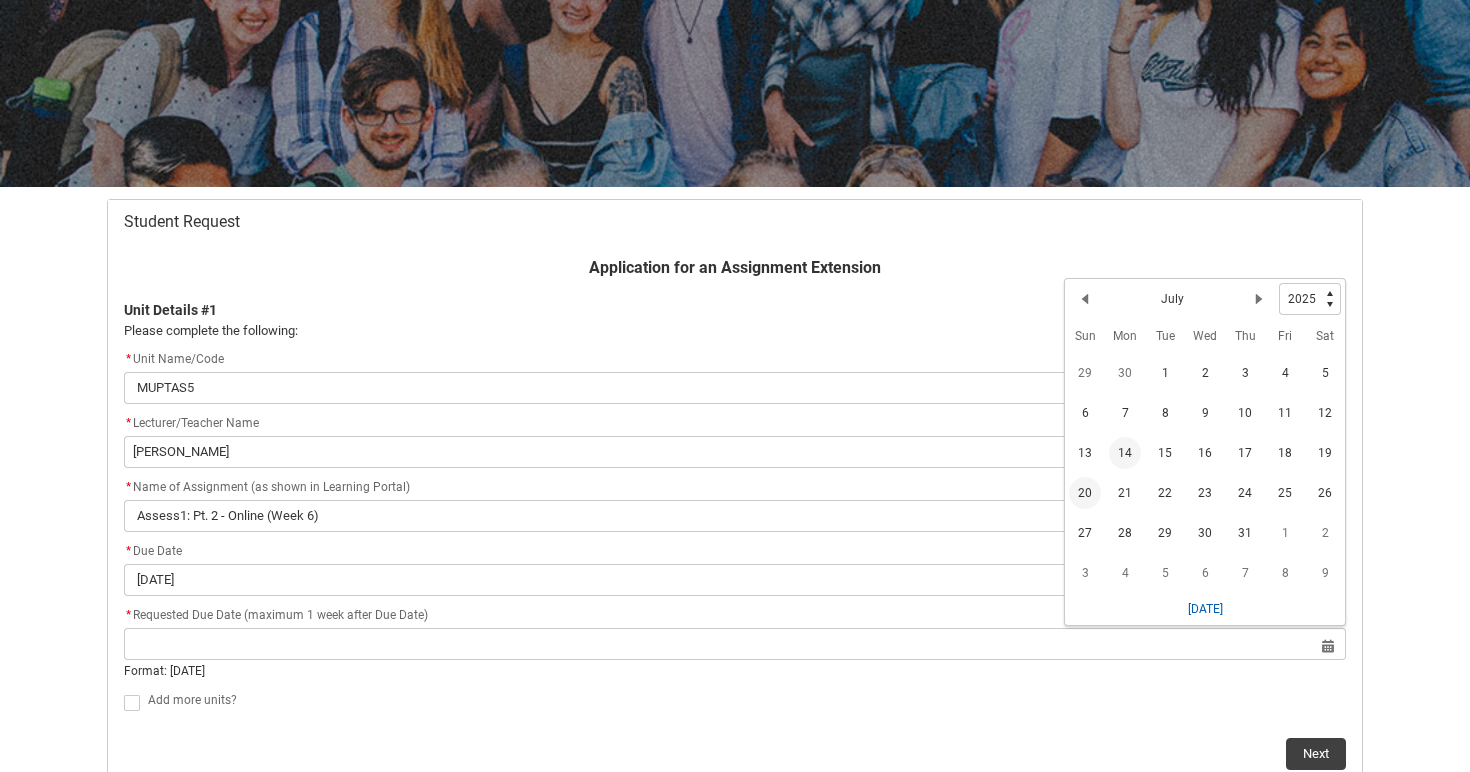 click on "20" 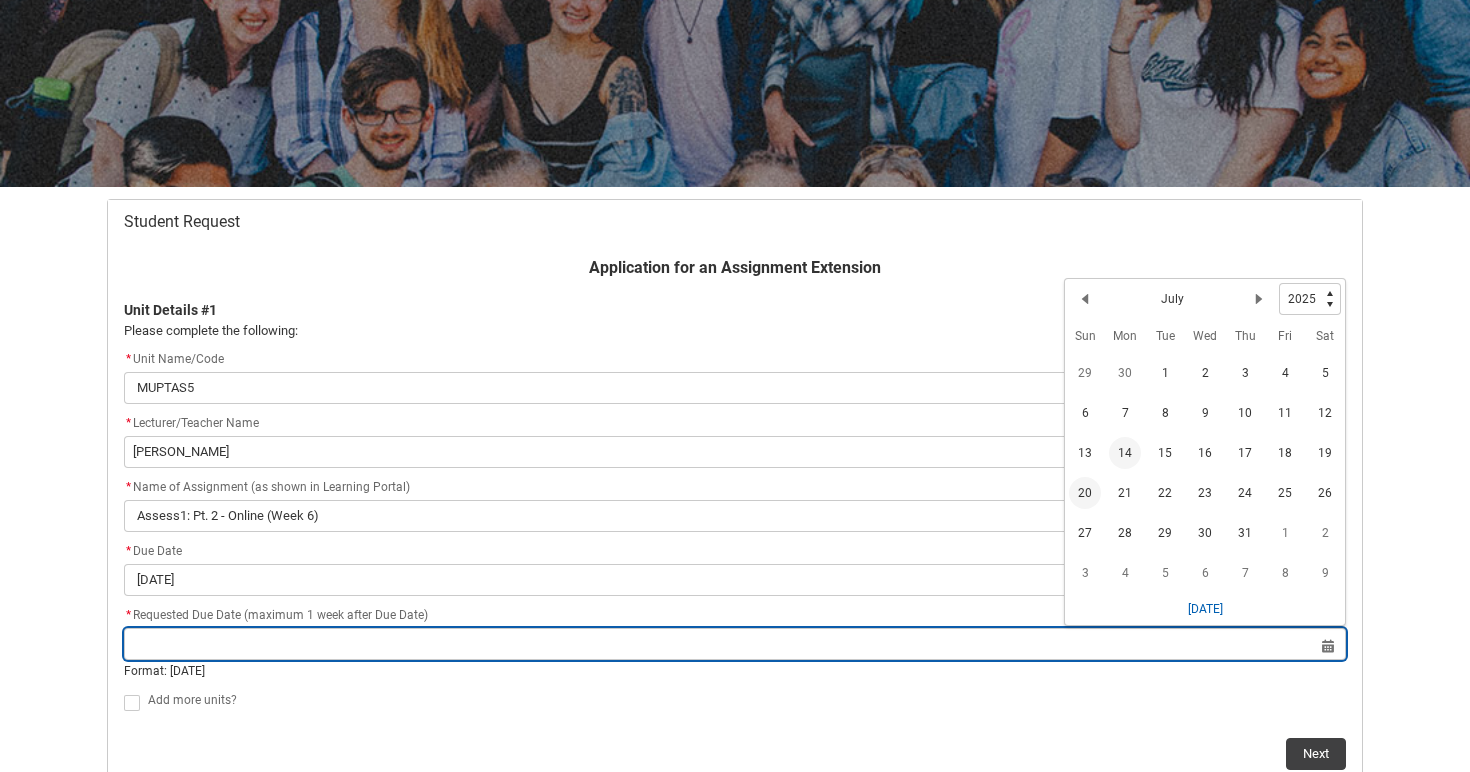 type on "[DATE]" 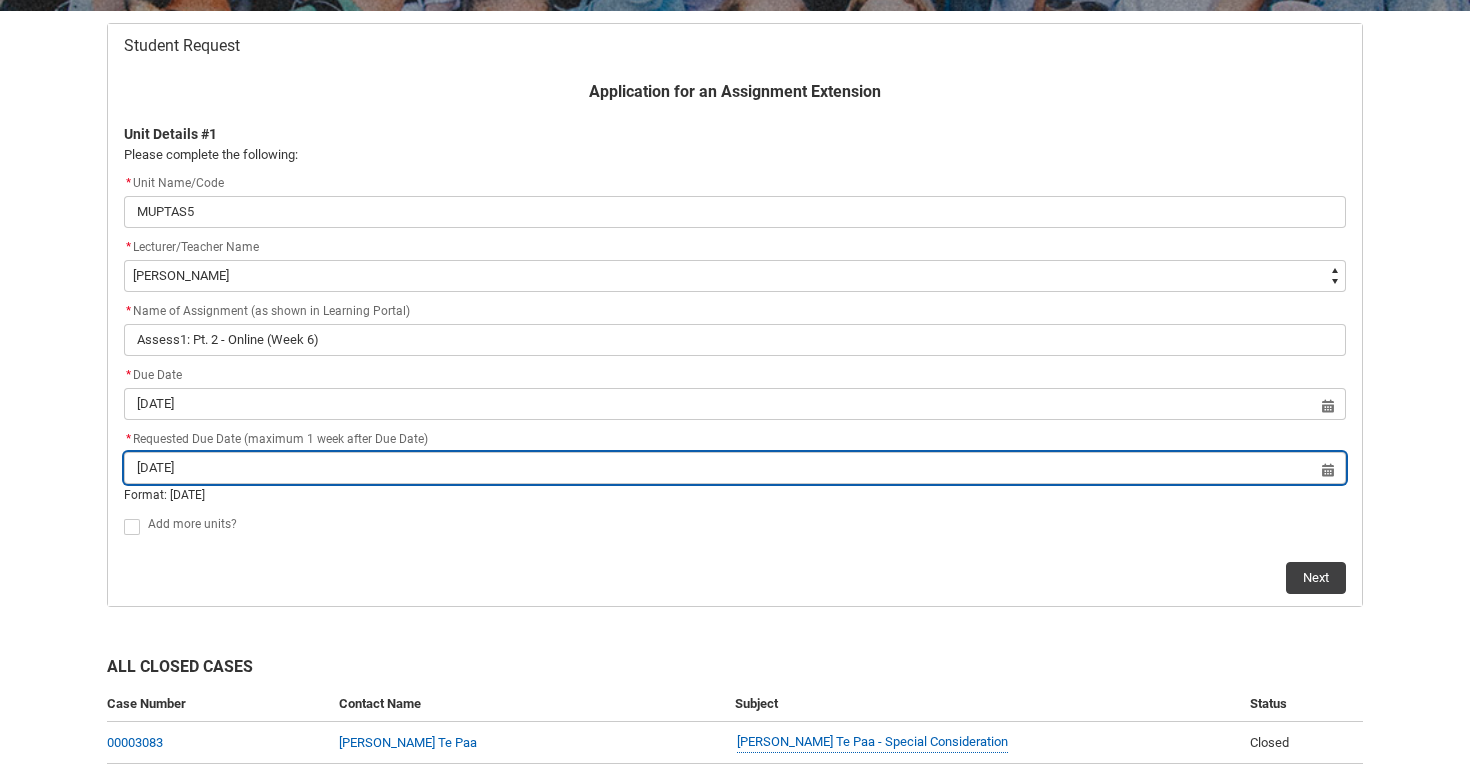 scroll, scrollTop: 390, scrollLeft: 0, axis: vertical 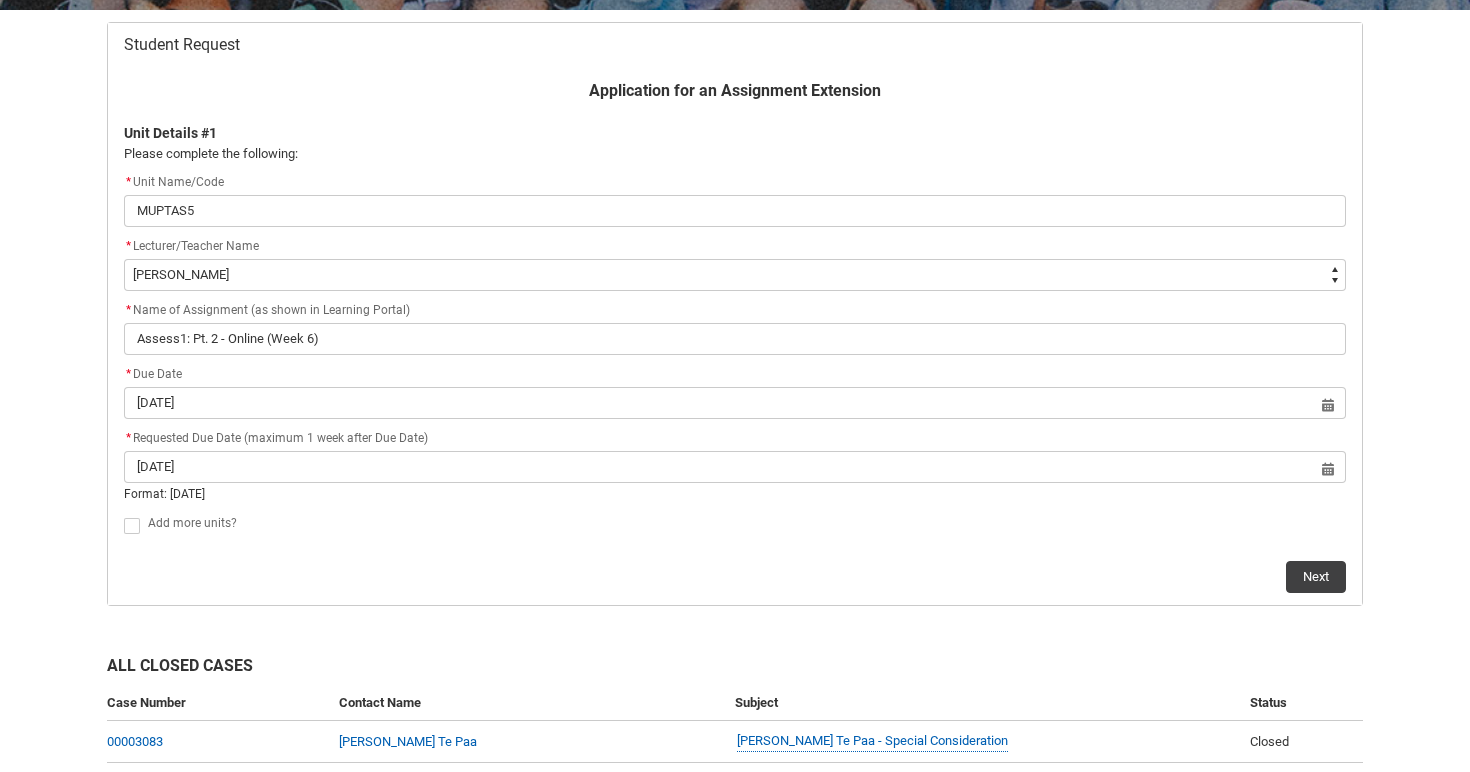 click 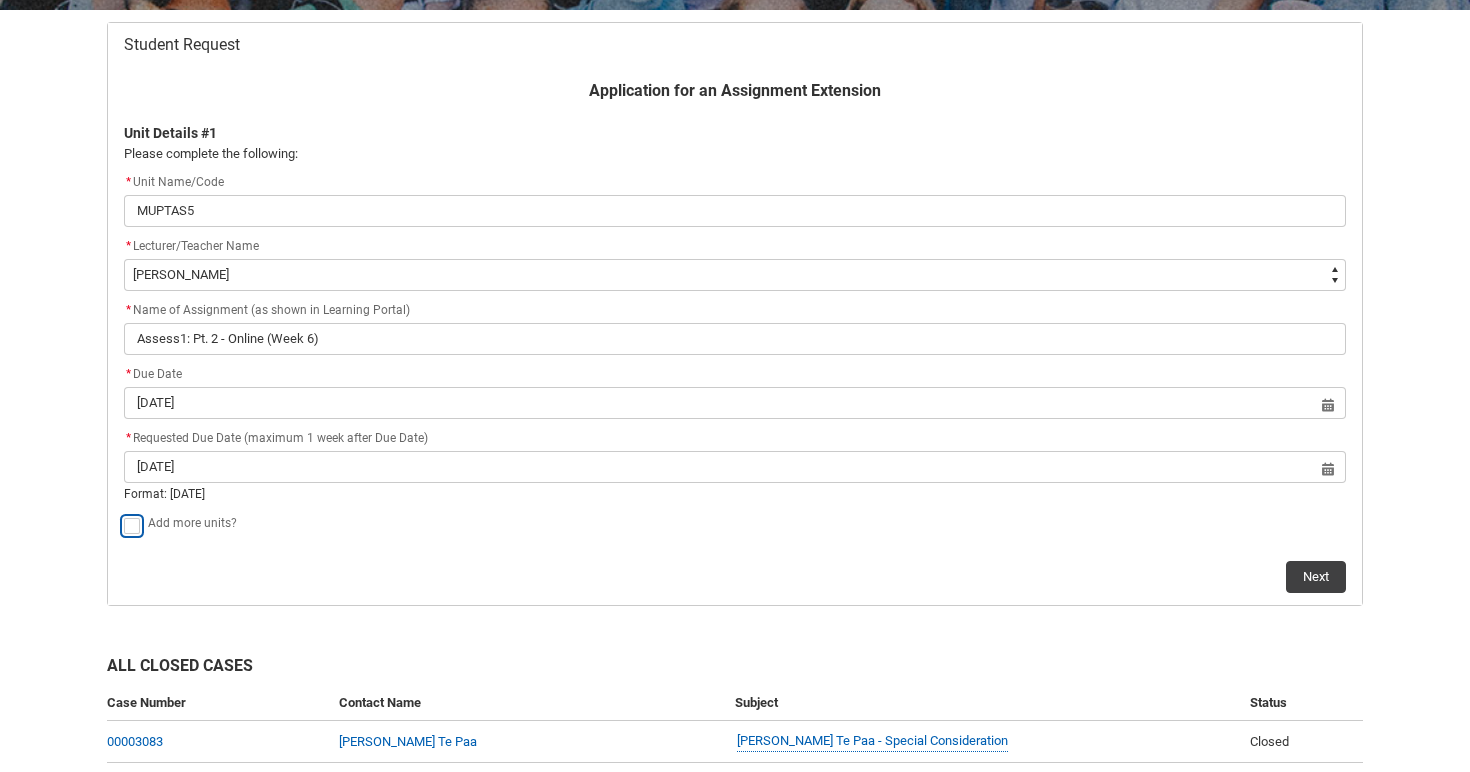 click at bounding box center [123, 514] 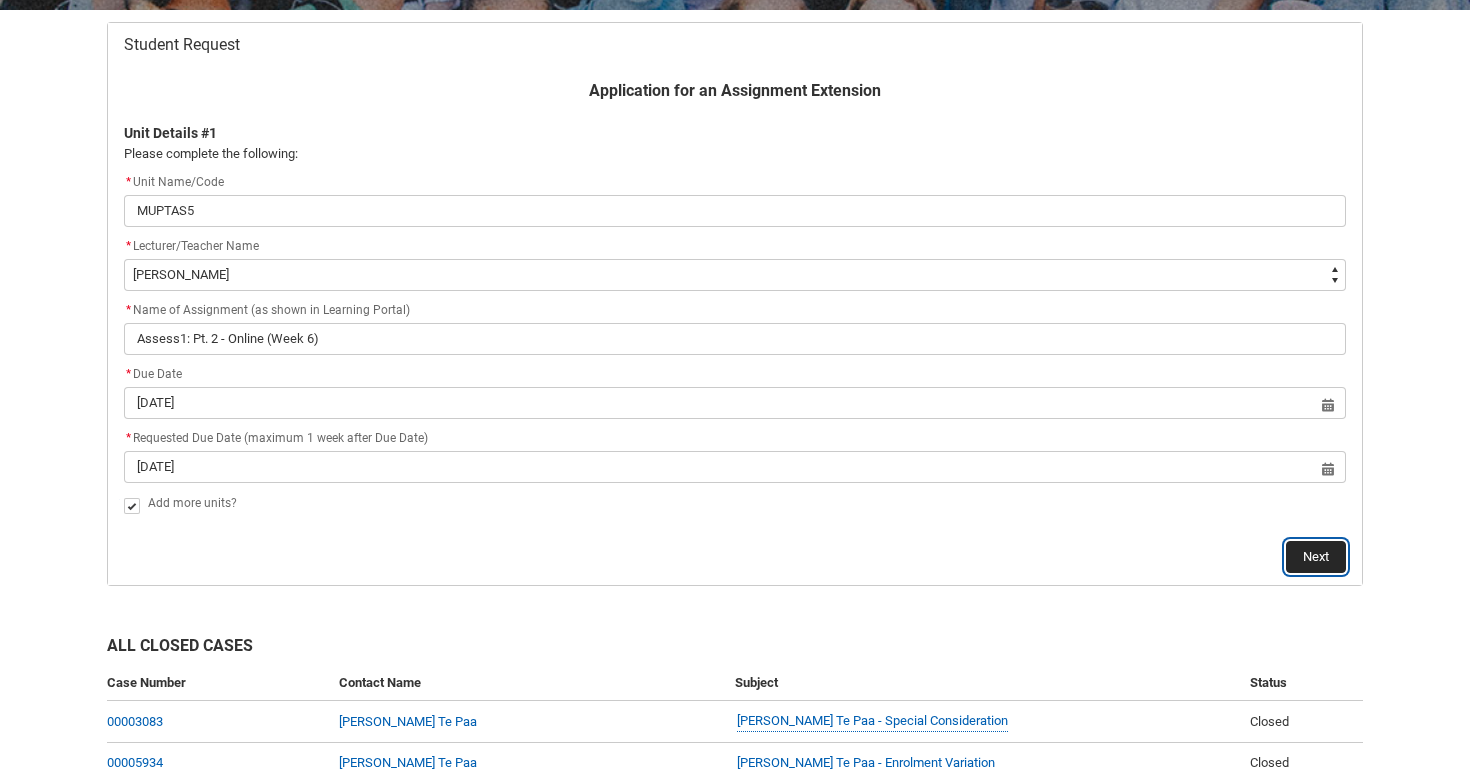 click on "Next" 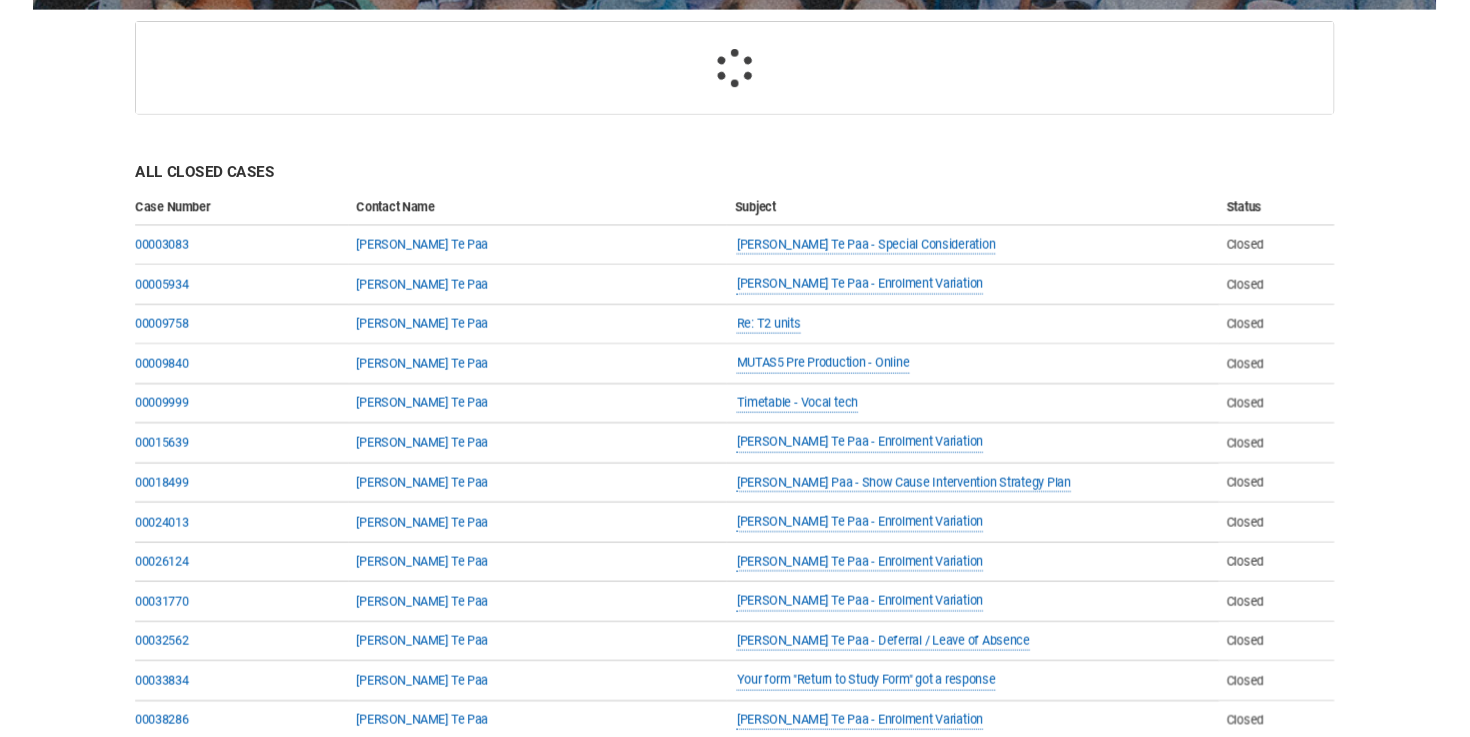 scroll, scrollTop: 213, scrollLeft: 0, axis: vertical 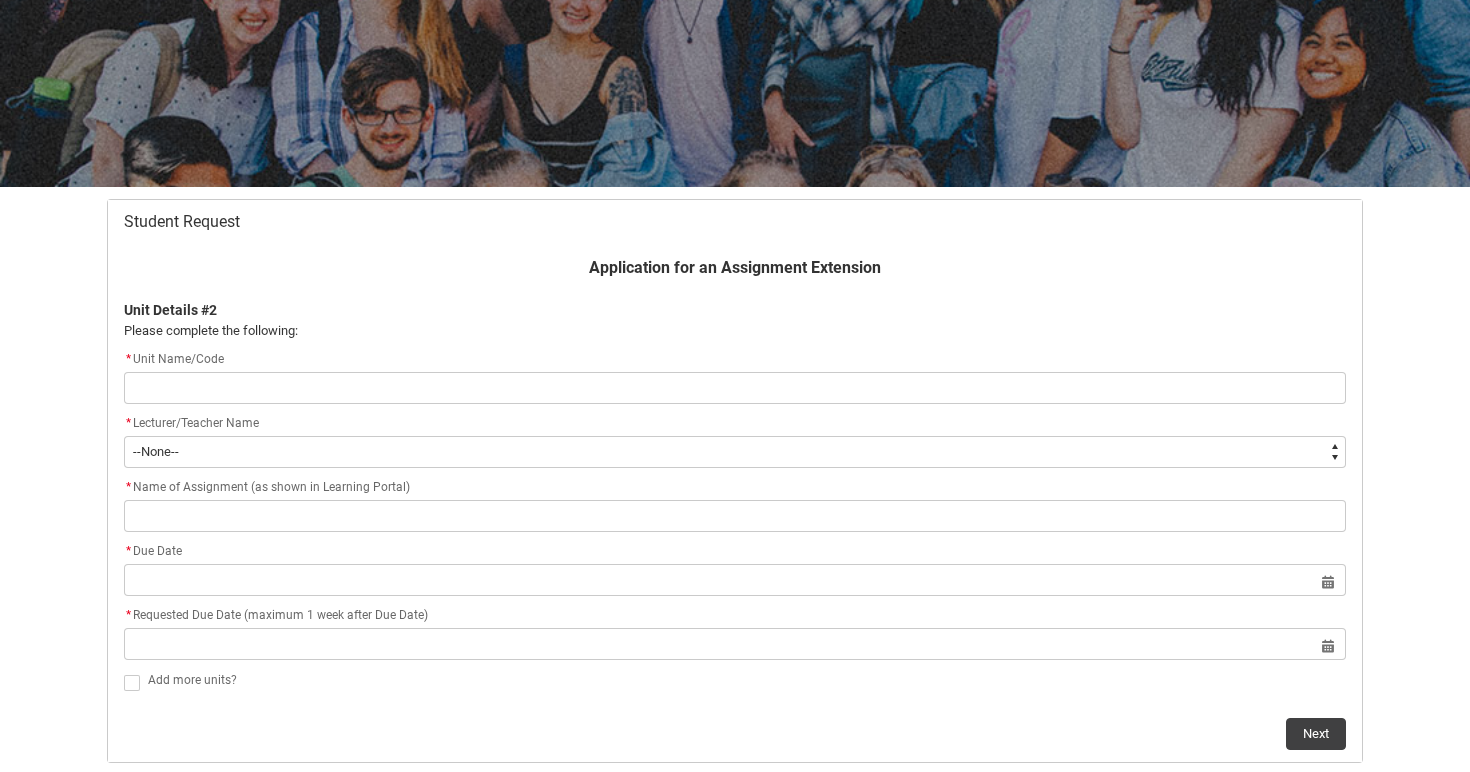 type on "SCMMFMS-O" 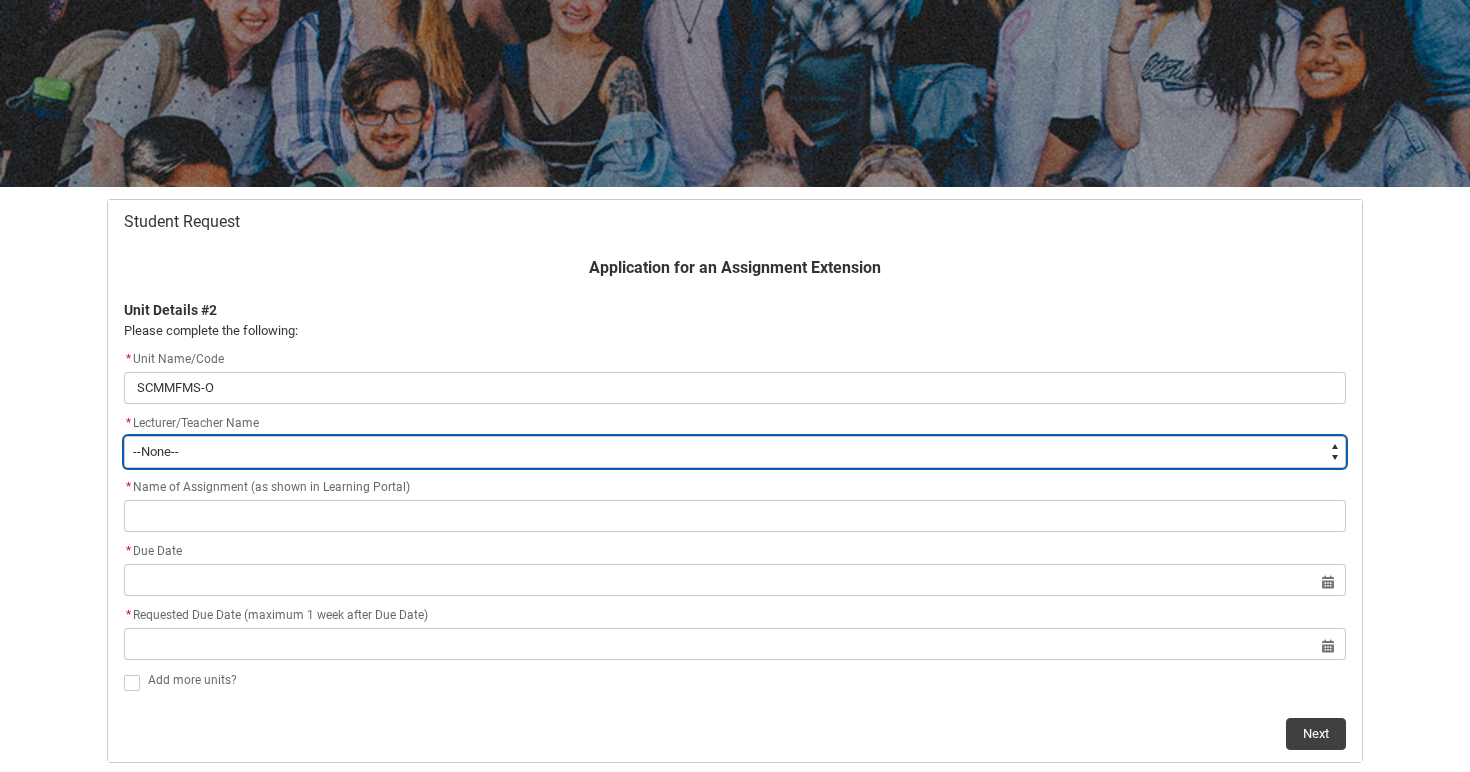 click on "--None-- [PERSON_NAME] [PERSON_NAME] [PERSON_NAME] [PERSON_NAME] [PERSON_NAME] [PERSON_NAME] [PERSON_NAME] [PERSON_NAME] [PERSON_NAME] [PERSON_NAME] [PERSON_NAME] [PERSON_NAME] [PERSON_NAME] [PERSON_NAME] [PERSON_NAME] [PERSON_NAME] [PERSON_NAME] [PERSON_NAME] [PERSON_NAME] [PERSON_NAME] [PERSON_NAME] [PERSON_NAME] [PERSON_NAME] [PERSON_NAME] [PERSON_NAME] [PERSON_NAME] [PERSON_NAME] [PERSON_NAME] [PERSON_NAME] [PERSON_NAME] [PERSON_NAME] [PERSON_NAME] [PERSON_NAME] [PERSON_NAME] [PERSON_NAME] [PERSON_NAME] [PERSON_NAME] [PERSON_NAME] [PERSON_NAME] [PERSON_NAME] [PERSON_NAME] [PERSON_NAME] [PERSON_NAME] [PERSON_NAME] [PERSON_NAME] [PERSON_NAME] [PERSON_NAME] [PERSON_NAME] [PERSON_NAME] [PERSON_NAME] [PERSON_NAME] [PERSON_NAME] [PERSON_NAME] [PERSON_NAME] [PERSON_NAME] [PERSON_NAME] [PERSON_NAME] [PERSON_NAME] [PERSON_NAME] [PERSON_NAME] [PERSON_NAME] [PERSON_NAME] [PERSON_NAME] [PERSON_NAME] [PERSON_NAME] [PERSON_NAME] [PERSON_NAME] [PERSON_NAME] [PERSON_NAME]" at bounding box center [735, 452] 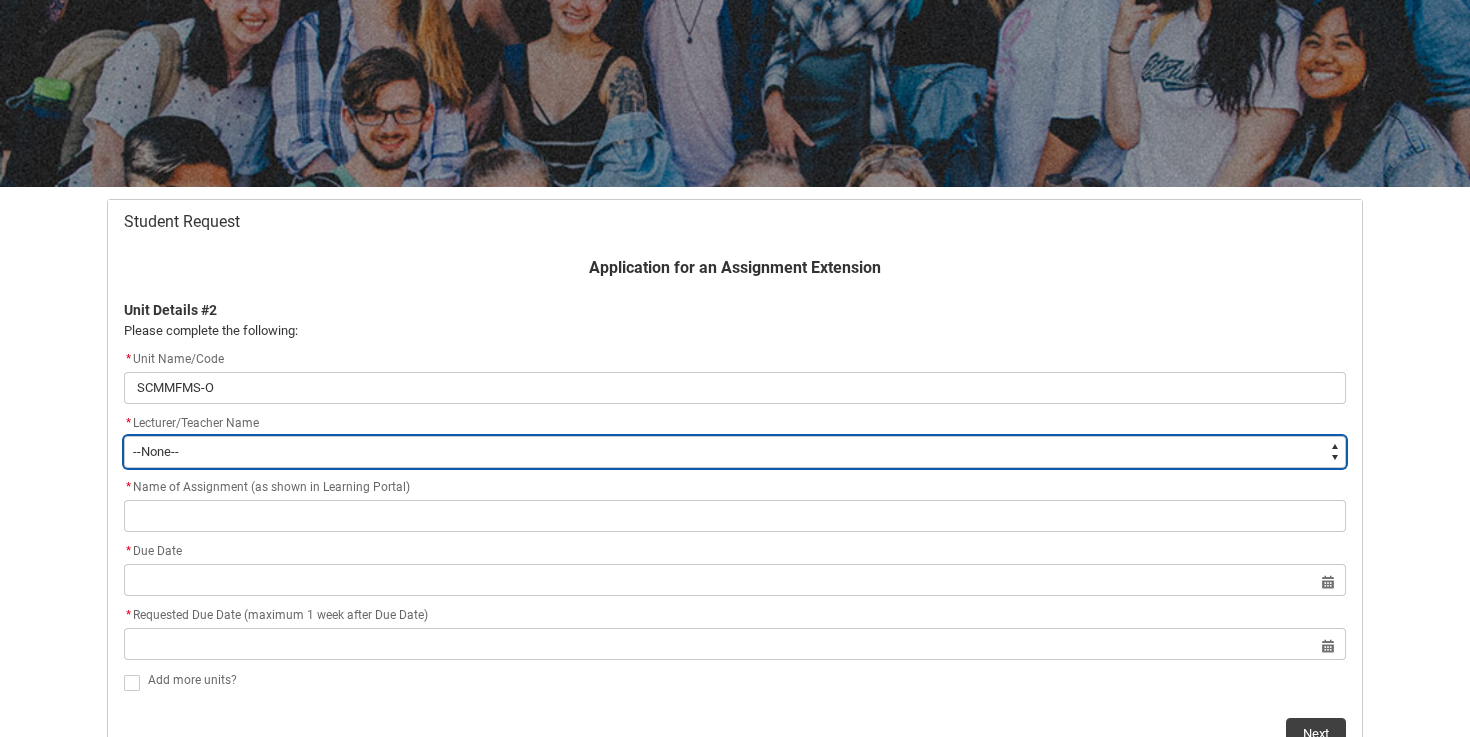 click on "--None-- [PERSON_NAME] [PERSON_NAME] [PERSON_NAME] [PERSON_NAME] [PERSON_NAME] [PERSON_NAME] [PERSON_NAME] [PERSON_NAME] [PERSON_NAME] [PERSON_NAME] [PERSON_NAME] [PERSON_NAME] [PERSON_NAME] [PERSON_NAME] [PERSON_NAME] [PERSON_NAME] [PERSON_NAME] [PERSON_NAME] [PERSON_NAME] [PERSON_NAME] [PERSON_NAME] [PERSON_NAME] [PERSON_NAME] [PERSON_NAME] [PERSON_NAME] [PERSON_NAME] [PERSON_NAME] [PERSON_NAME] [PERSON_NAME] [PERSON_NAME] [PERSON_NAME] [PERSON_NAME] [PERSON_NAME] [PERSON_NAME] [PERSON_NAME] [PERSON_NAME] [PERSON_NAME] [PERSON_NAME] [PERSON_NAME] [PERSON_NAME] [PERSON_NAME] [PERSON_NAME] [PERSON_NAME] [PERSON_NAME] [PERSON_NAME] [PERSON_NAME] [PERSON_NAME] [PERSON_NAME] [PERSON_NAME] [PERSON_NAME] [PERSON_NAME] [PERSON_NAME] [PERSON_NAME] [PERSON_NAME] [PERSON_NAME] [PERSON_NAME] [PERSON_NAME] [PERSON_NAME] [PERSON_NAME] [PERSON_NAME] [PERSON_NAME] [PERSON_NAME] [PERSON_NAME] [PERSON_NAME] [PERSON_NAME] [PERSON_NAME] [PERSON_NAME] [PERSON_NAME] [PERSON_NAME]" at bounding box center [735, 452] 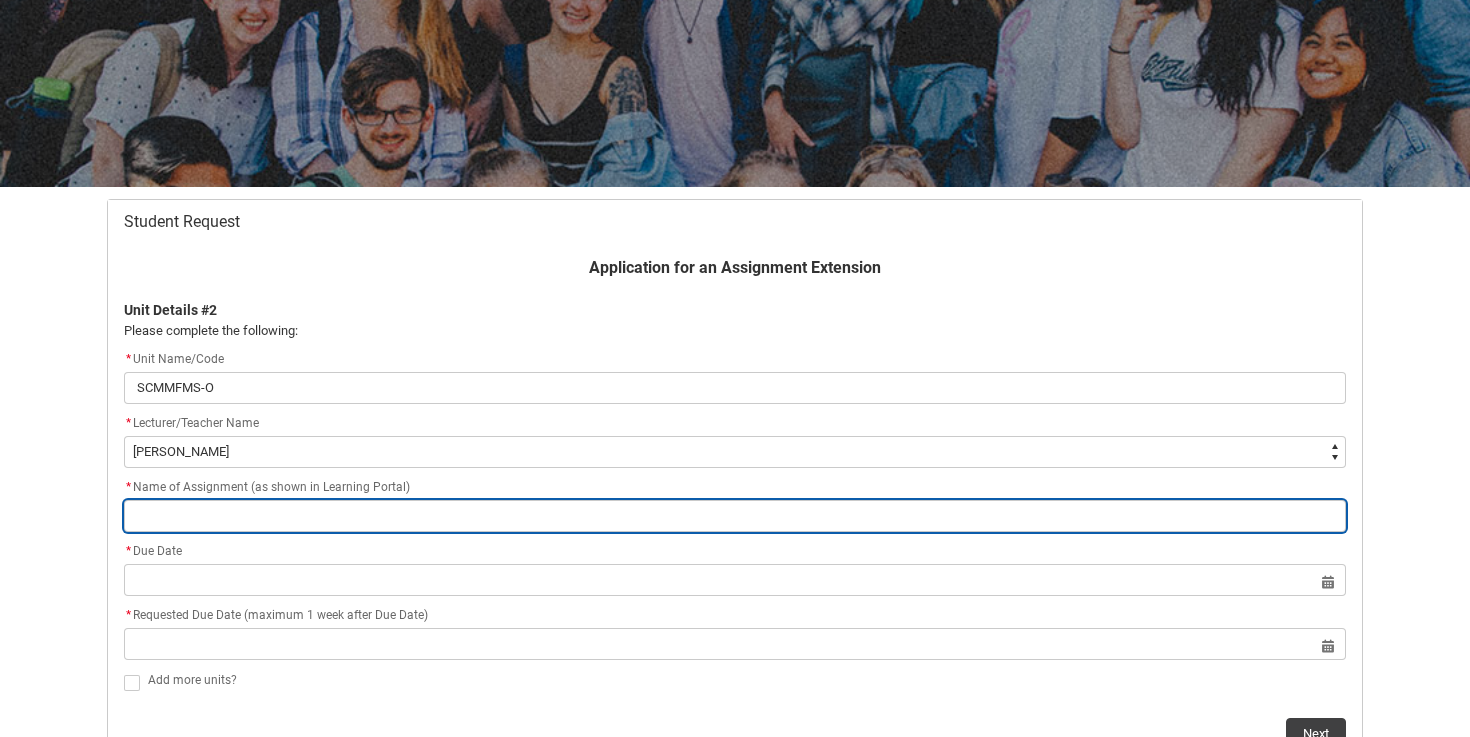 click at bounding box center [735, 516] 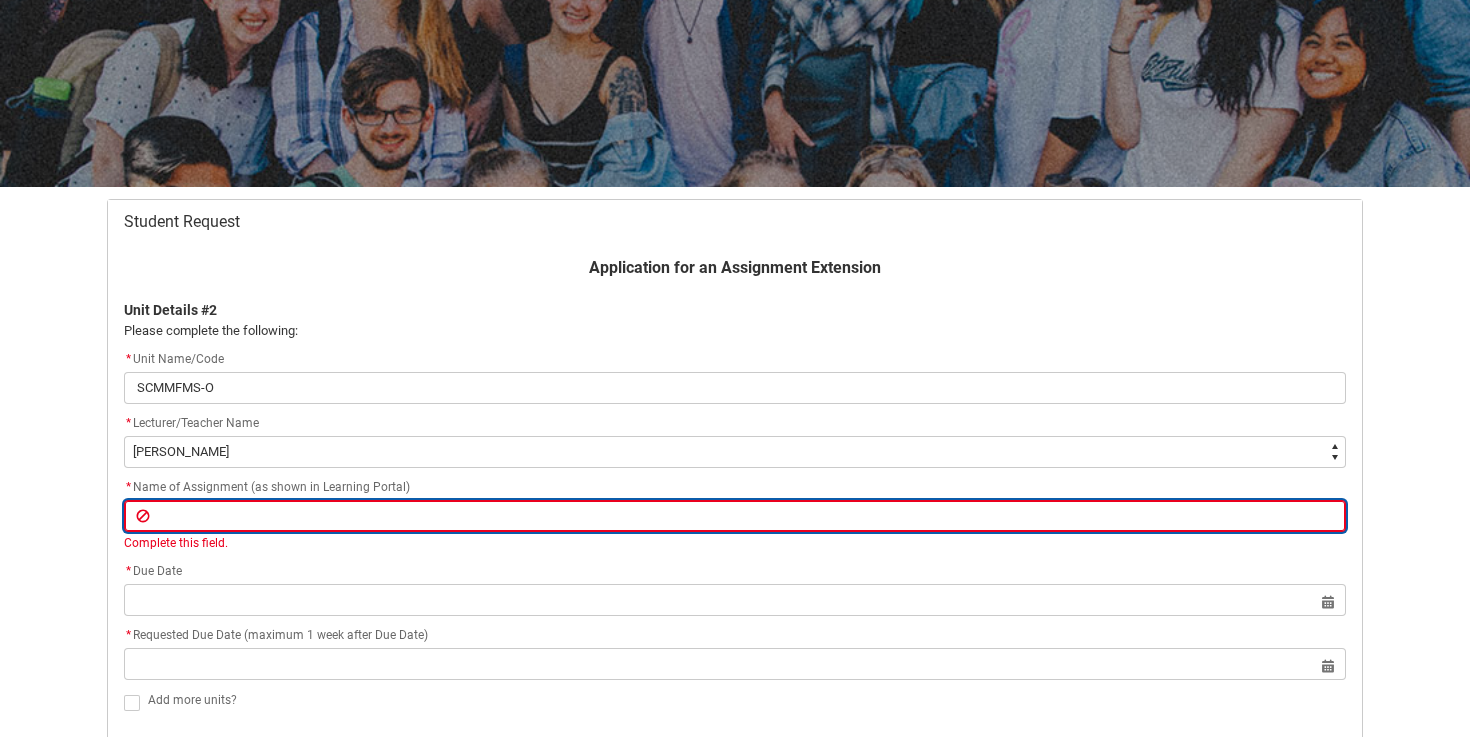 click at bounding box center [735, 516] 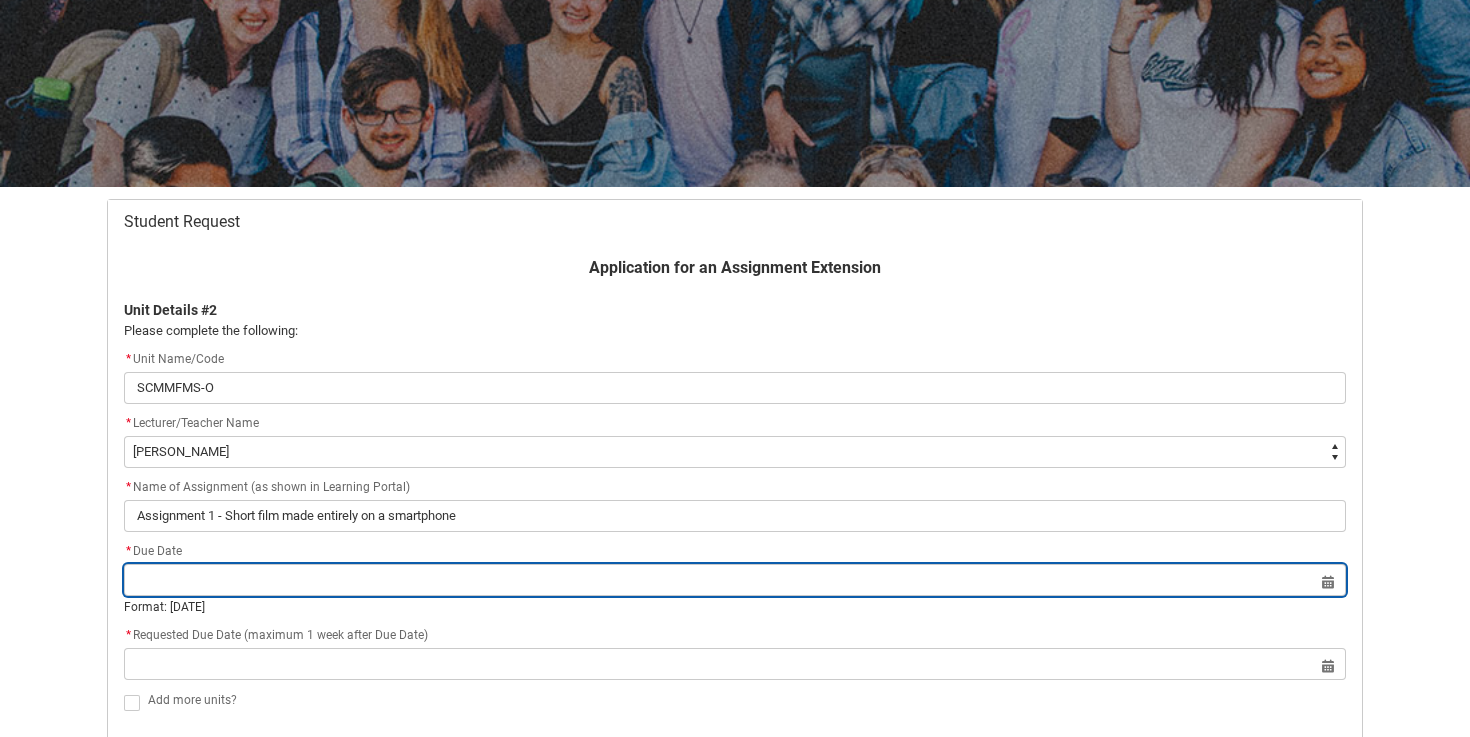 click on "Select a date for   Format: [DATE]" 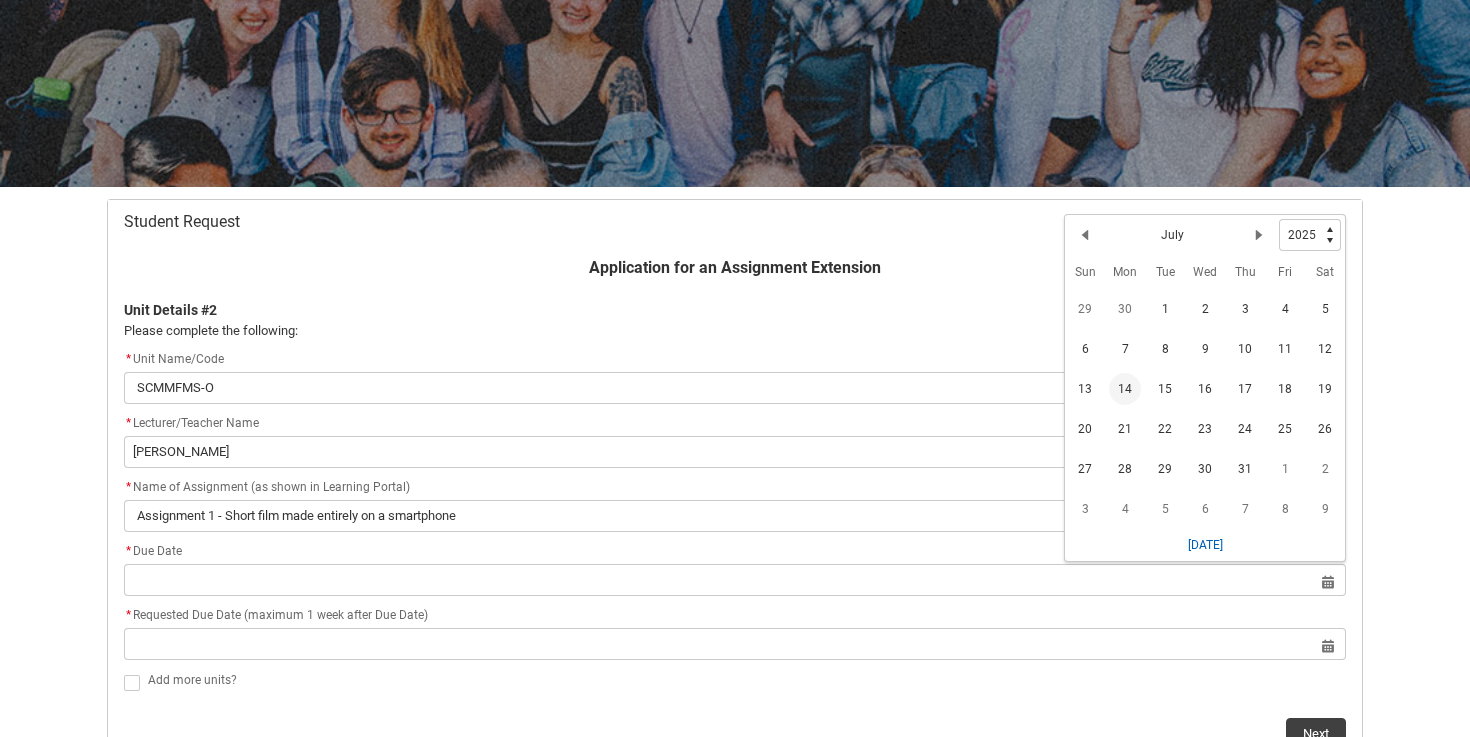 type 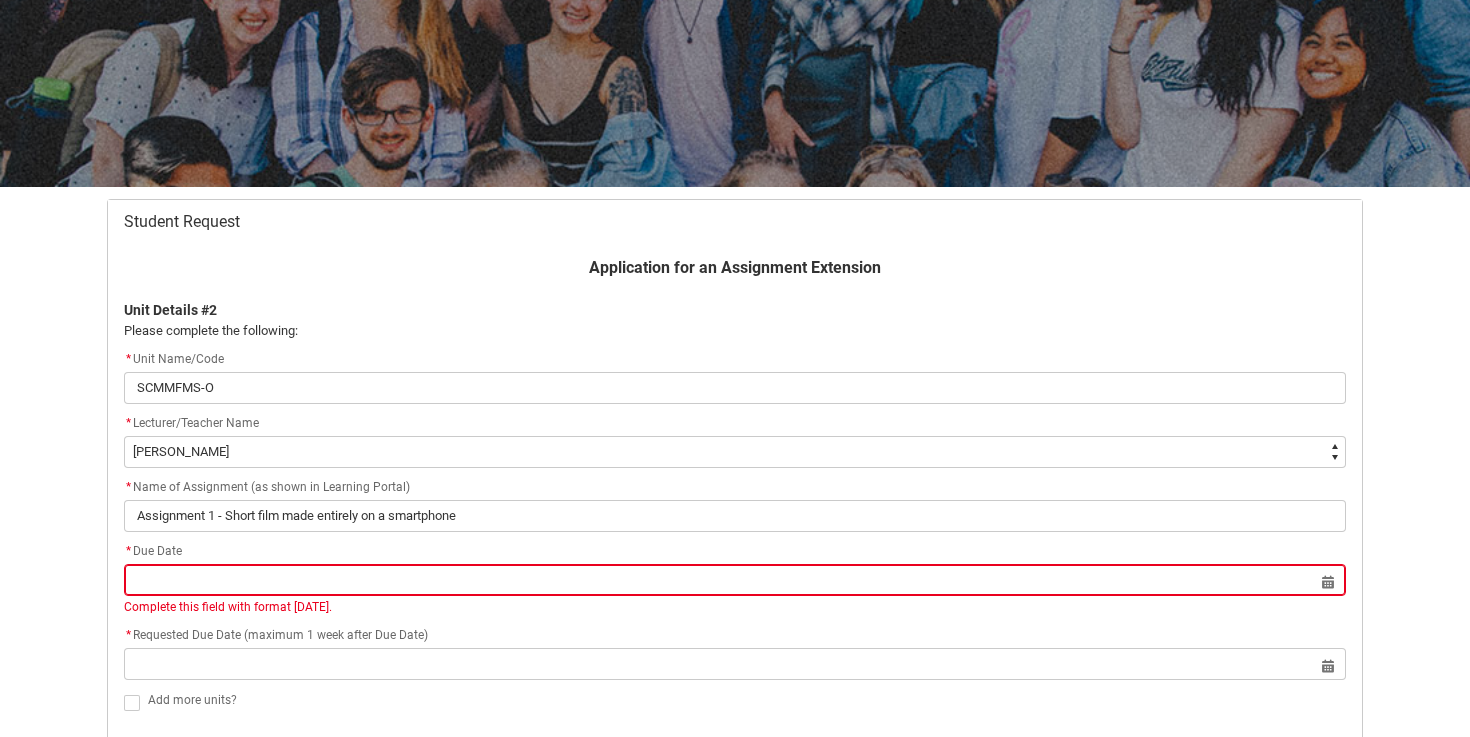 click on "Select a date for     Complete this field with format [DATE]." 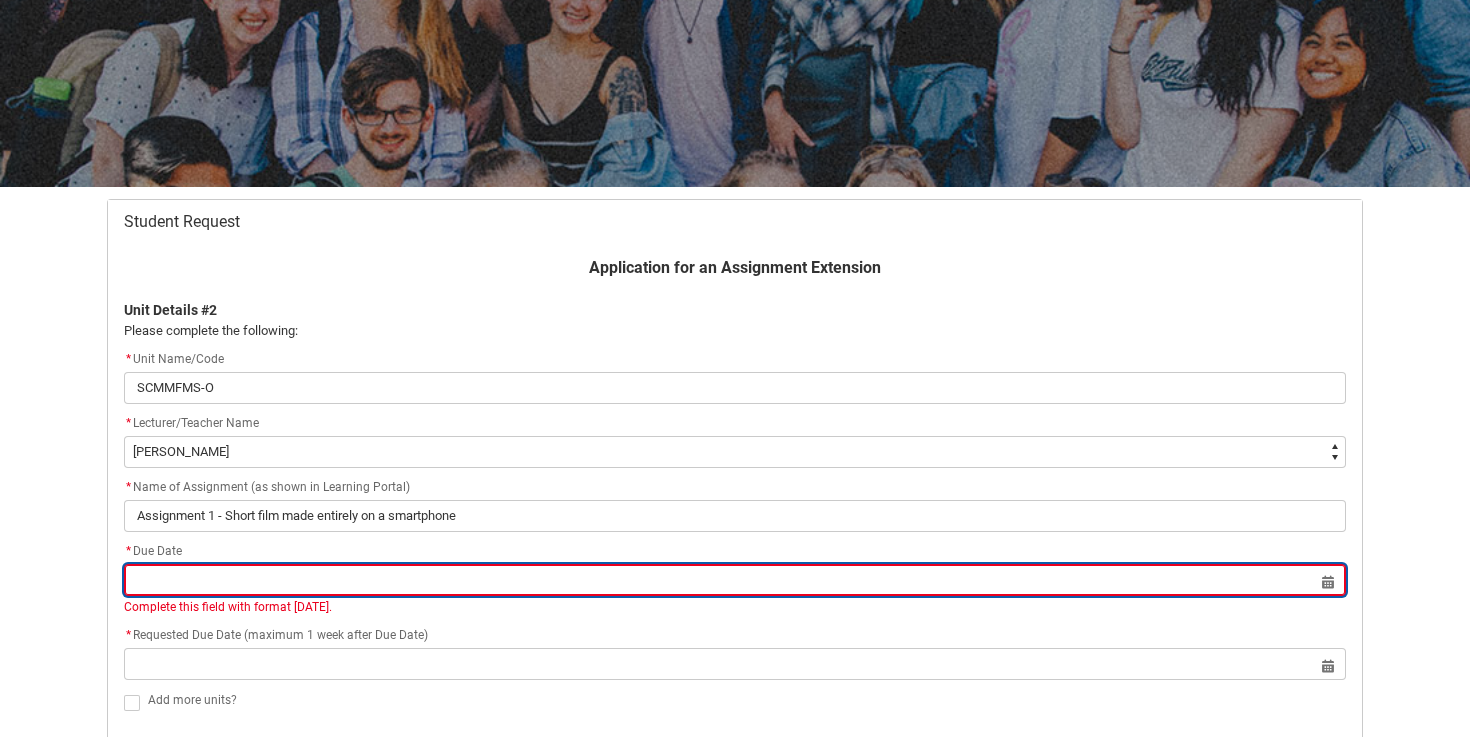 click at bounding box center [735, 580] 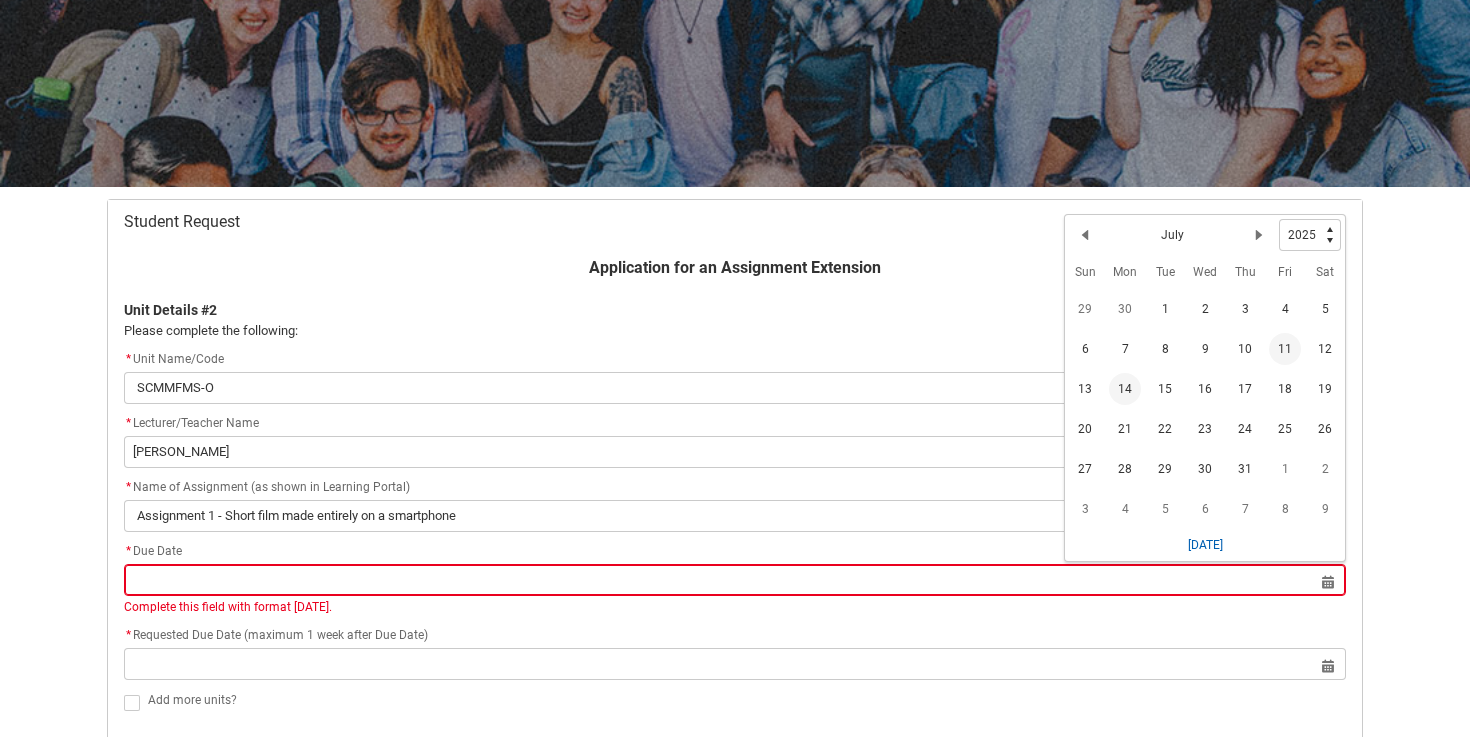click on "11" 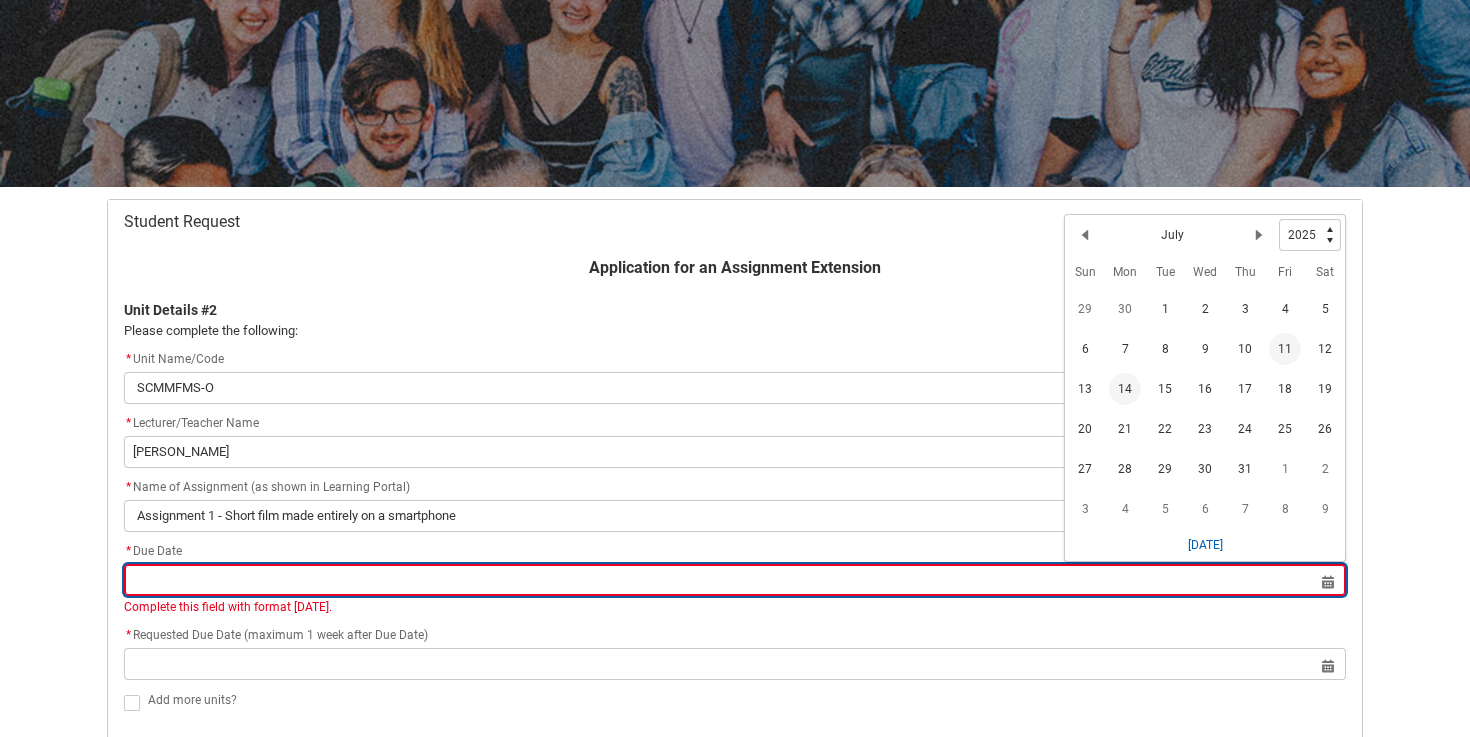 type on "[DATE]" 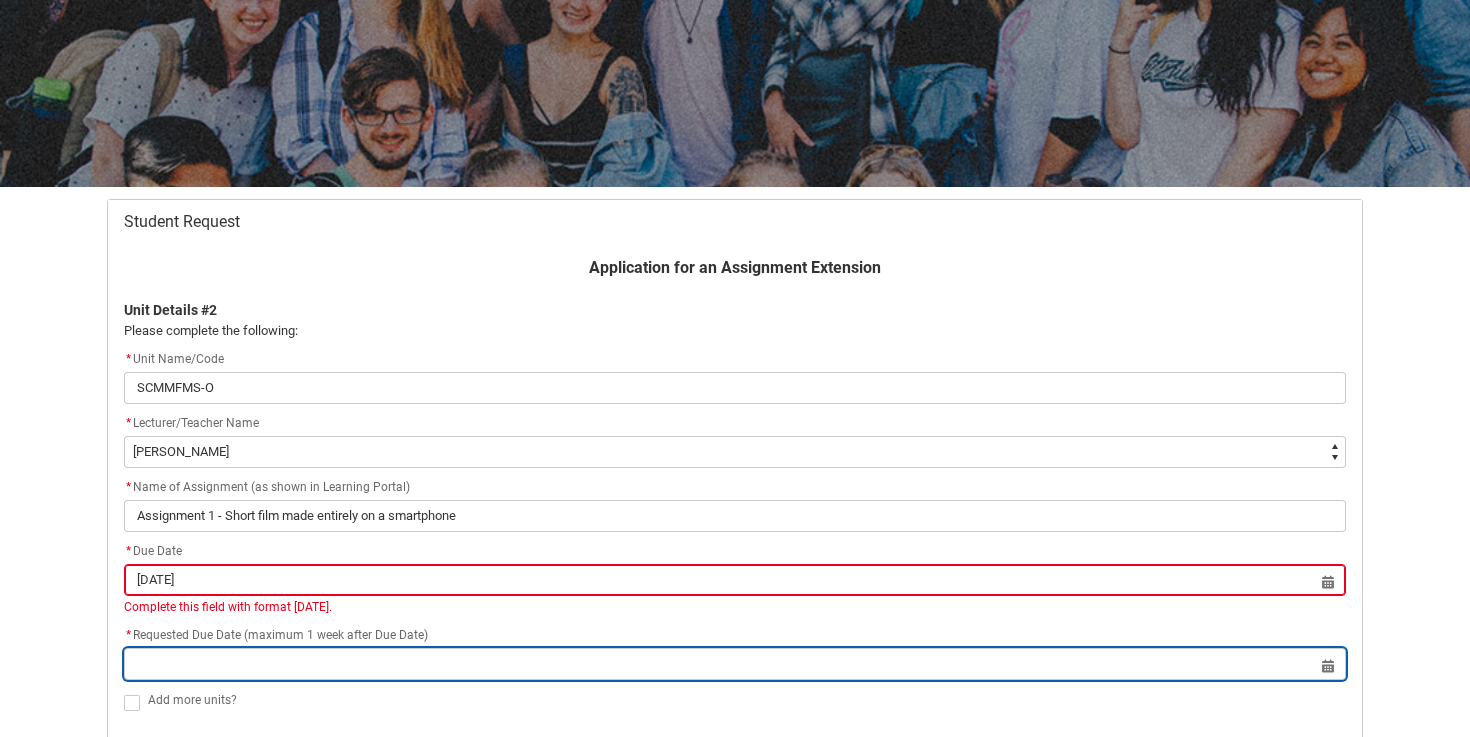 click at bounding box center (735, 664) 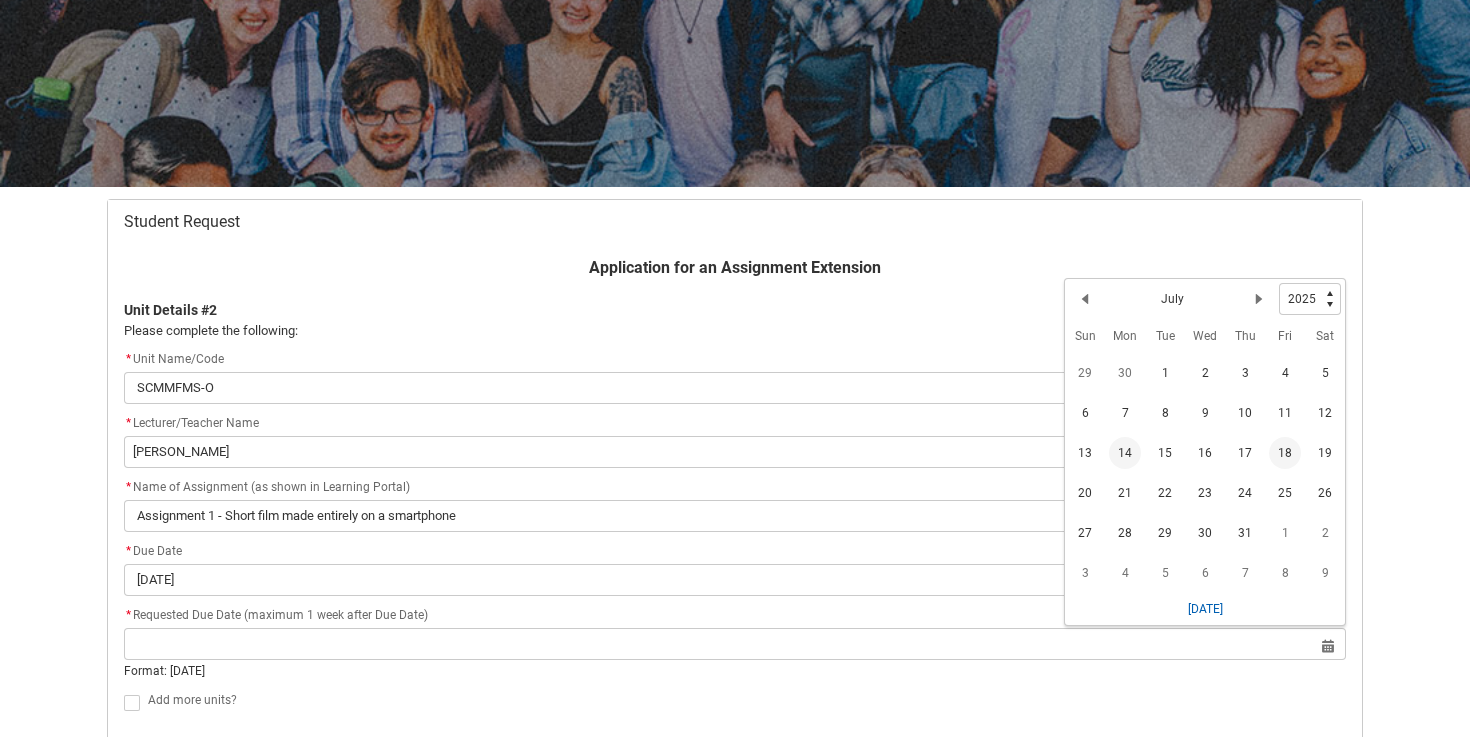 click on "18" 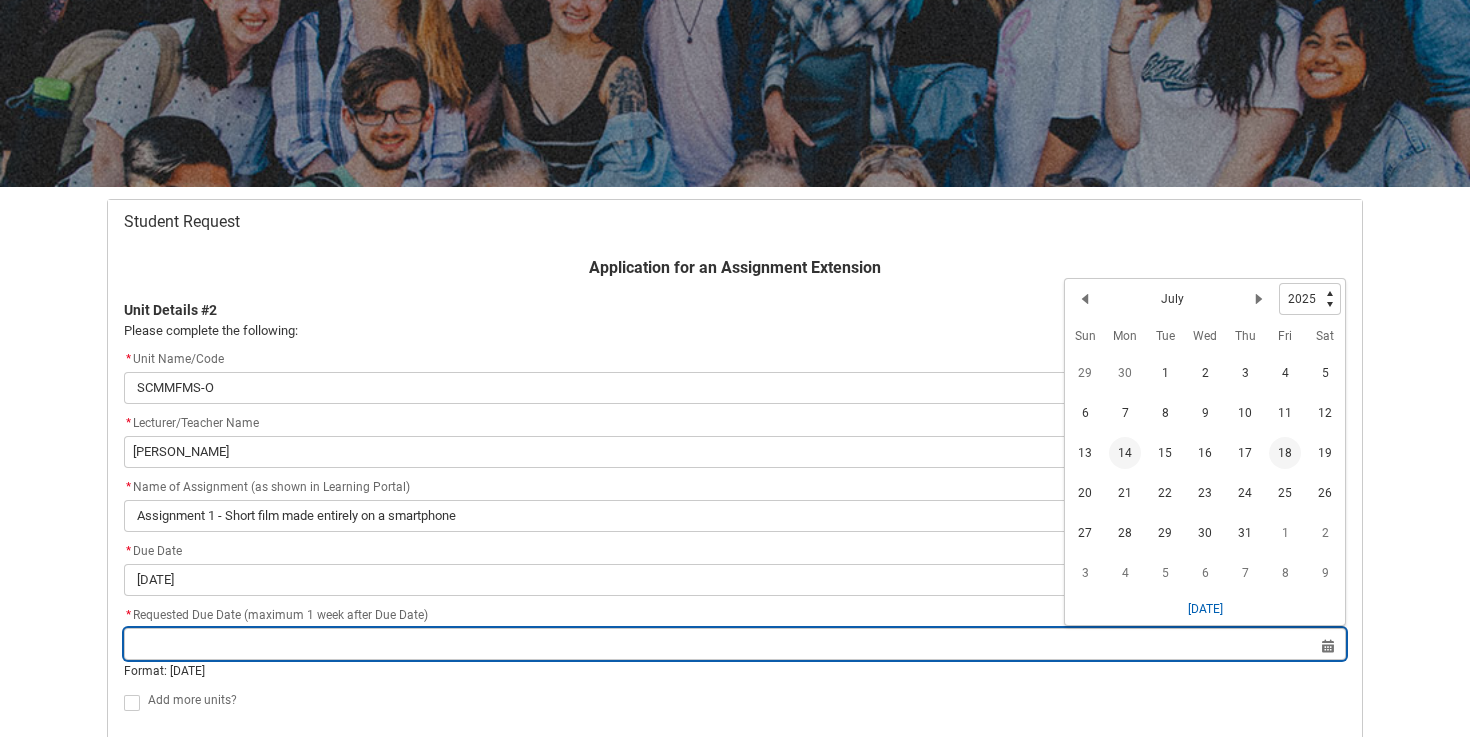 type on "[DATE]" 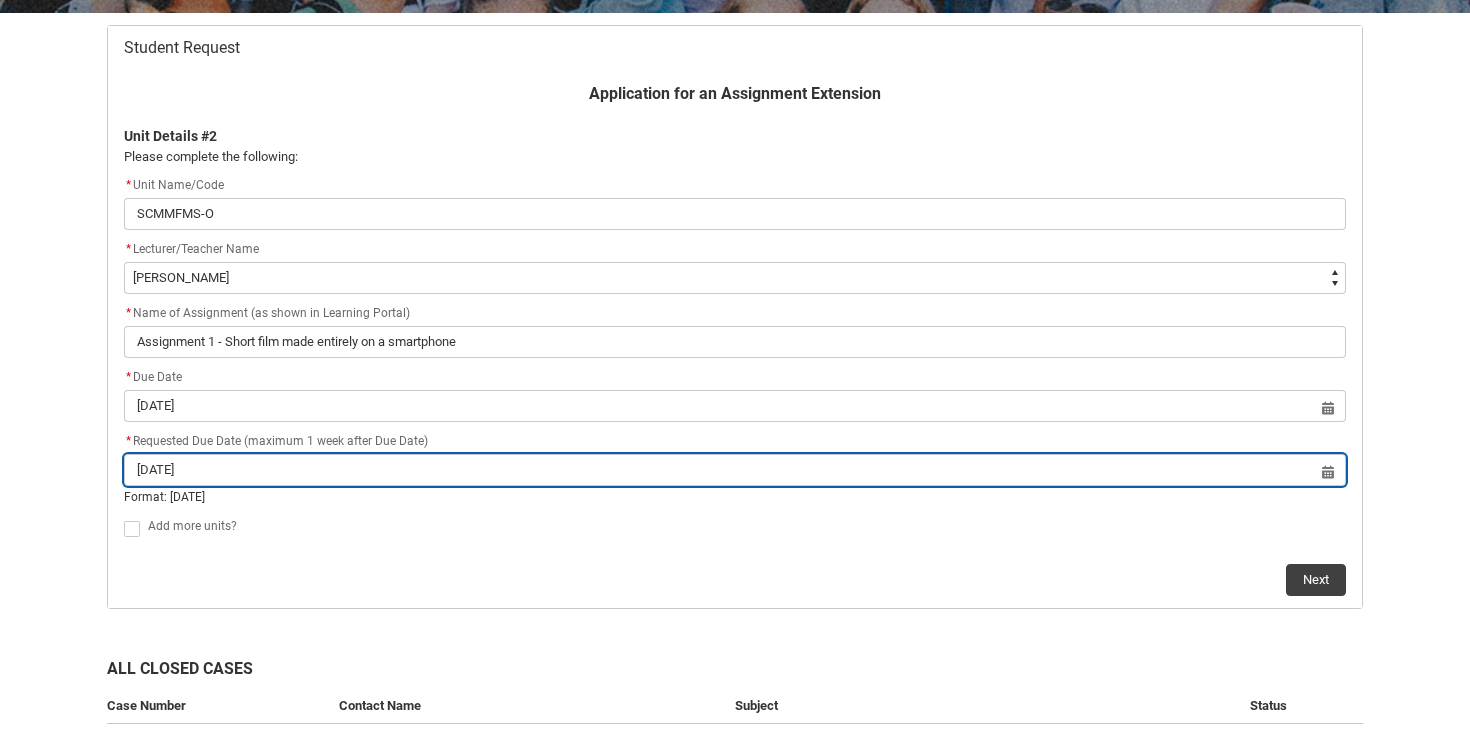 scroll, scrollTop: 394, scrollLeft: 0, axis: vertical 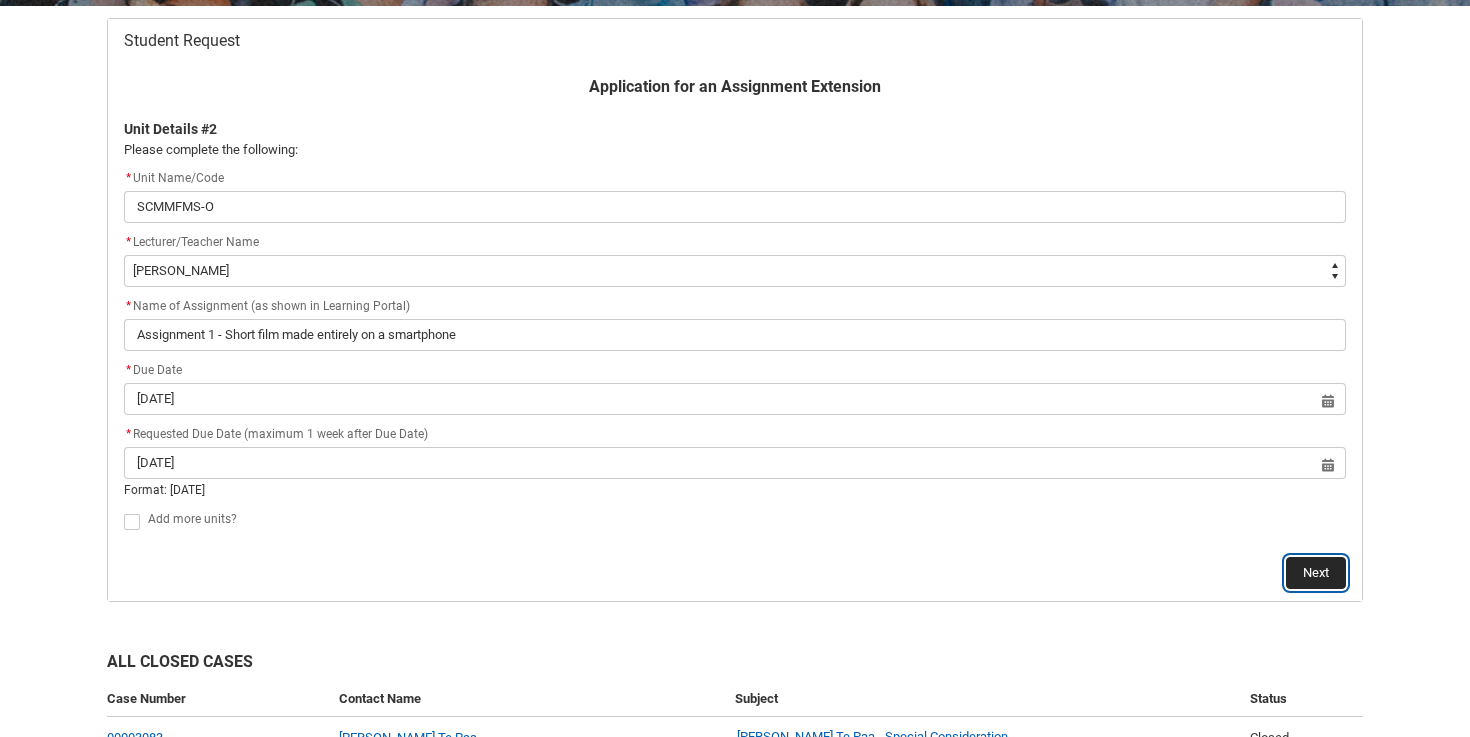 click on "Next" 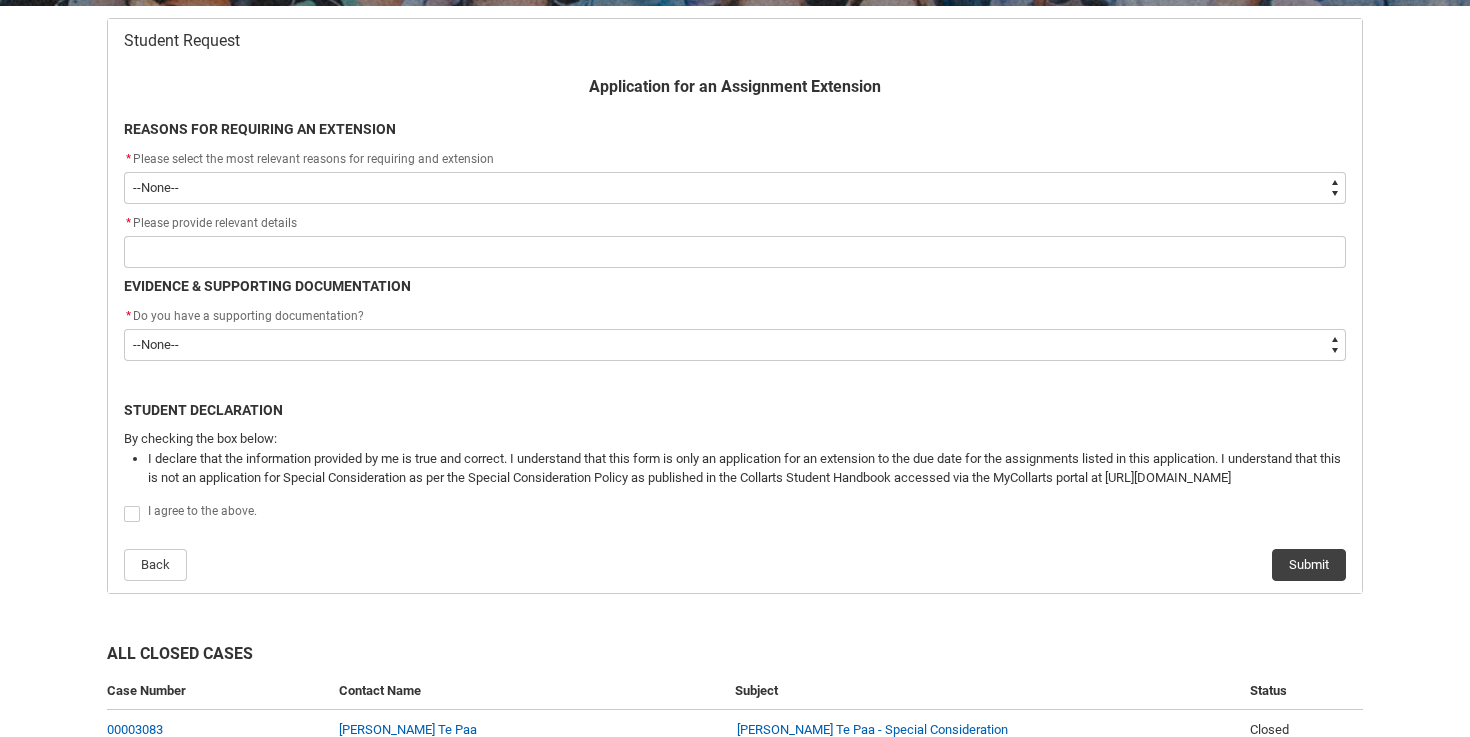 scroll, scrollTop: 213, scrollLeft: 0, axis: vertical 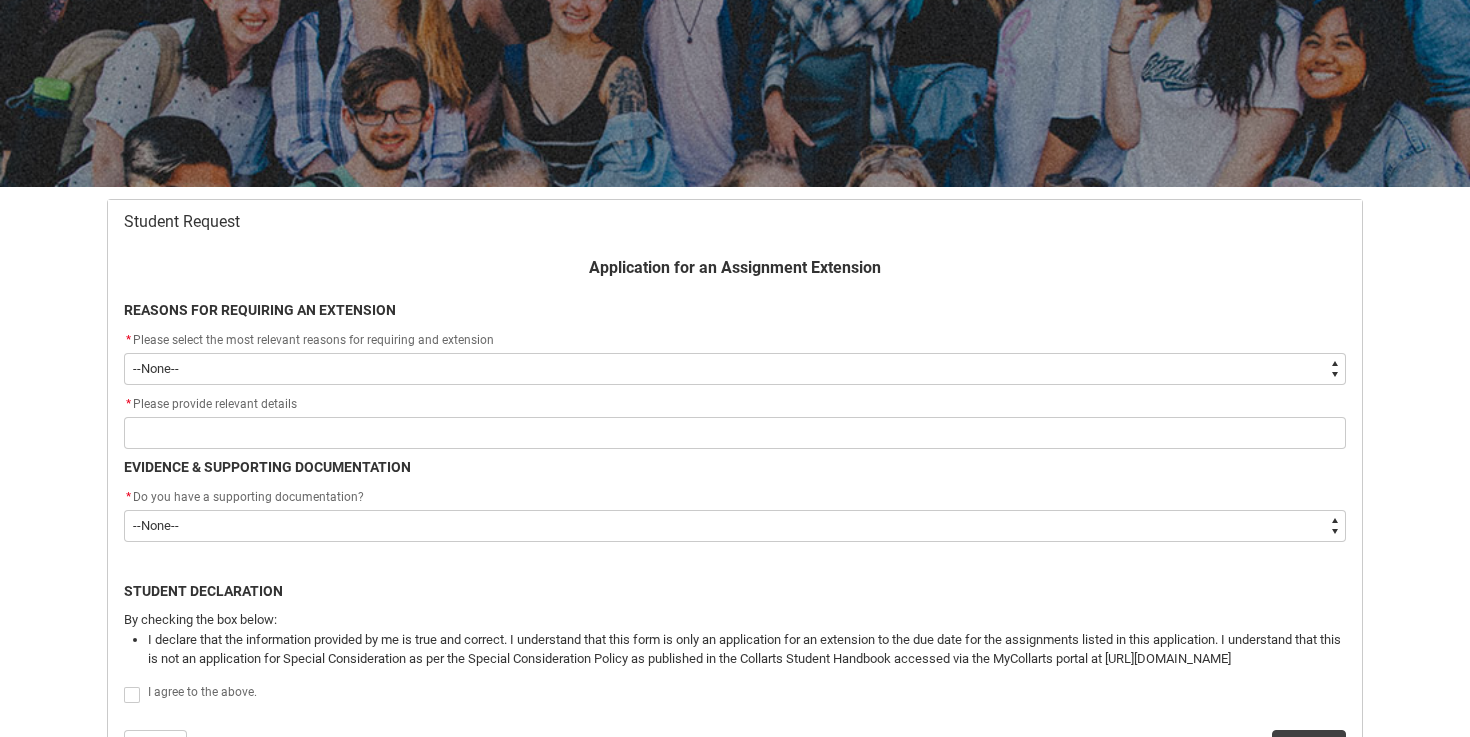 click on "--None-- Medical Reasons Work obligations Family obligations Academic Difficulties Significant religious or cultural reasons Other" at bounding box center [735, 369] 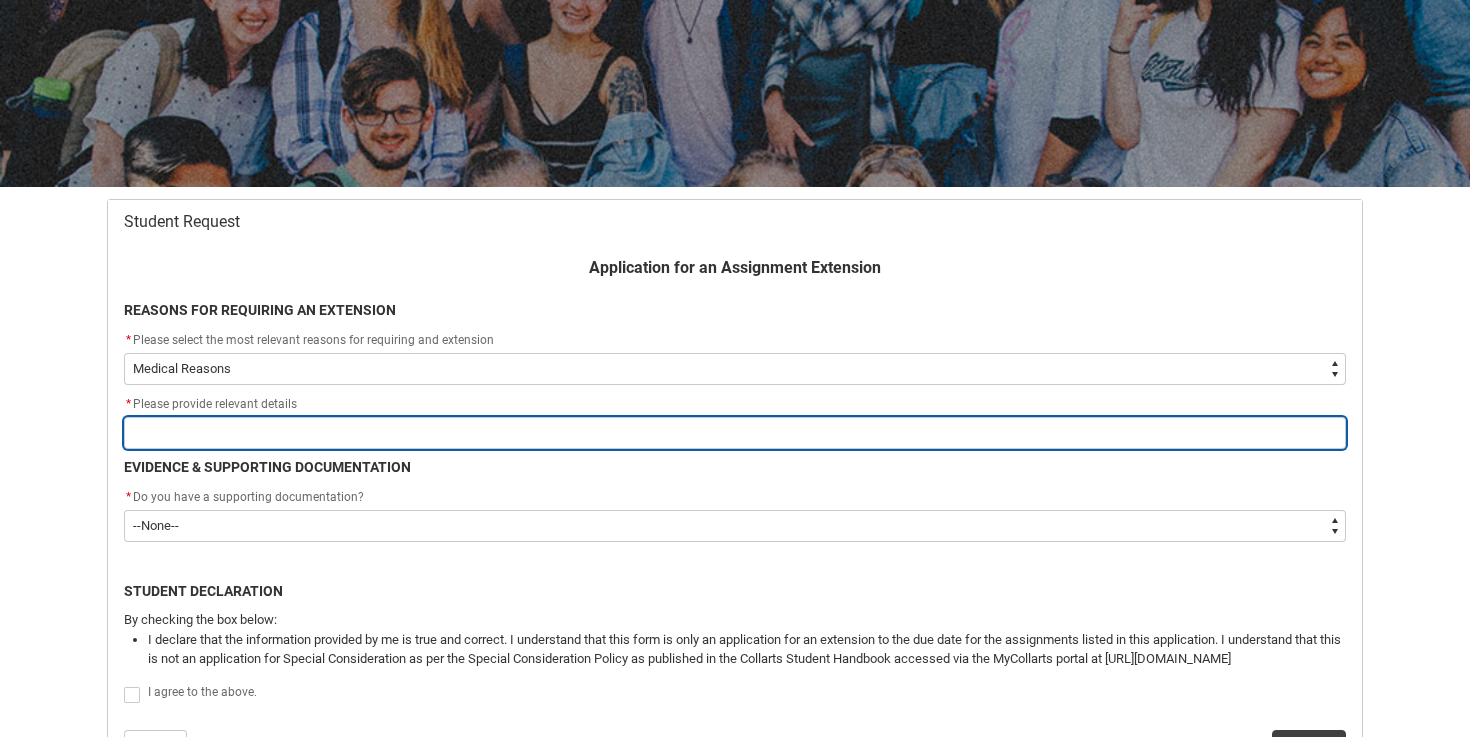 click at bounding box center [735, 433] 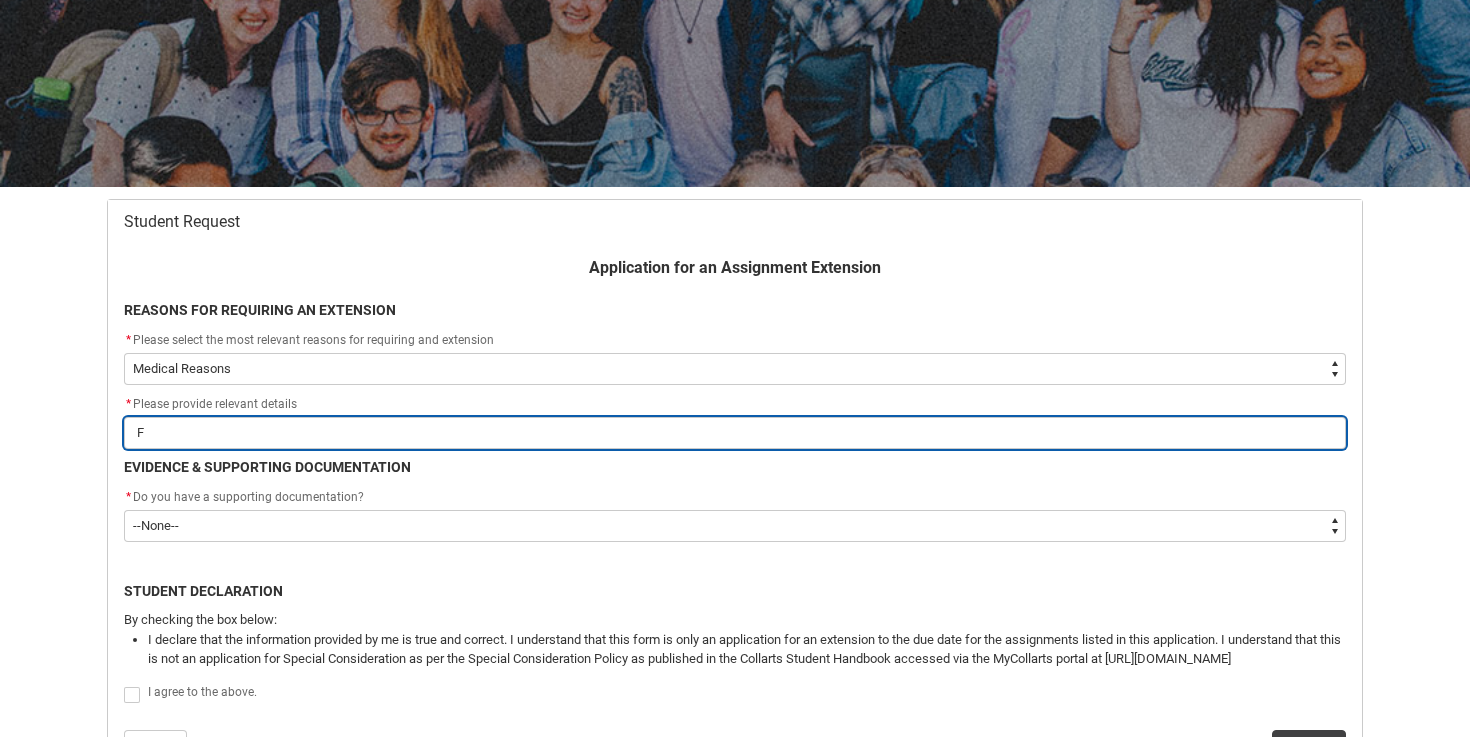 type on "Fl" 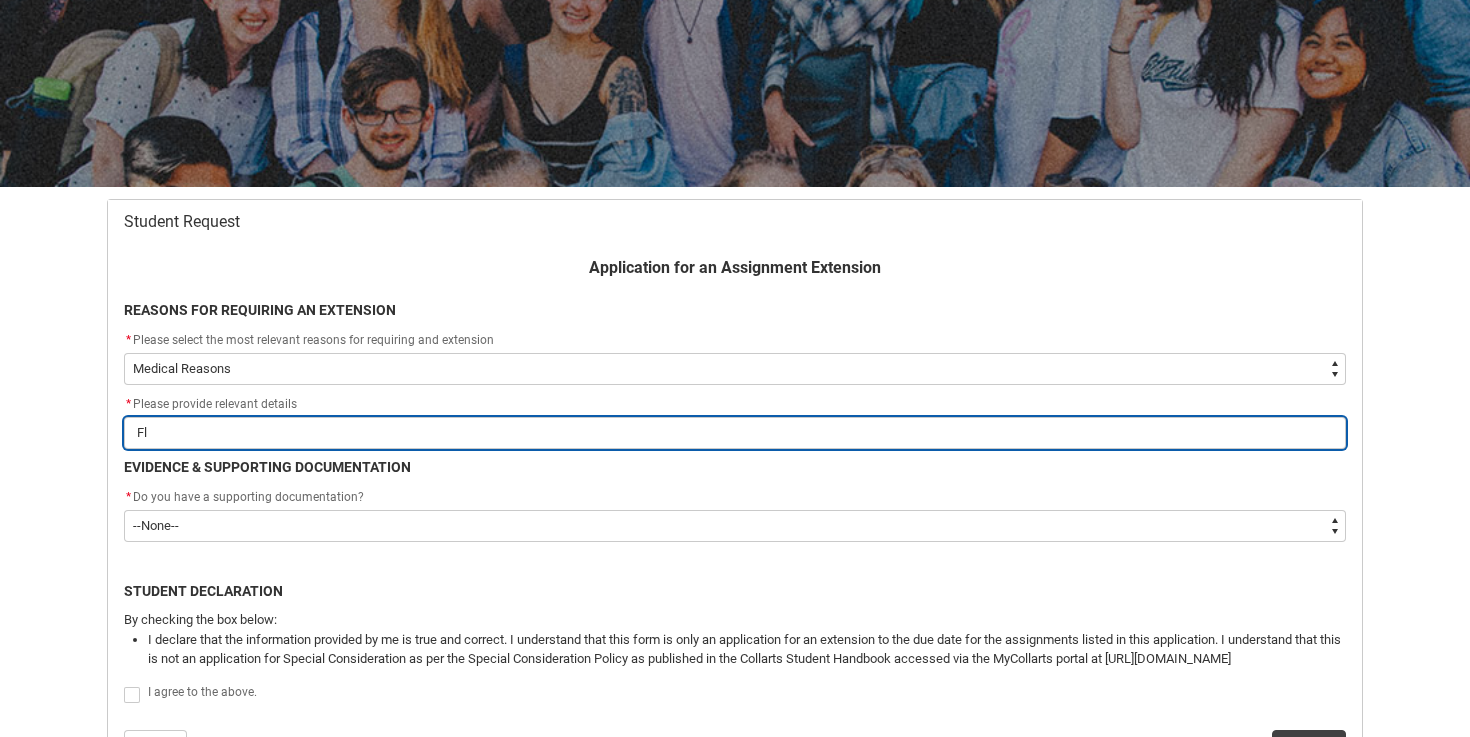 type on "Flu" 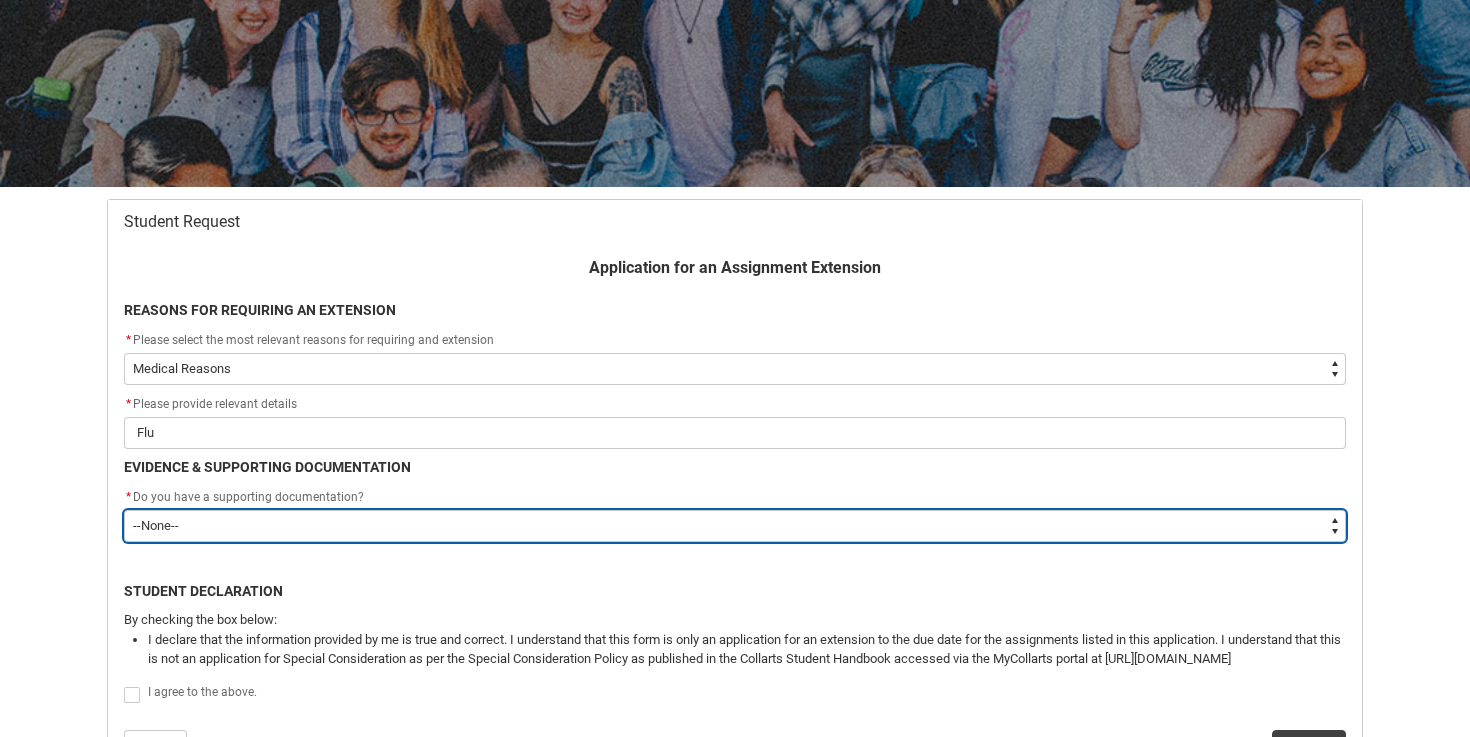 click on "--None-- Yes No" at bounding box center [735, 526] 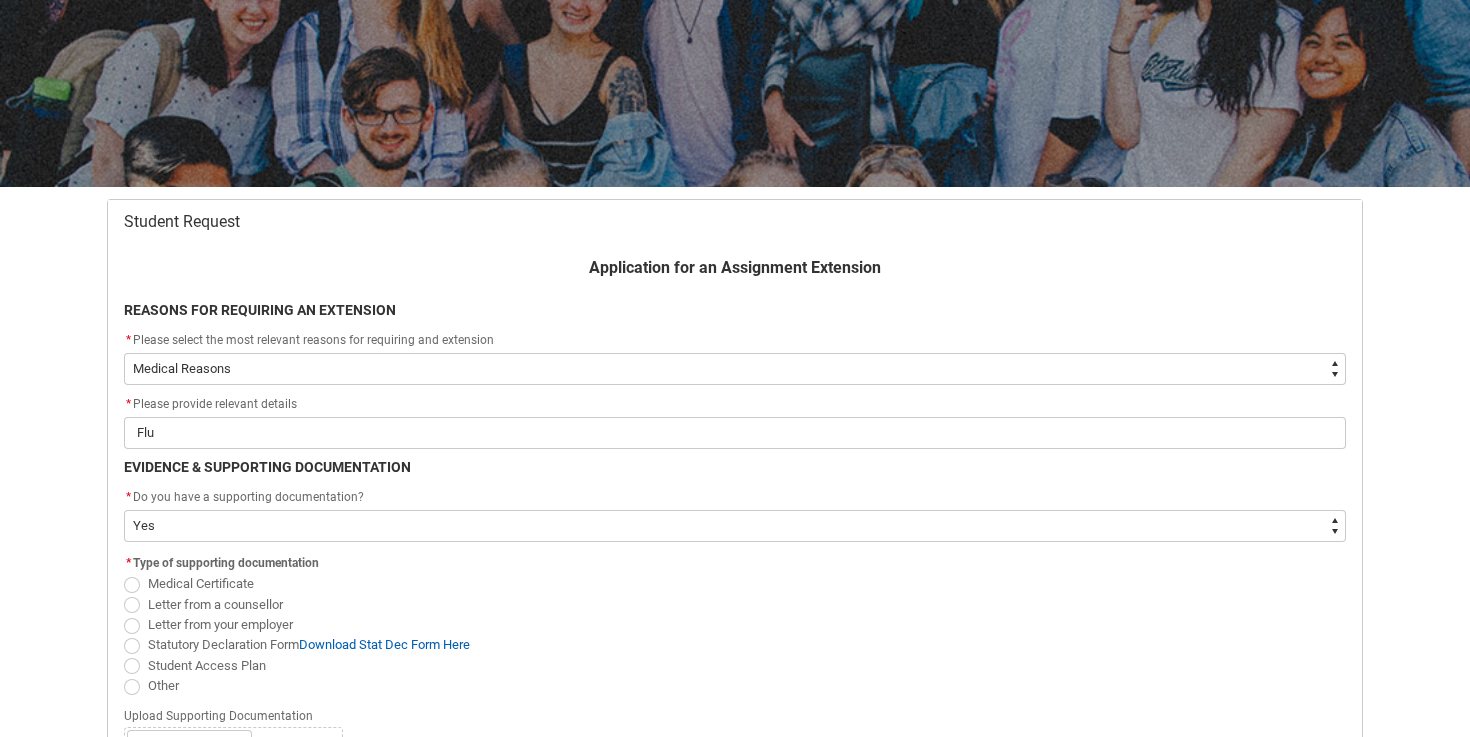 click on "Medical Certificate" at bounding box center (201, 583) 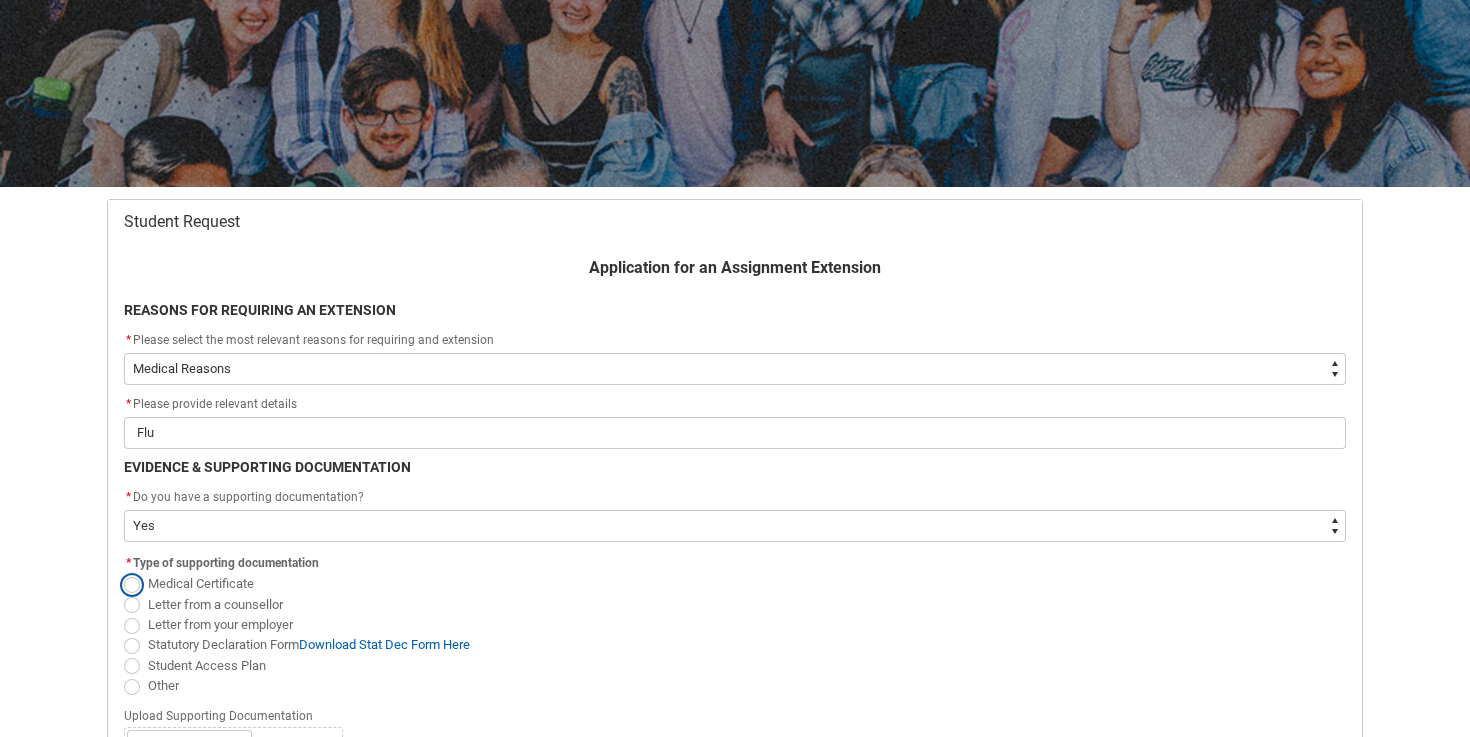 click on "Medical Certificate" at bounding box center [123, 573] 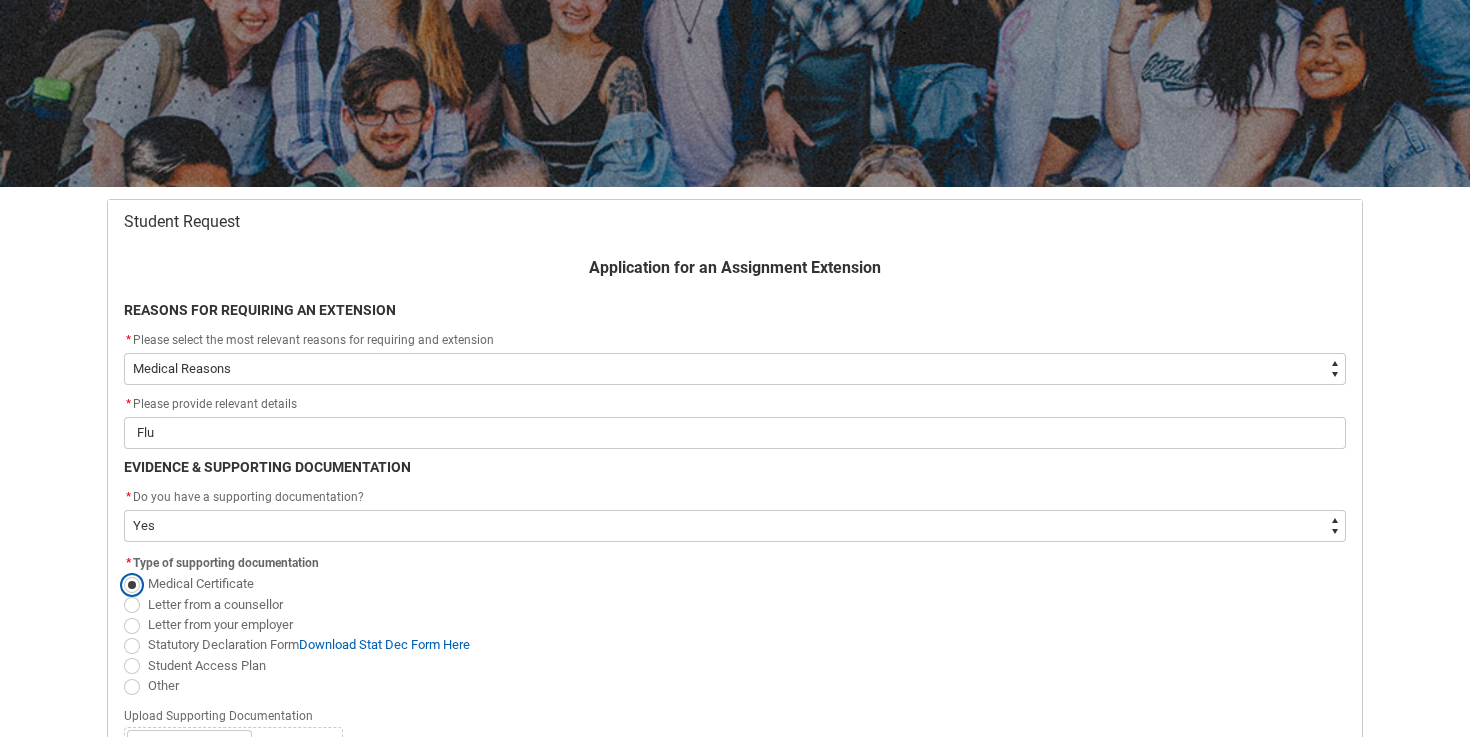 scroll, scrollTop: 274, scrollLeft: 0, axis: vertical 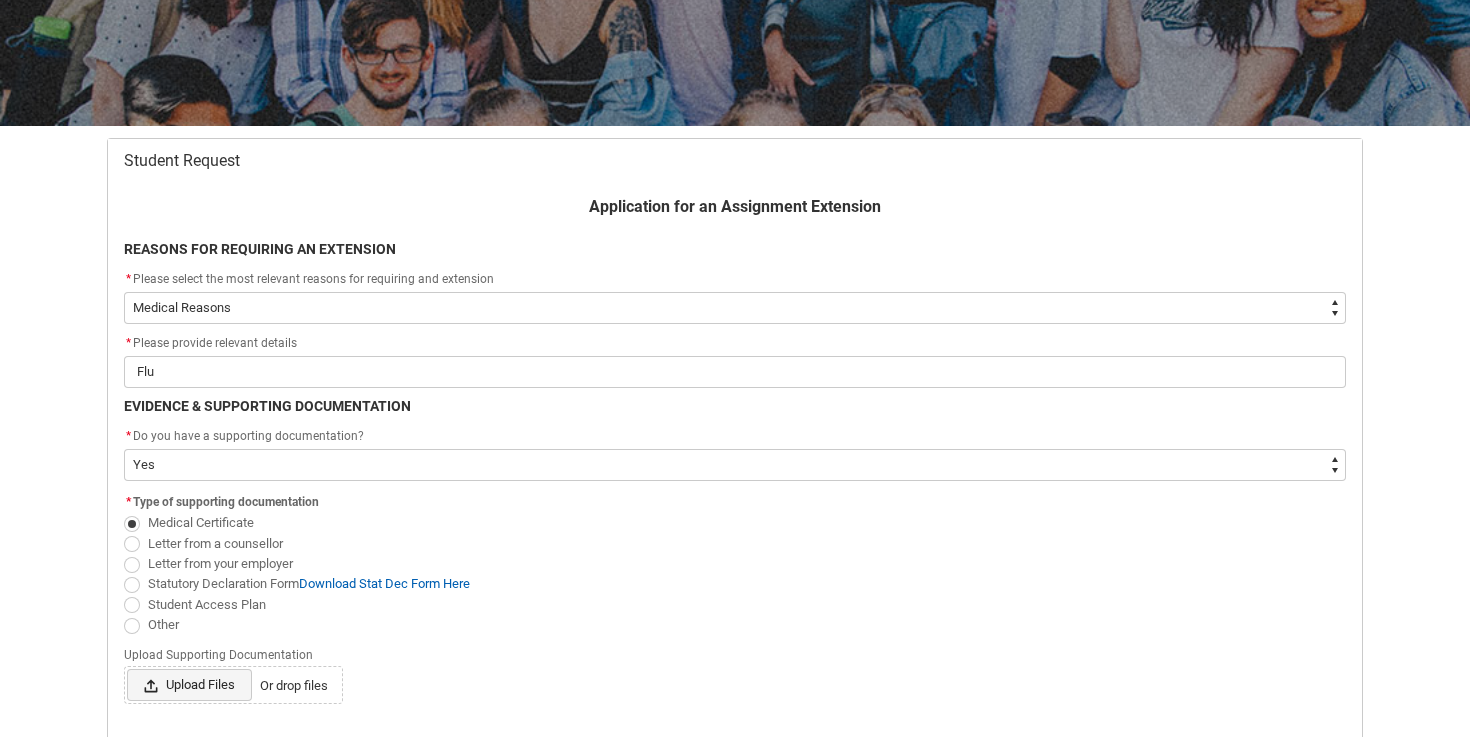 click at bounding box center (155, 685) 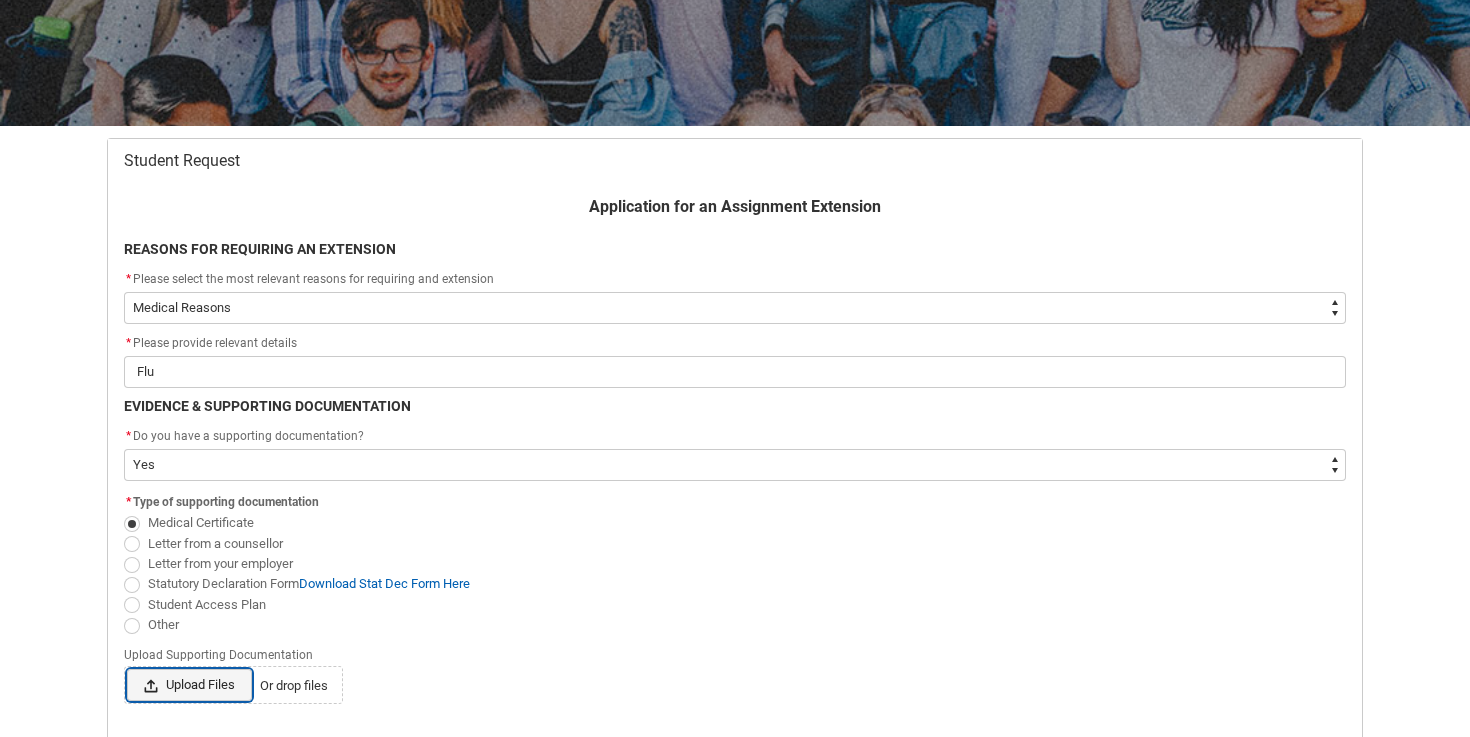 click on "Upload Files Or drop files" at bounding box center [126, 668] 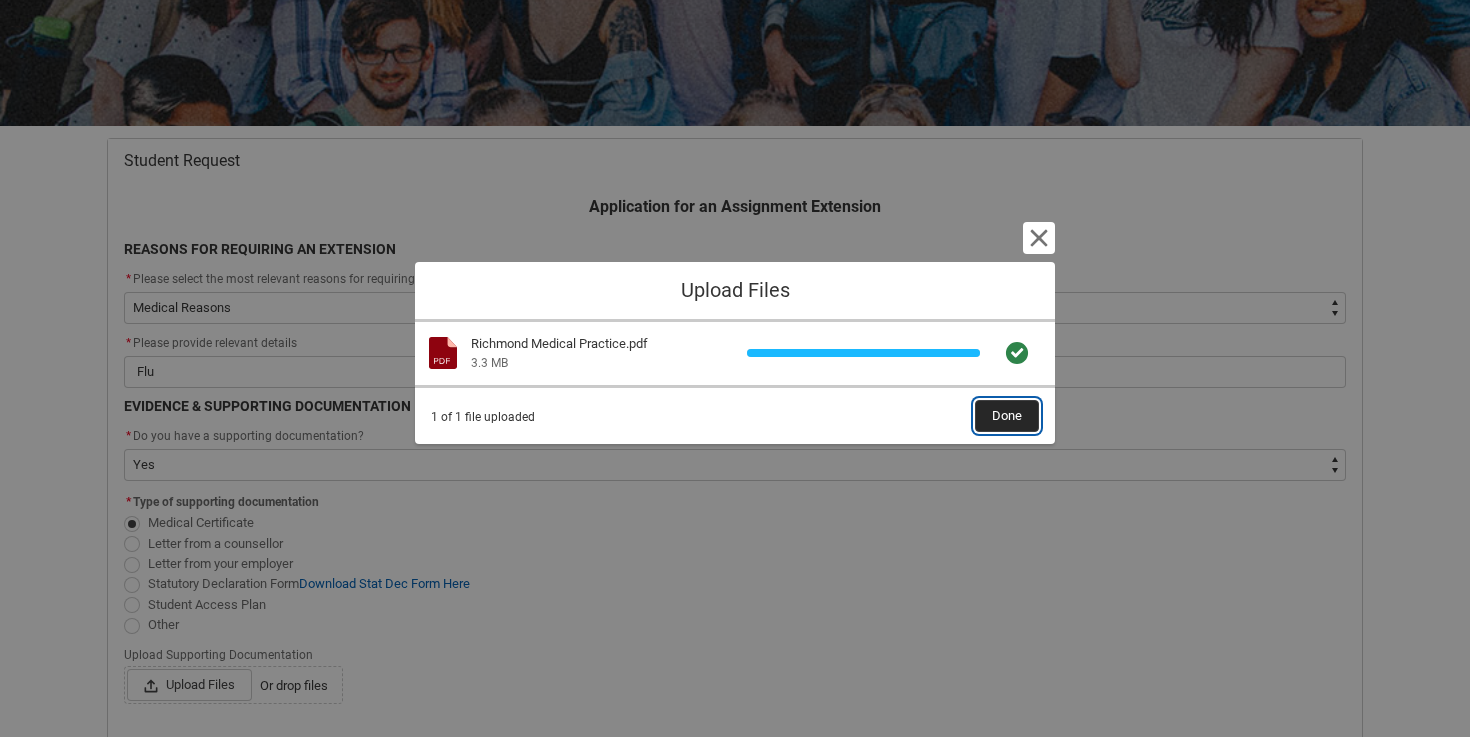 click on "Done" at bounding box center [1007, 416] 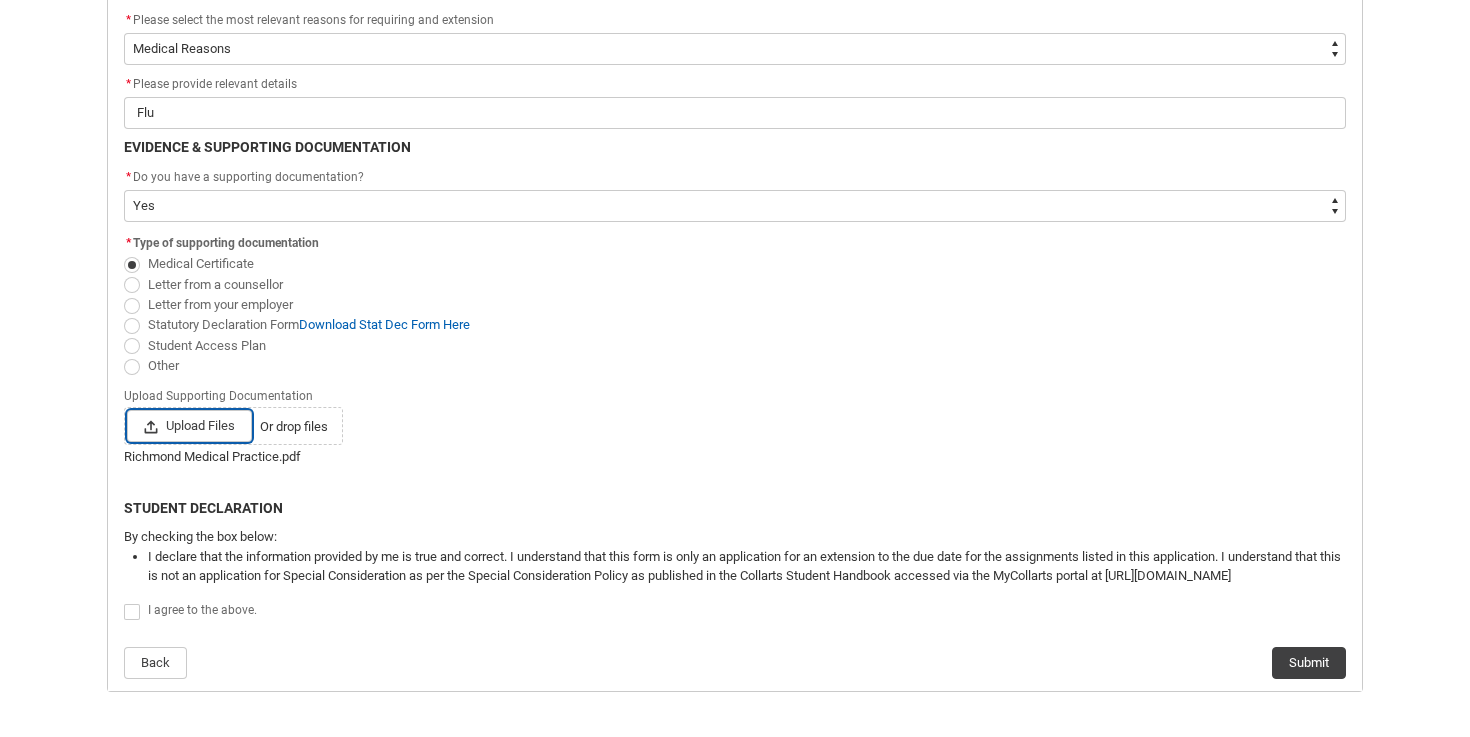 scroll, scrollTop: 538, scrollLeft: 0, axis: vertical 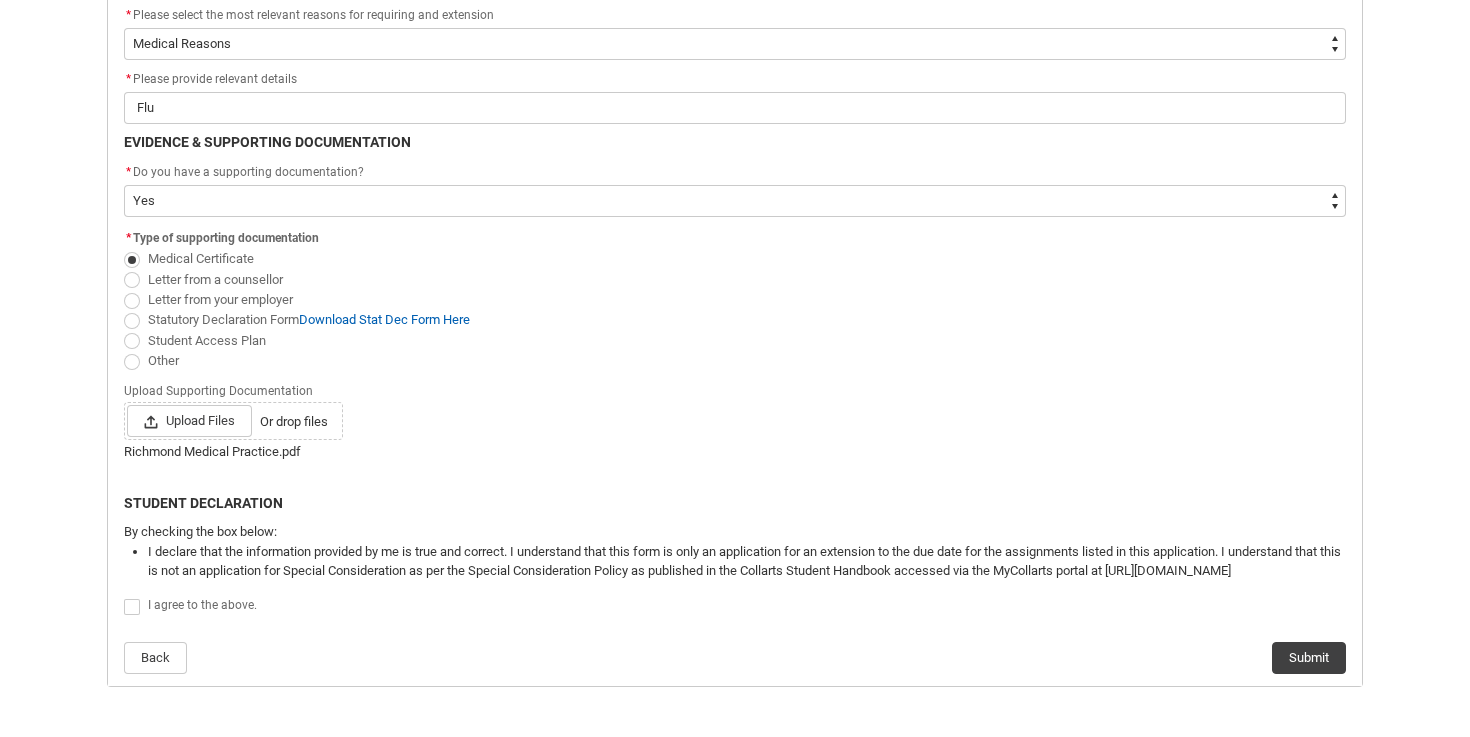 click 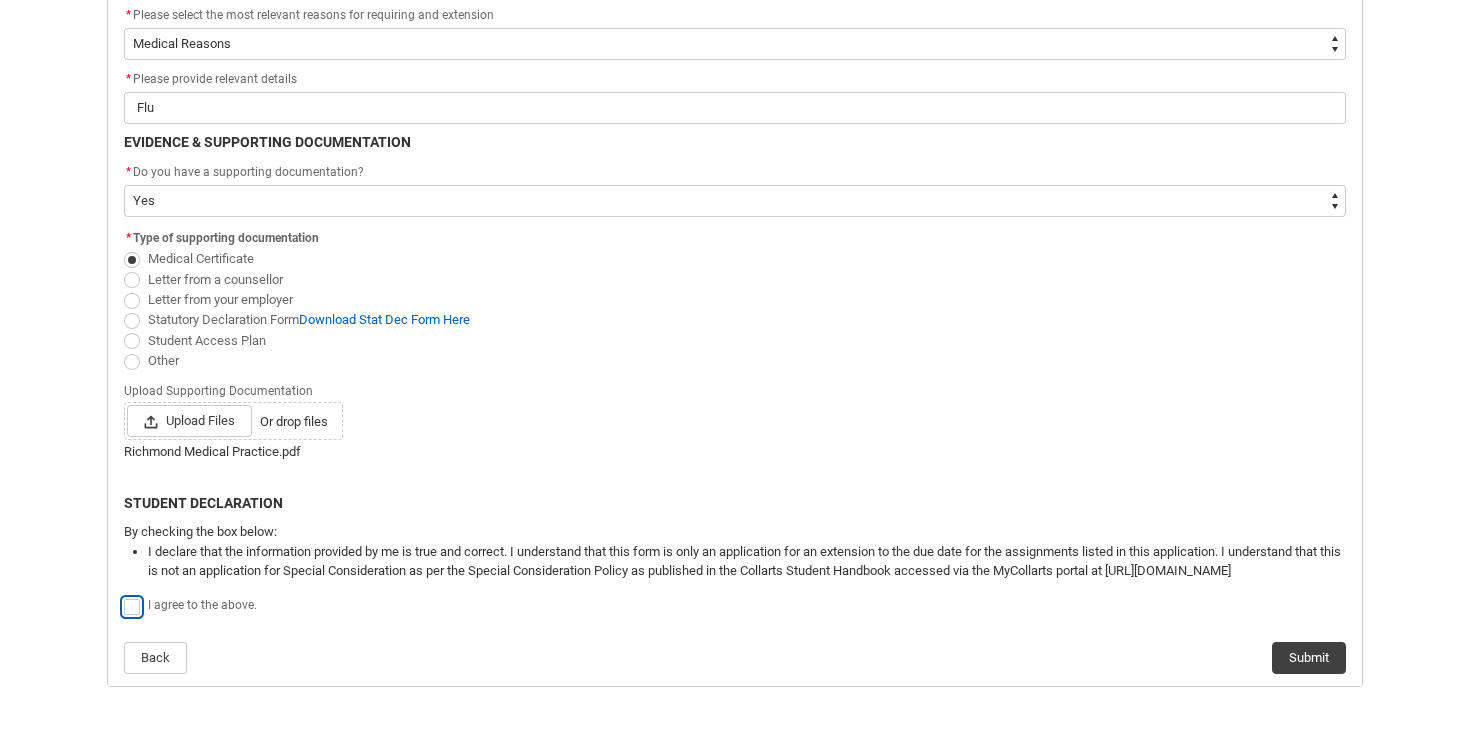 click at bounding box center [123, 596] 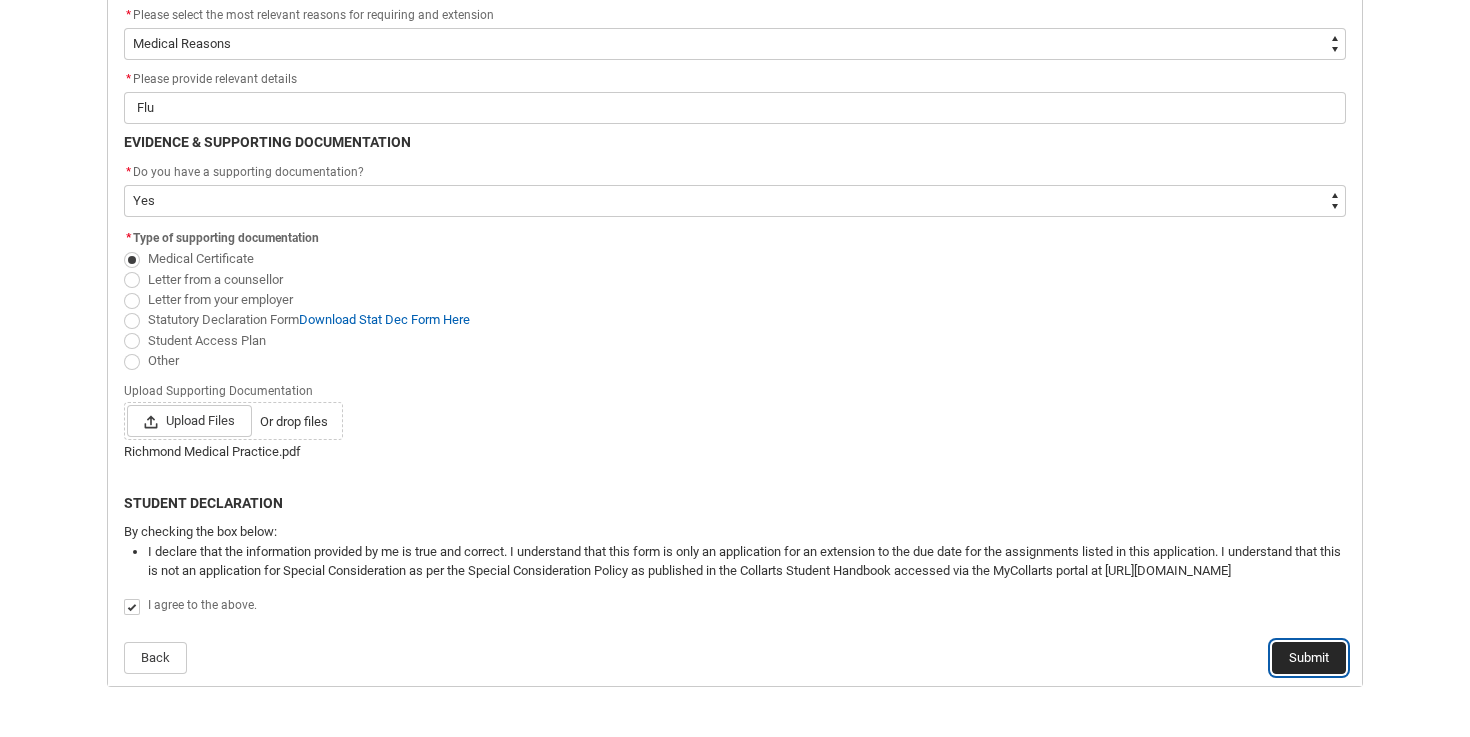 click on "Submit" 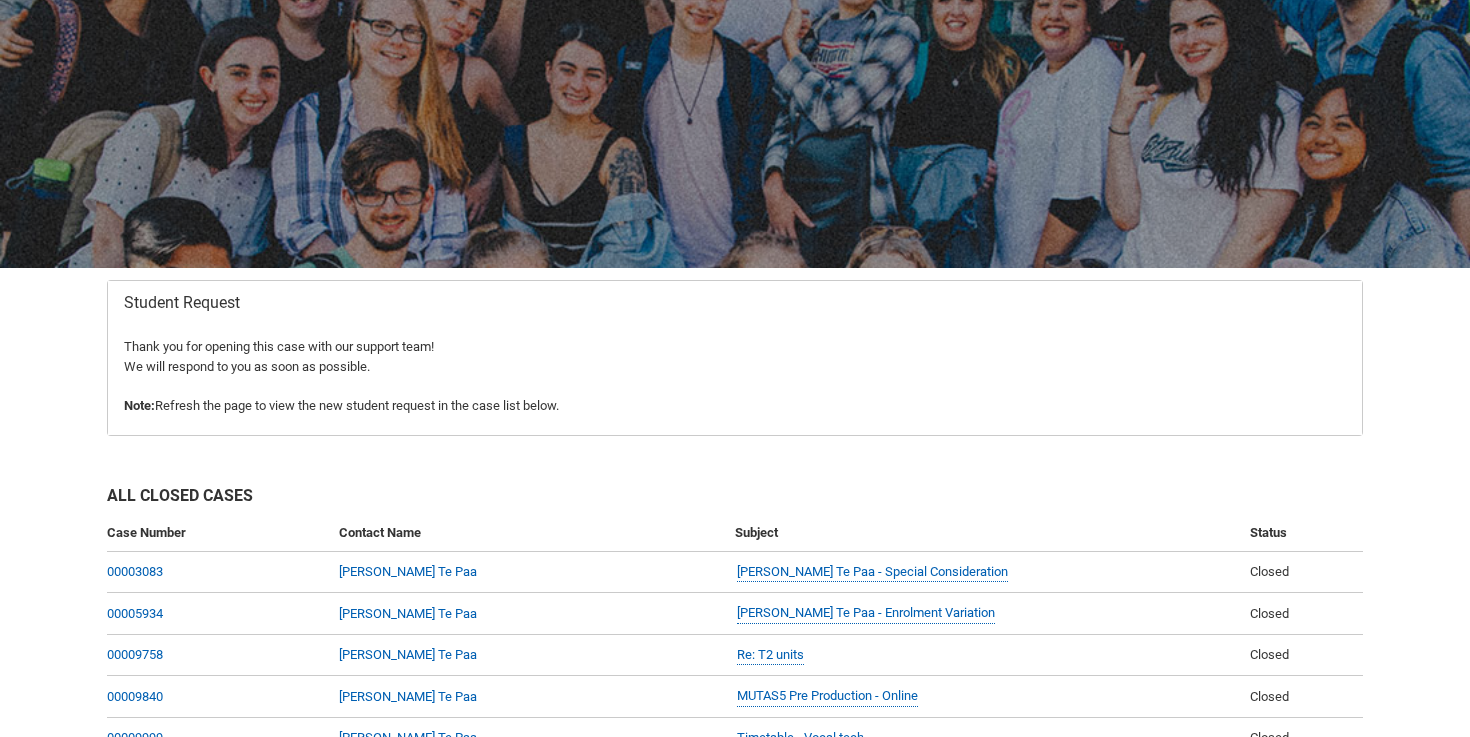 scroll, scrollTop: 213, scrollLeft: 0, axis: vertical 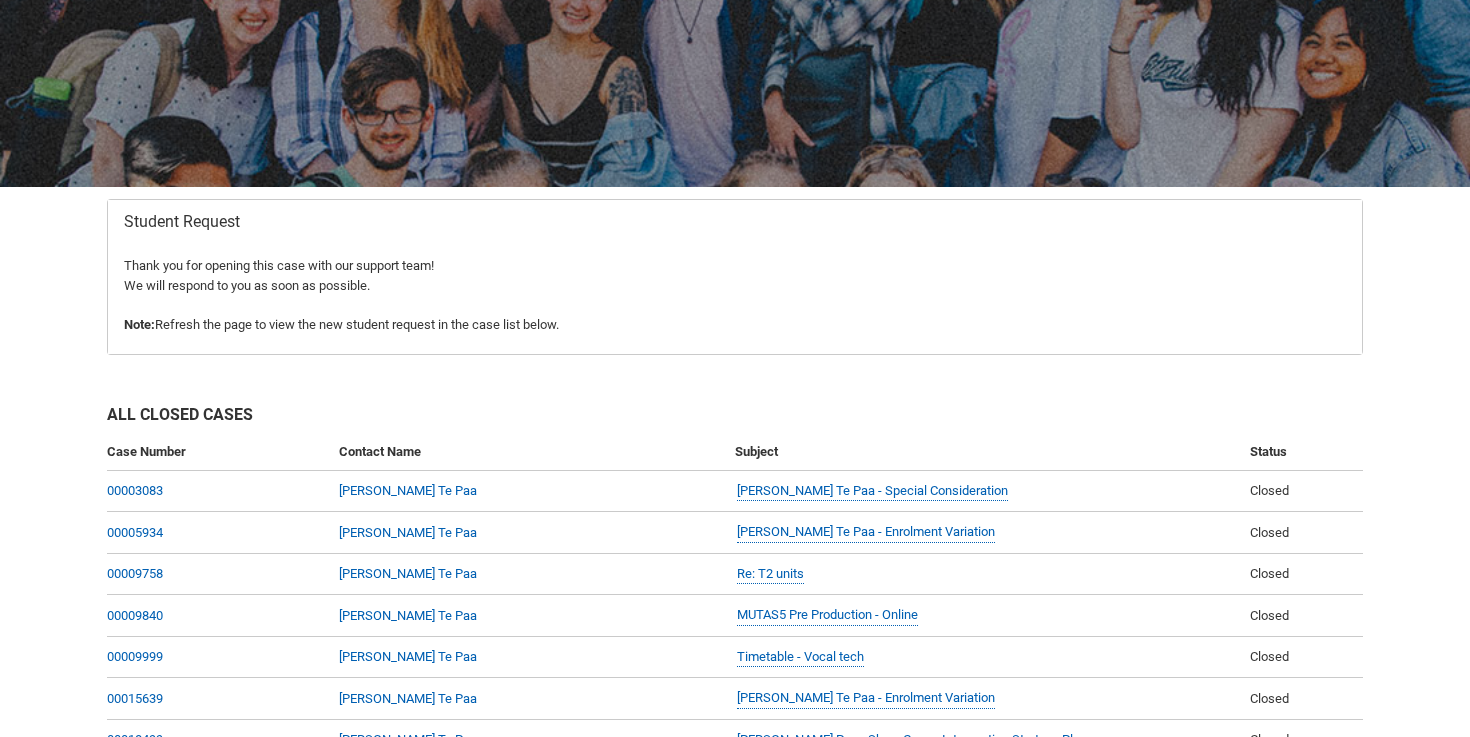 click on "Thank you for opening this case with our support team!" 